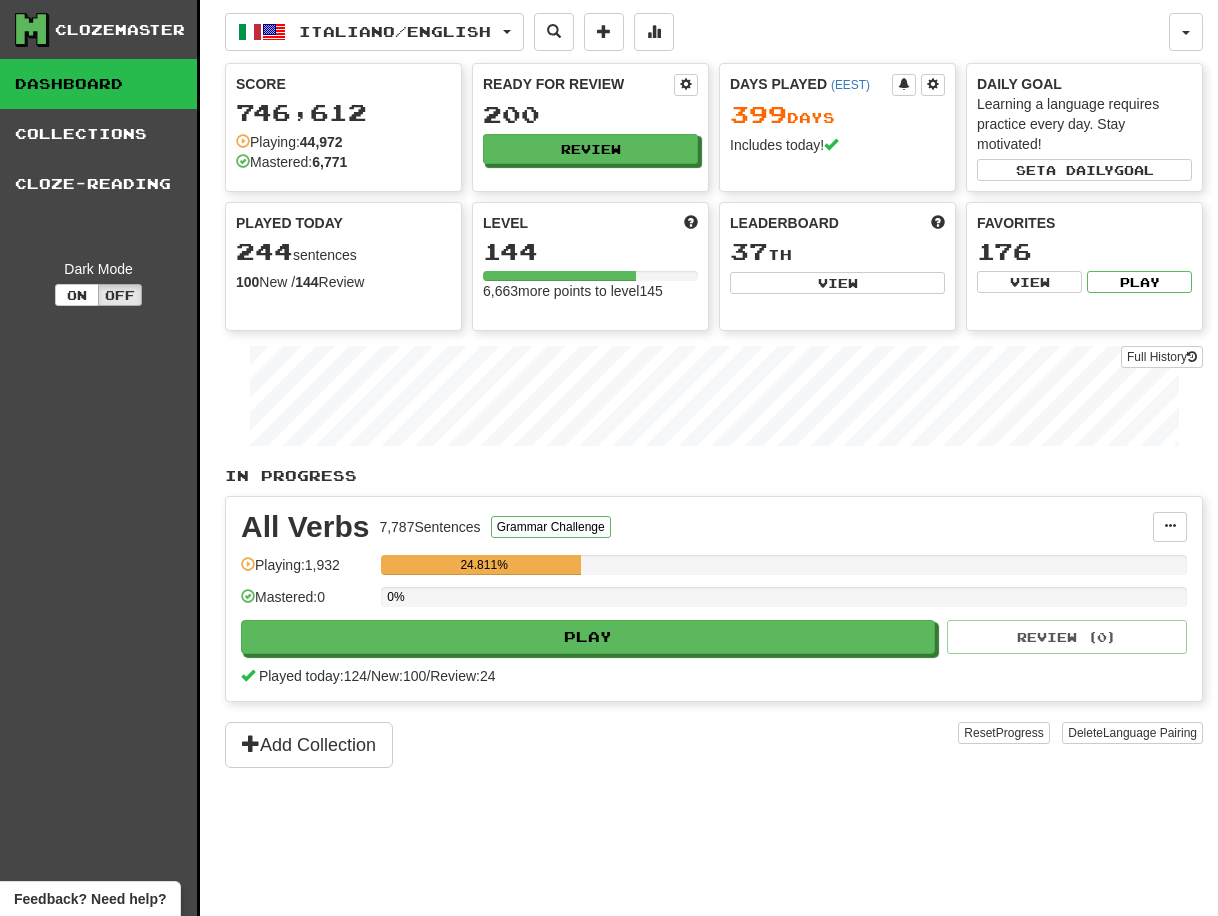 scroll, scrollTop: 0, scrollLeft: 0, axis: both 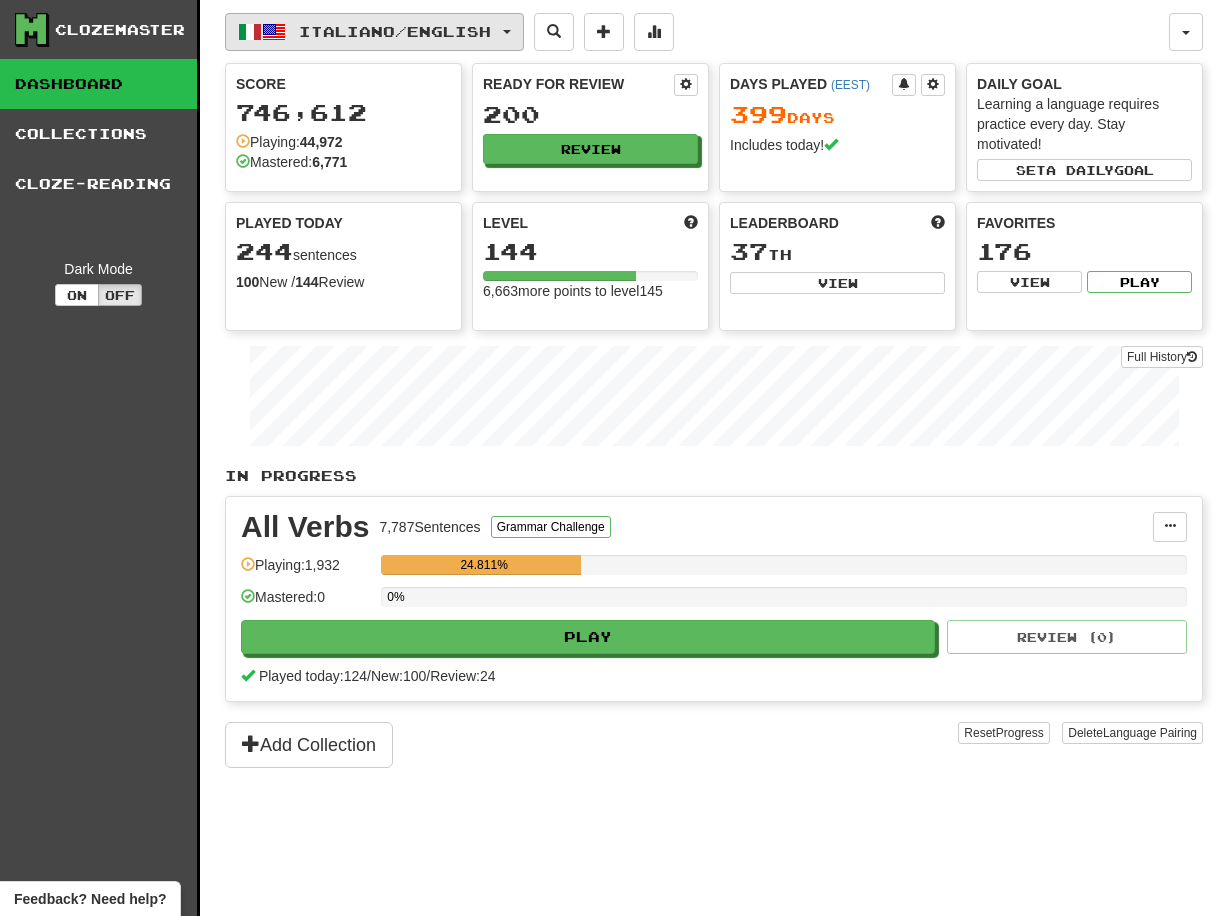 click at bounding box center [507, 32] 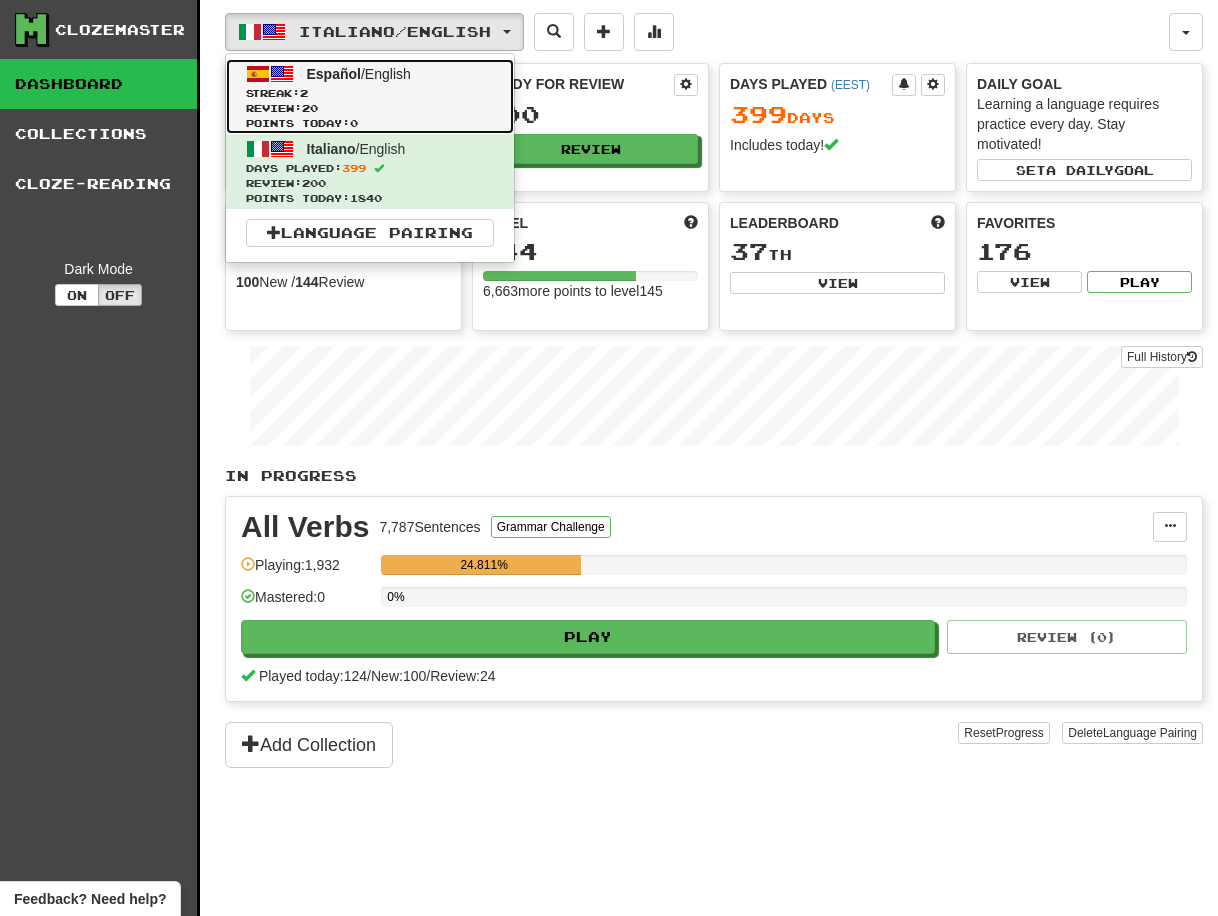 click on "Streak:  2" at bounding box center (370, 93) 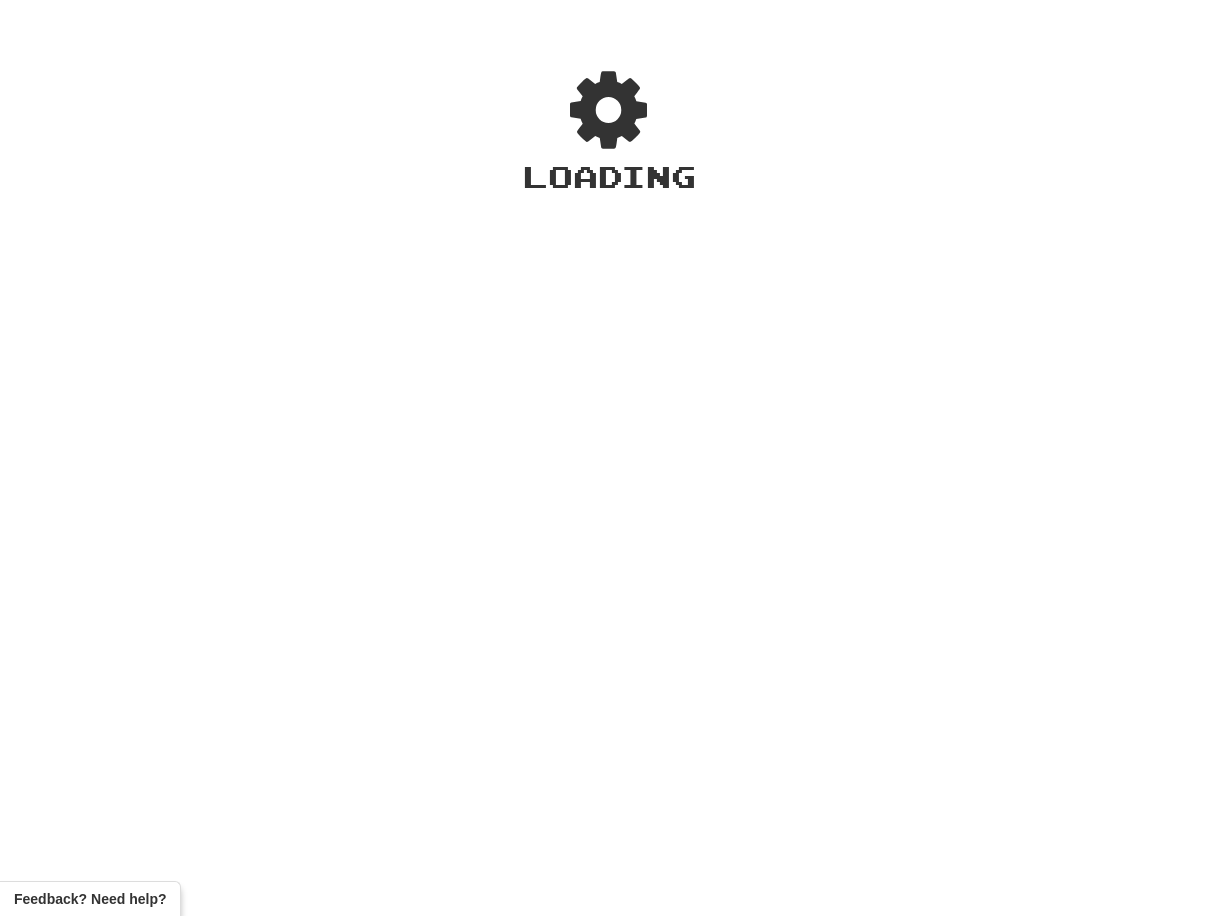 scroll, scrollTop: 0, scrollLeft: 0, axis: both 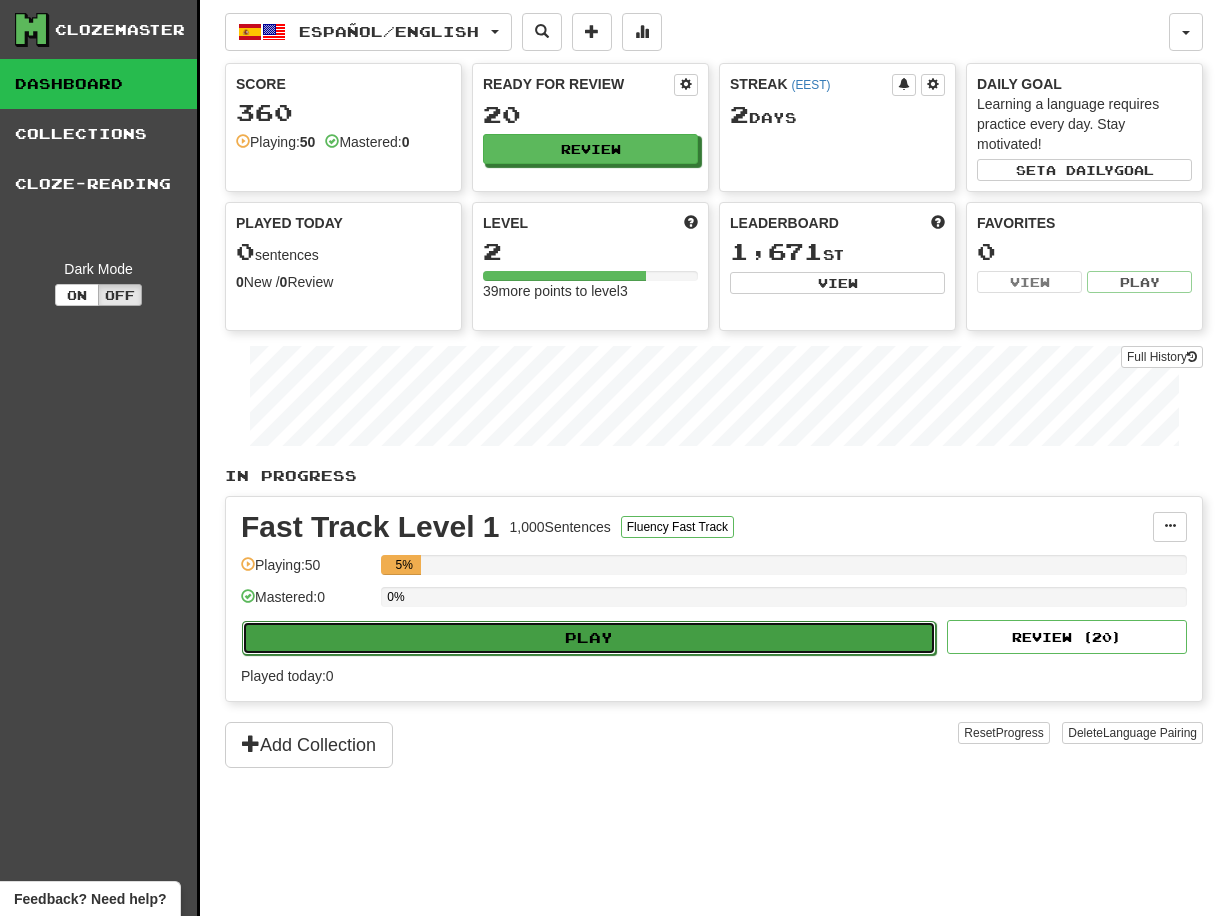 click on "Play" at bounding box center [589, 638] 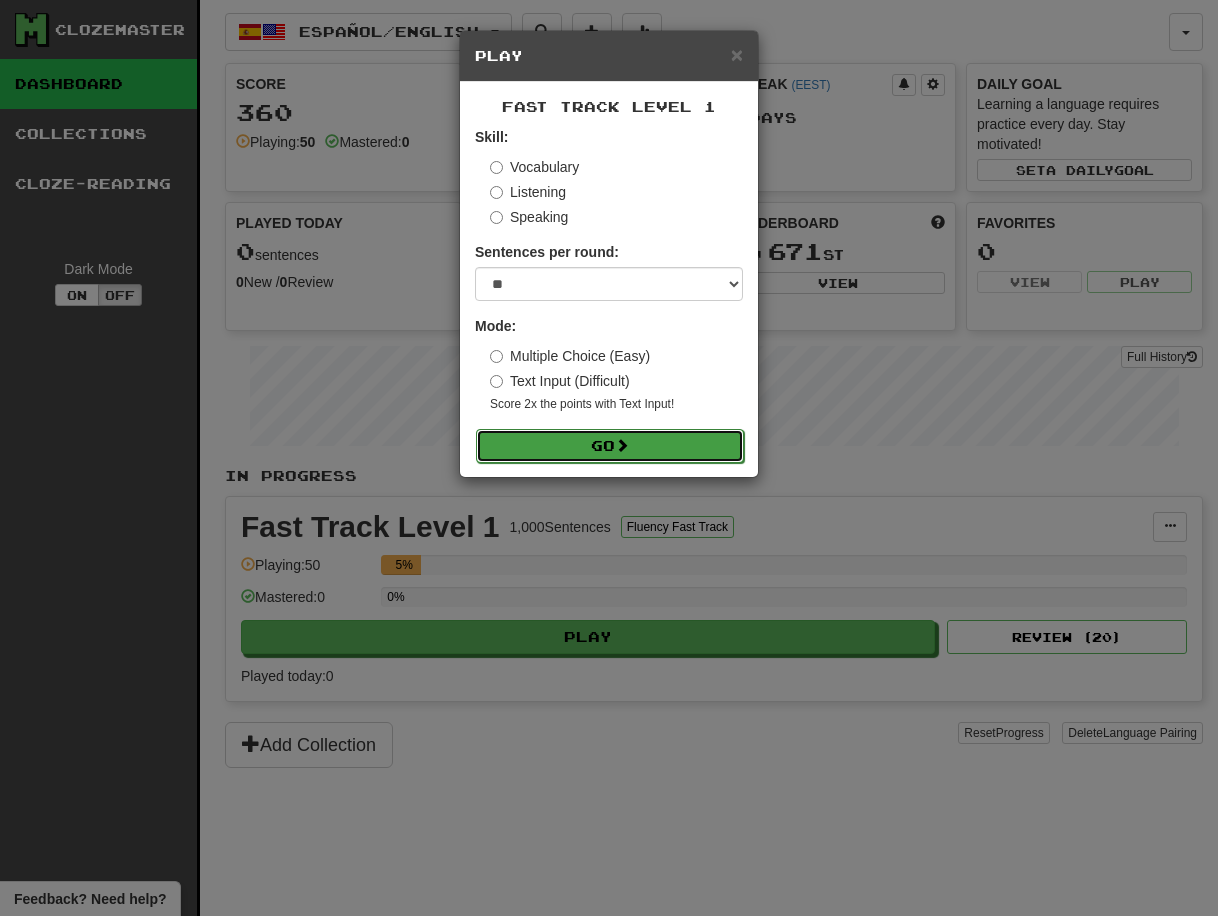click on "Go" at bounding box center [610, 446] 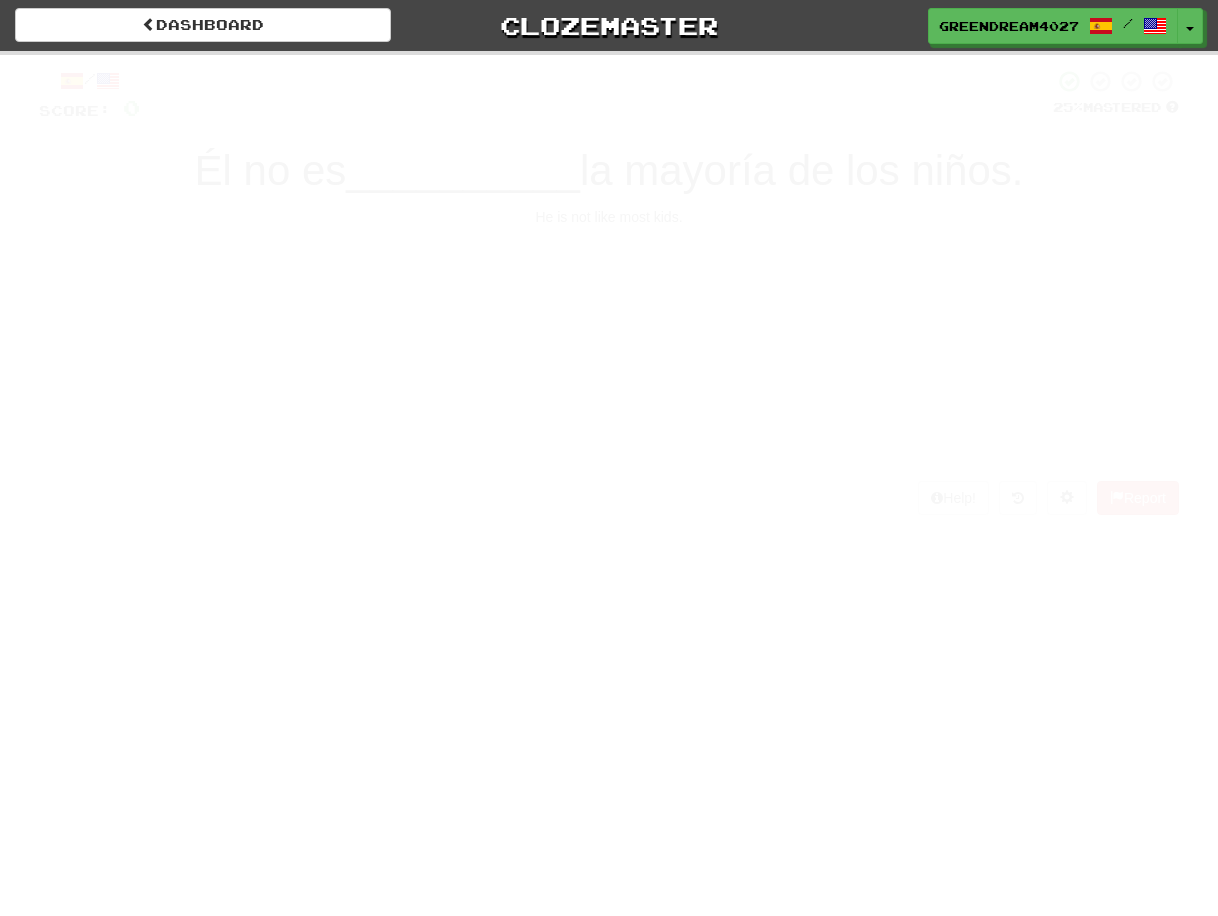 scroll, scrollTop: 0, scrollLeft: 0, axis: both 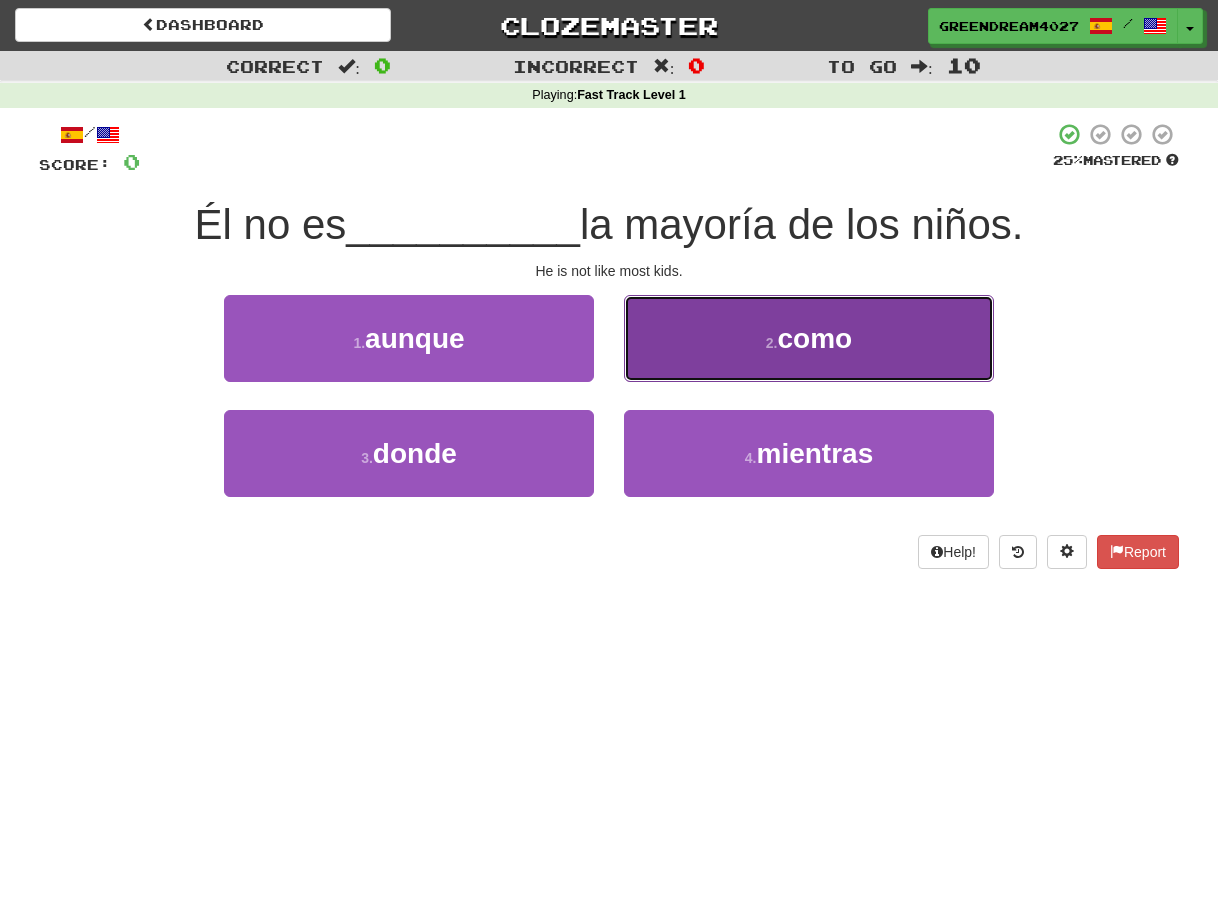 click on "como" at bounding box center (815, 338) 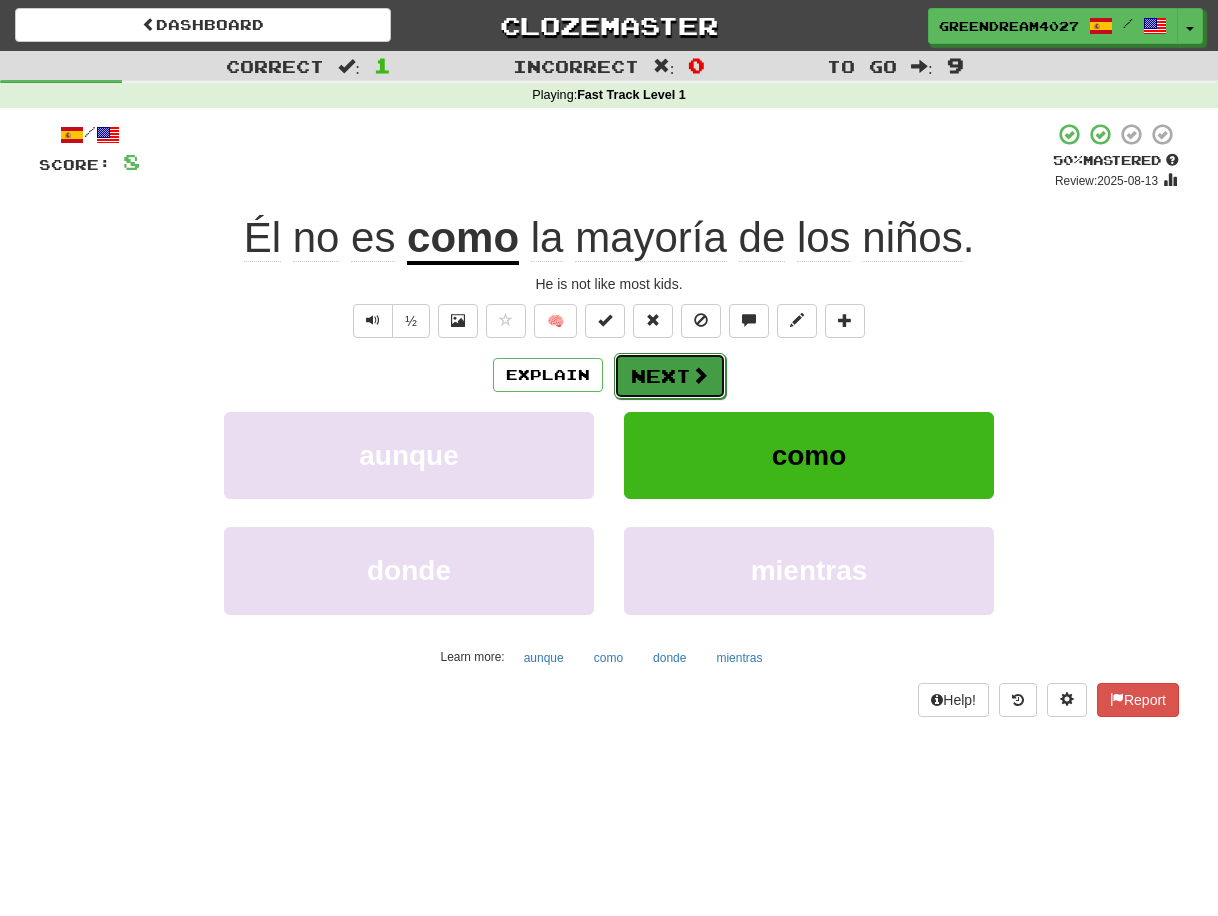 click on "Next" at bounding box center (670, 376) 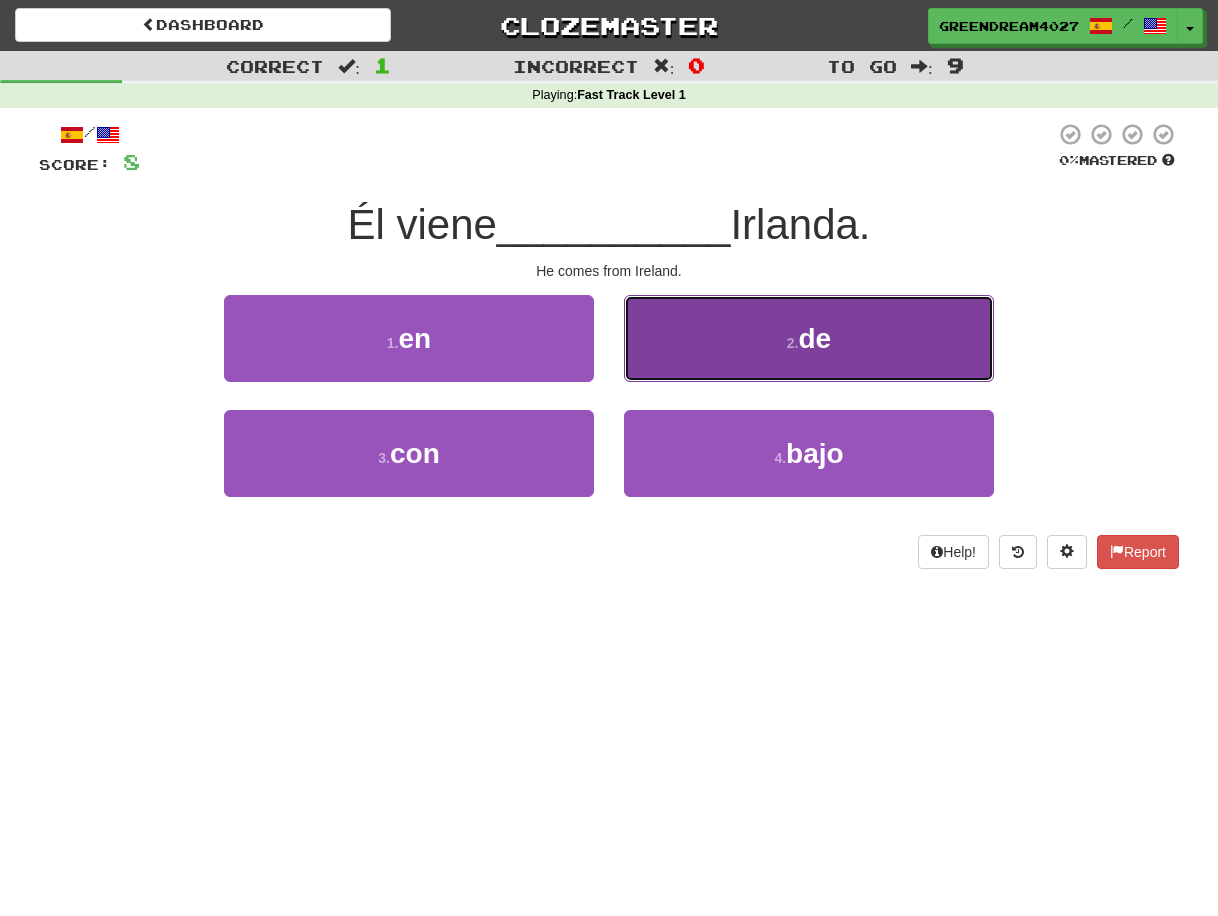 click on "de" at bounding box center (815, 338) 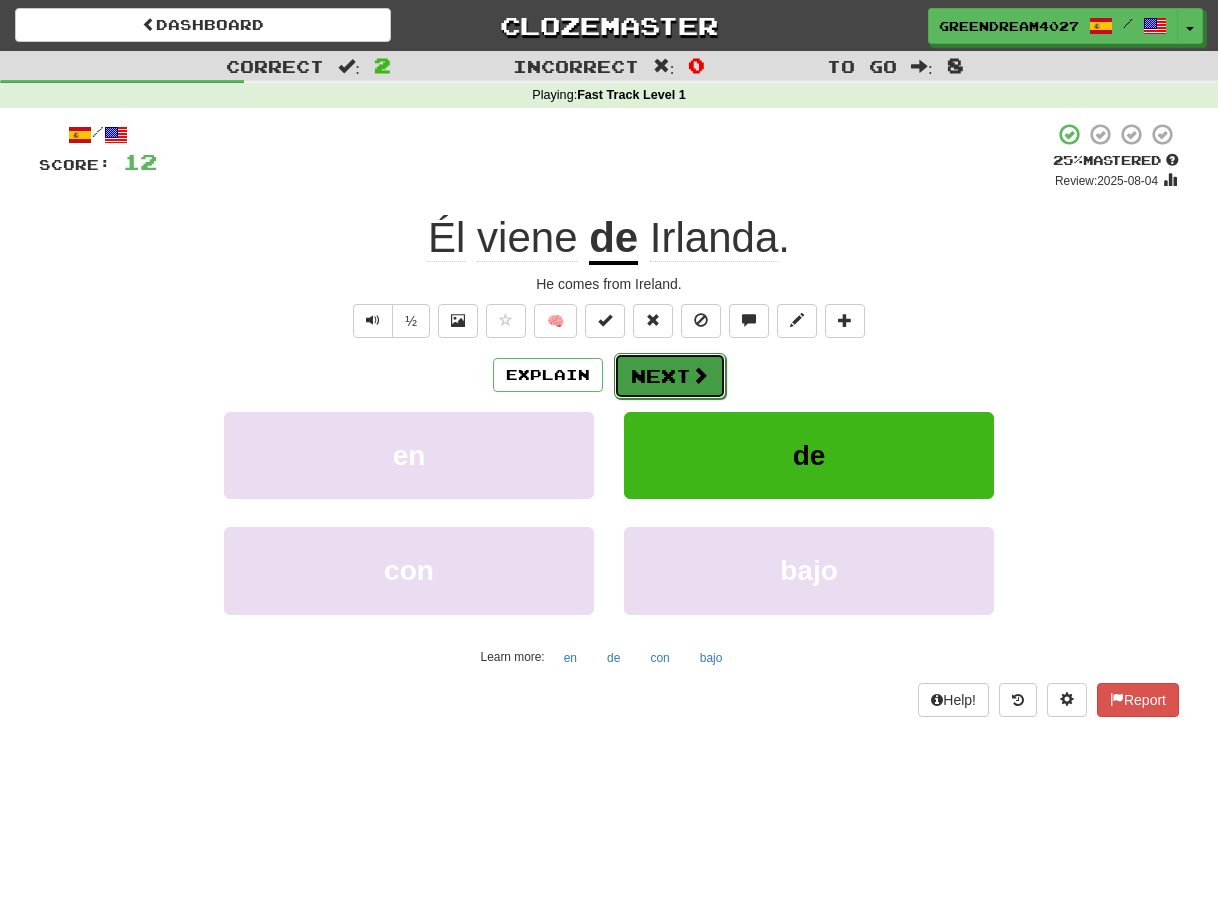 click on "Next" at bounding box center [670, 376] 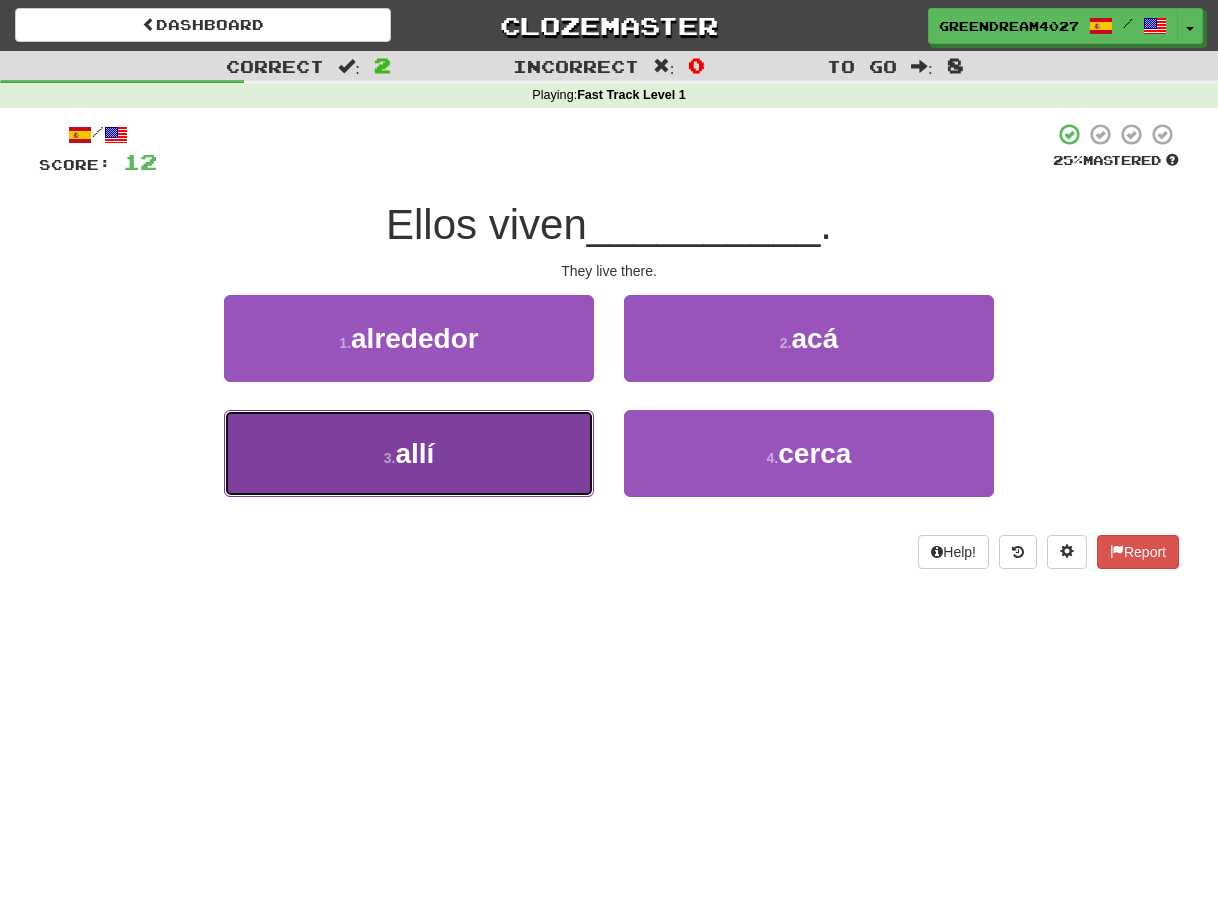 click on "3 .  allí" at bounding box center [409, 453] 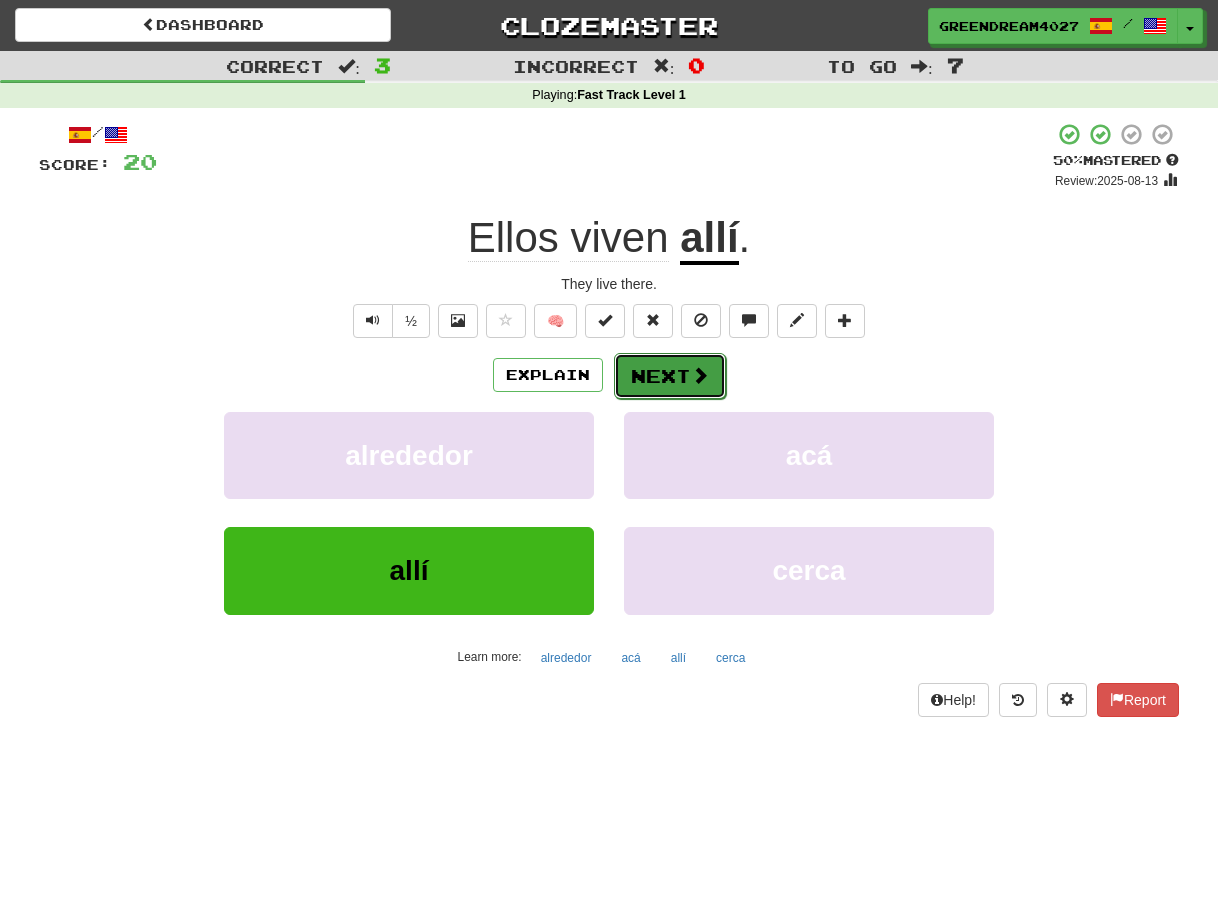 click on "Next" at bounding box center (670, 376) 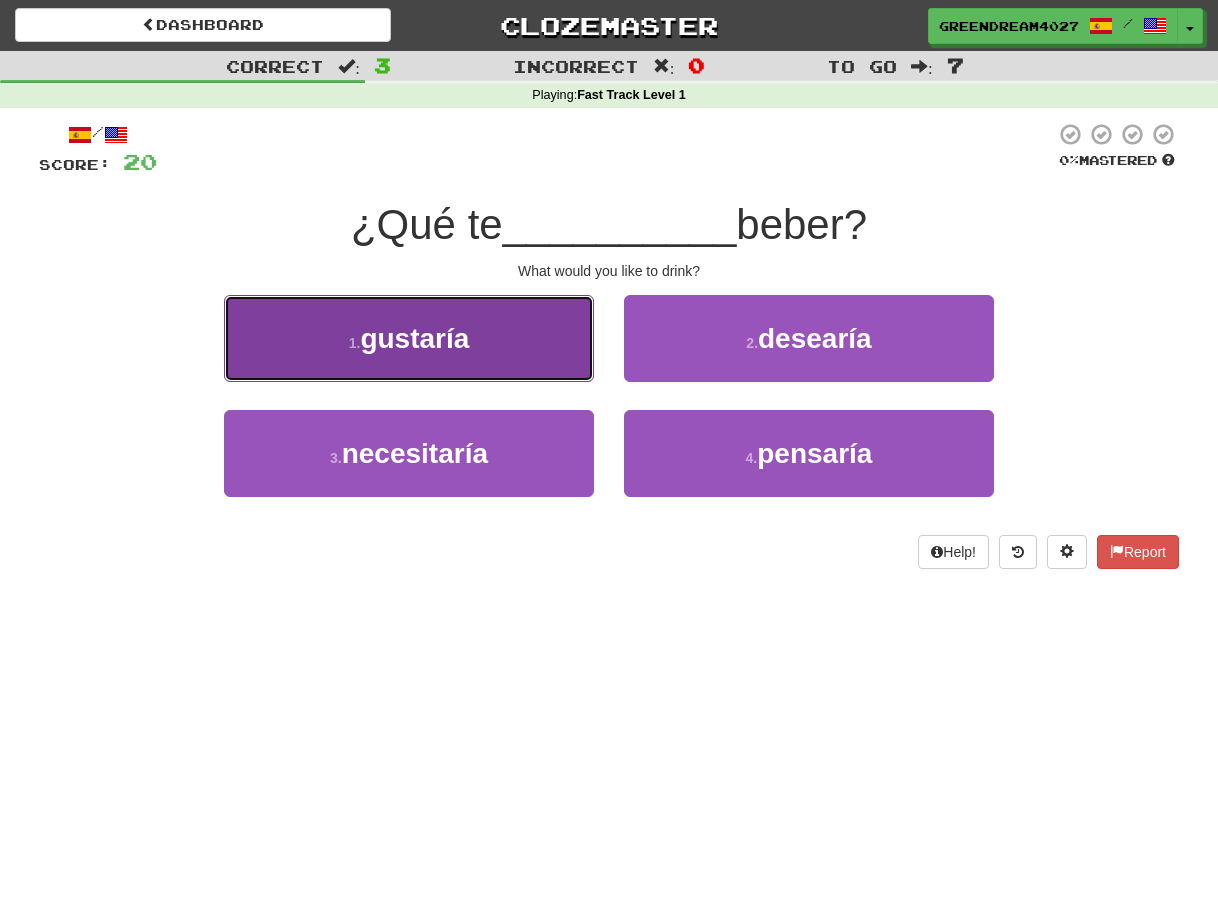 click on "gustaría" at bounding box center [414, 338] 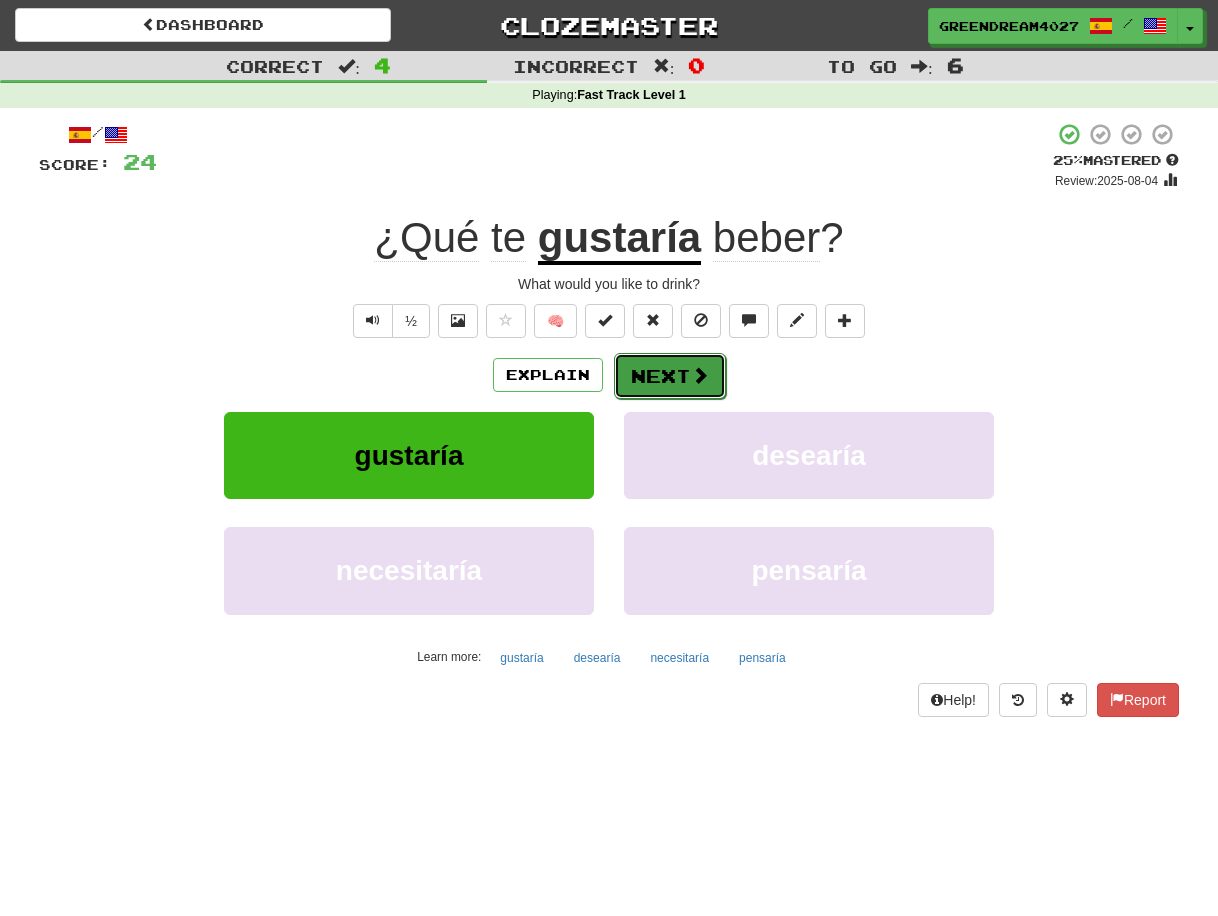 click on "Next" at bounding box center [670, 376] 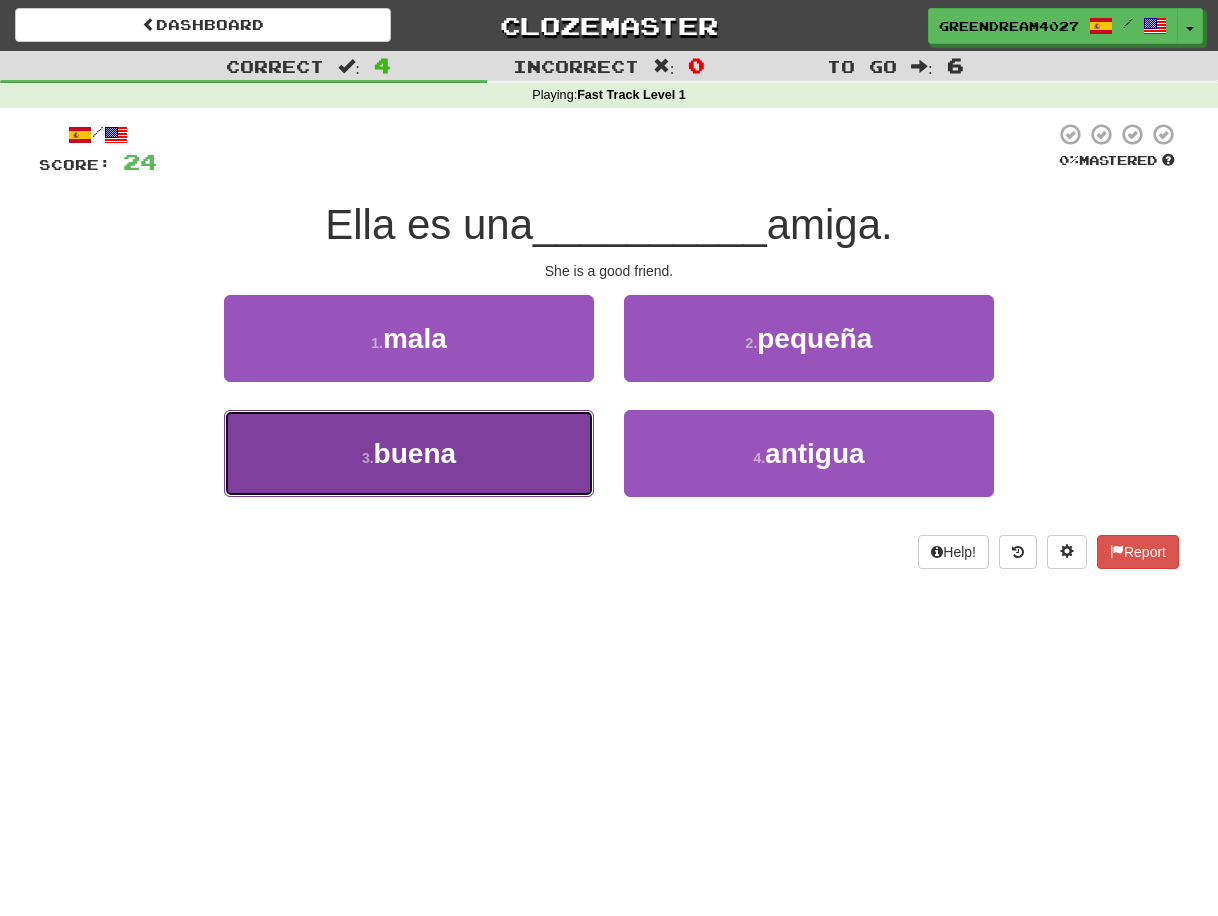 click on "3 .  buena" at bounding box center [409, 453] 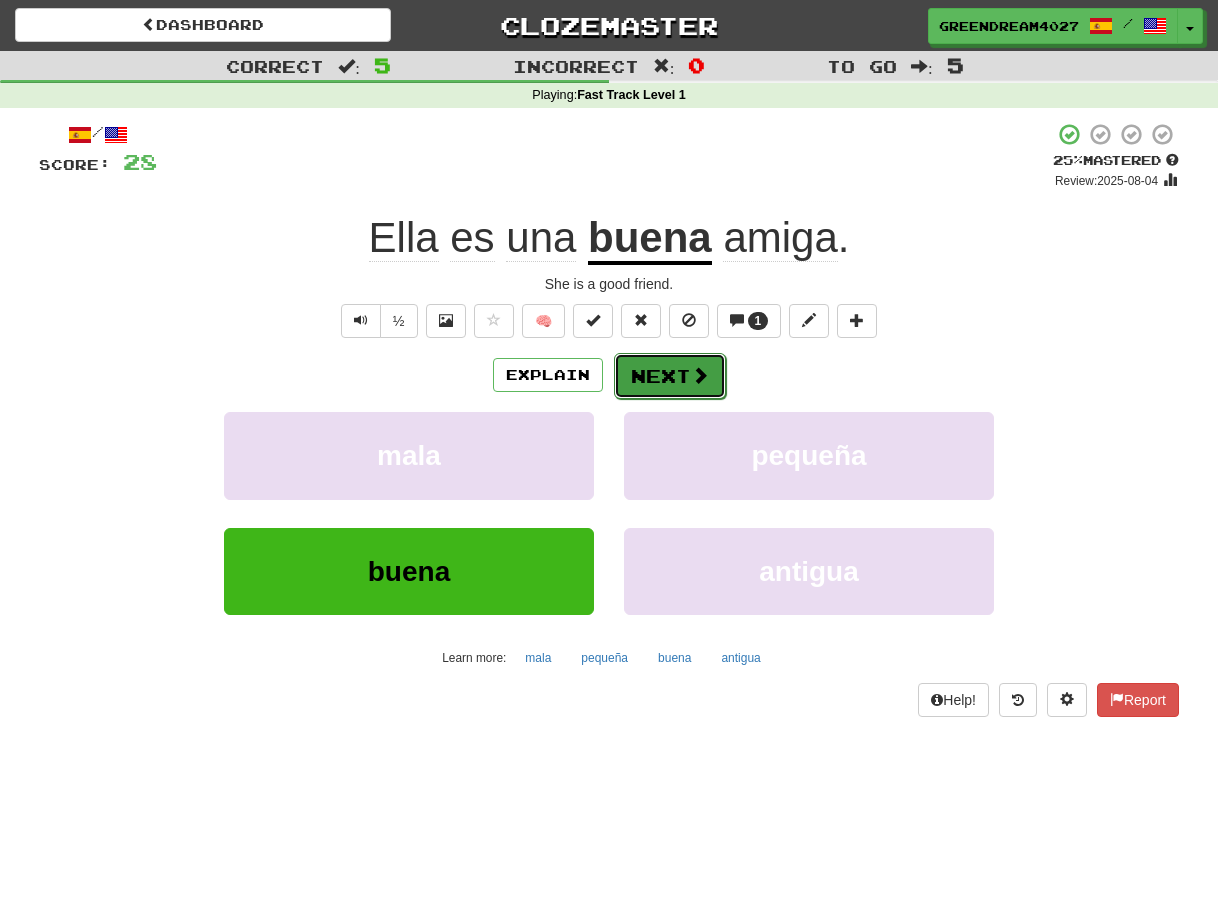 click on "Next" at bounding box center (670, 376) 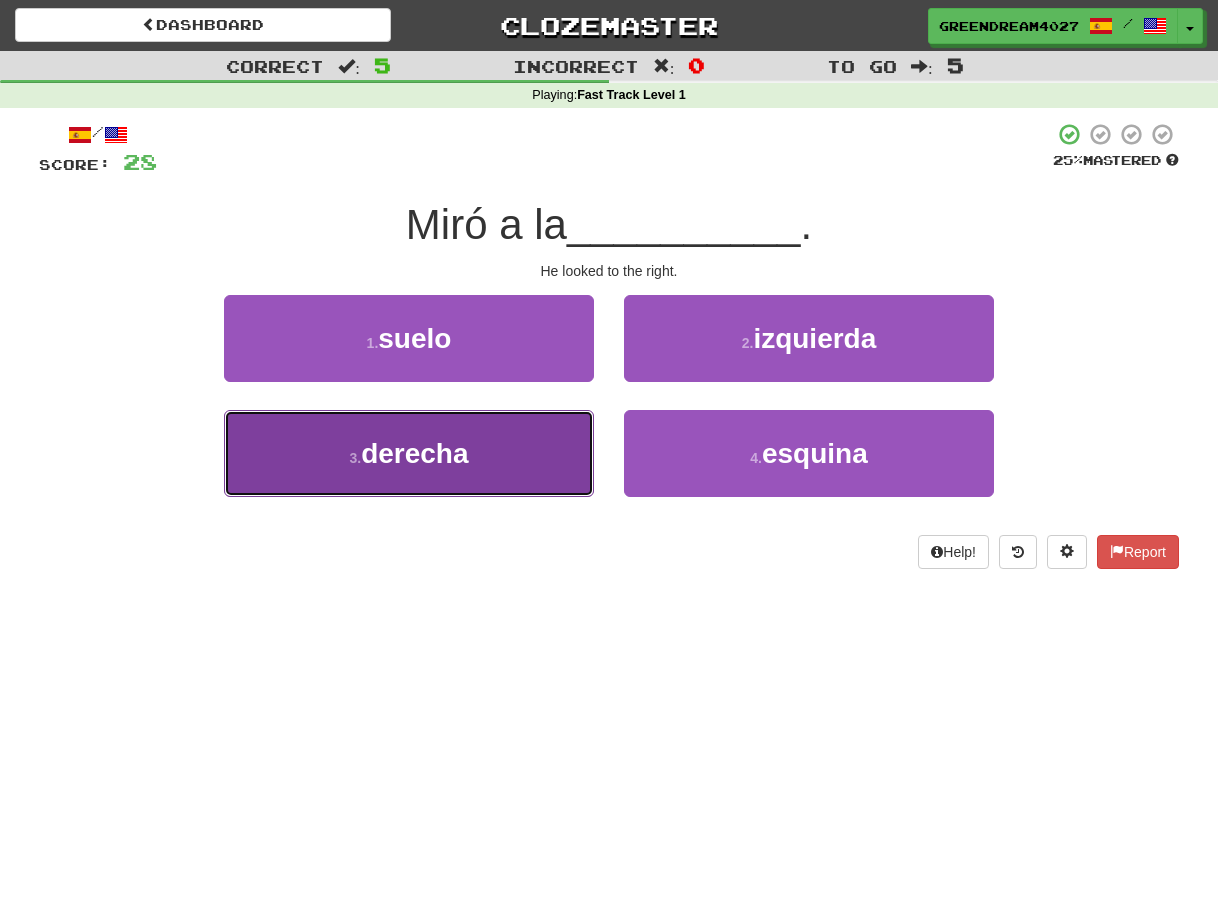 click on "3 .  derecha" at bounding box center (409, 453) 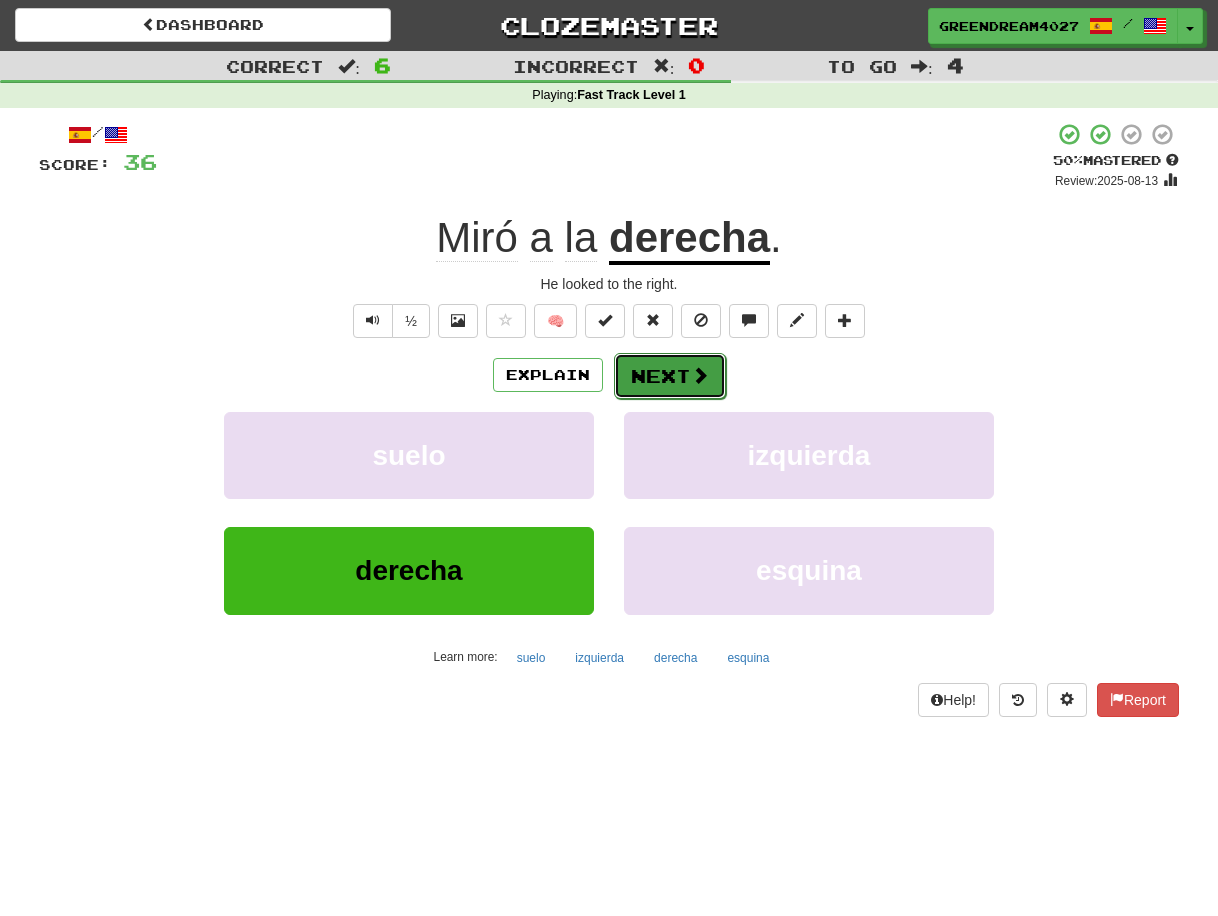 click on "Next" at bounding box center [670, 376] 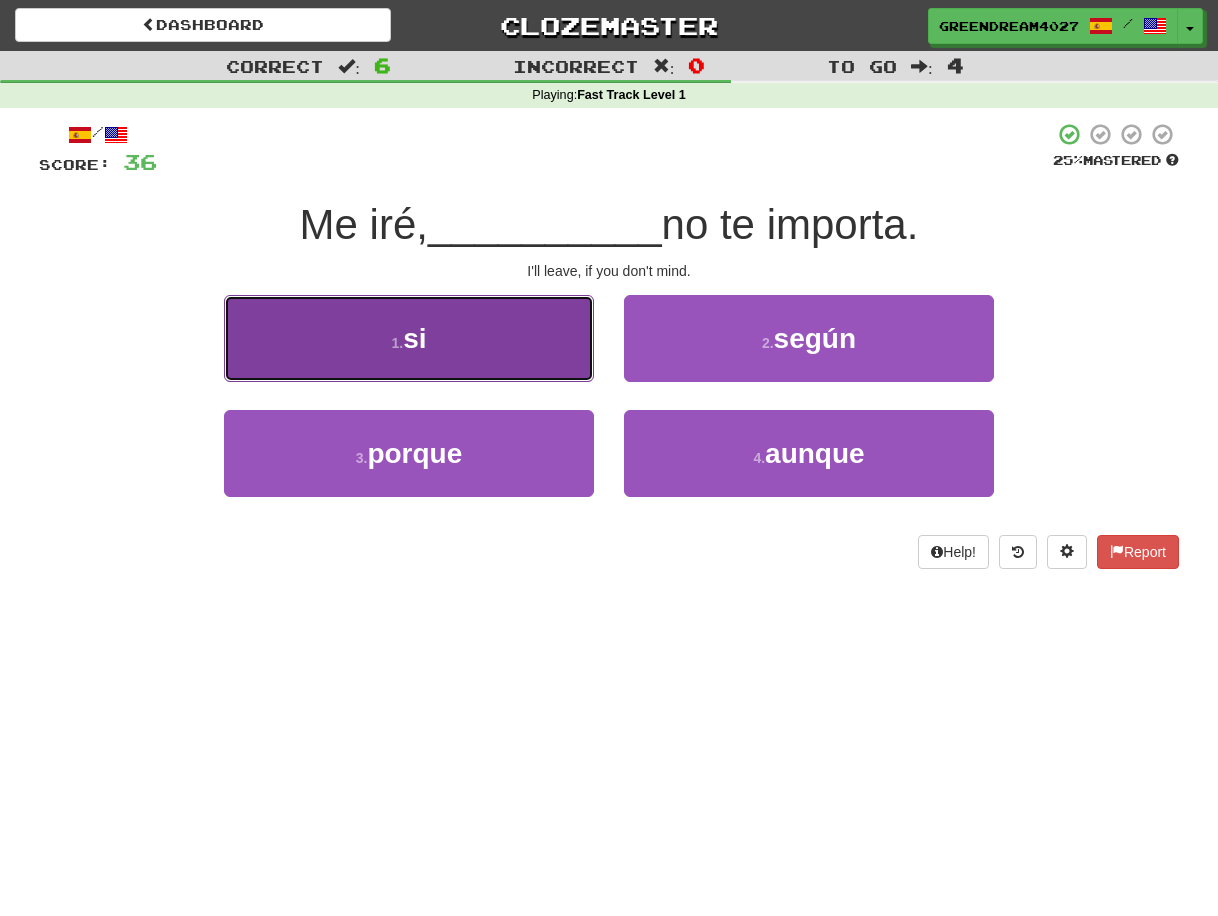 click on "1 .  si" at bounding box center (409, 338) 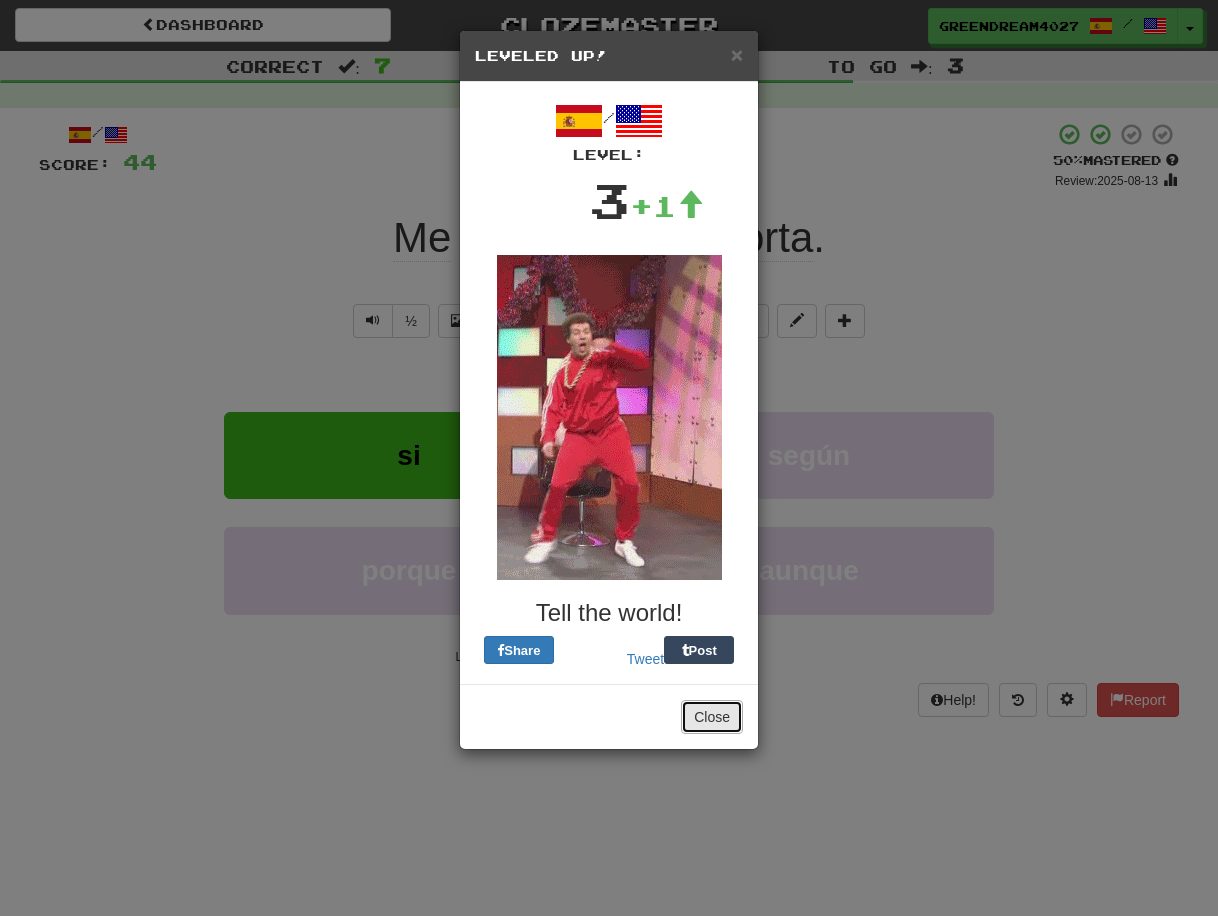 click on "Close" at bounding box center (712, 717) 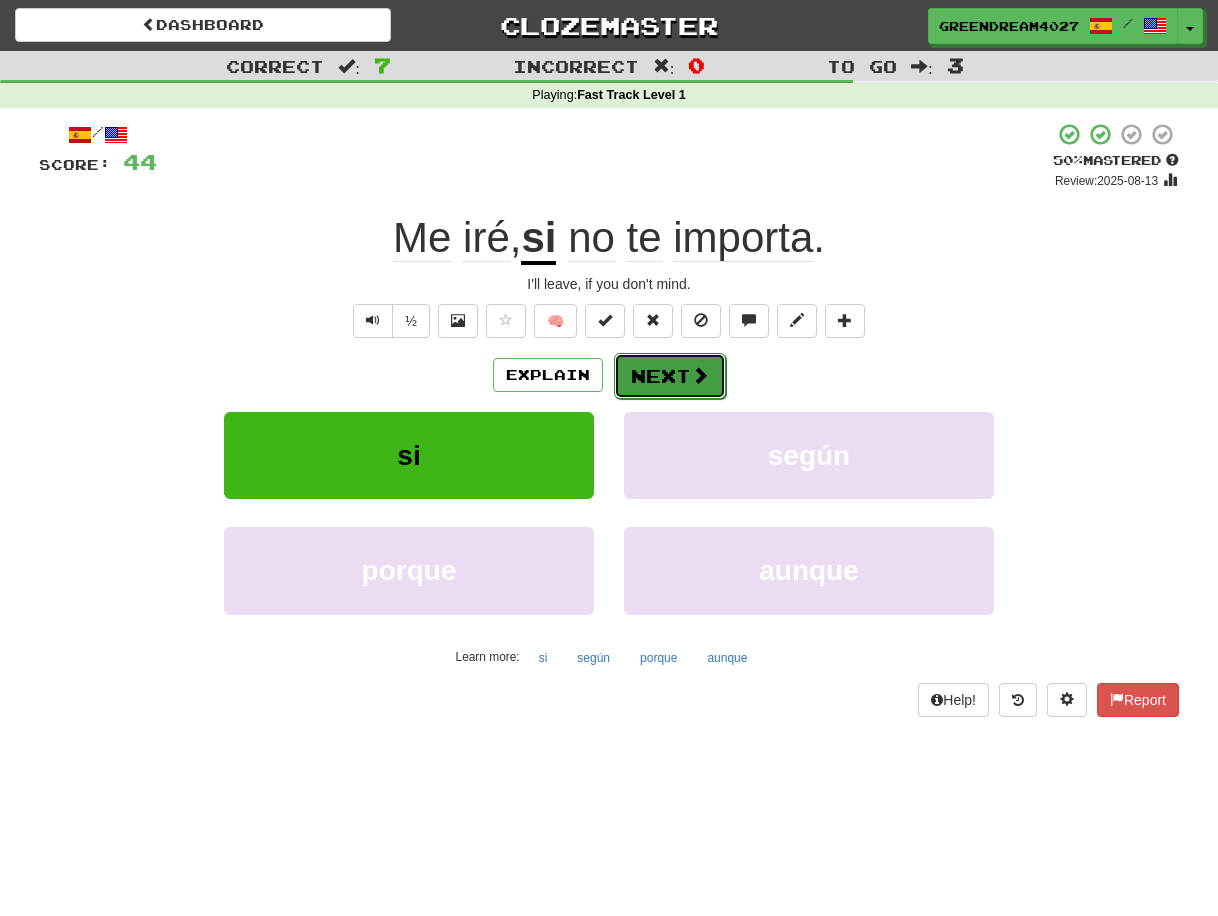 click on "Next" at bounding box center [670, 376] 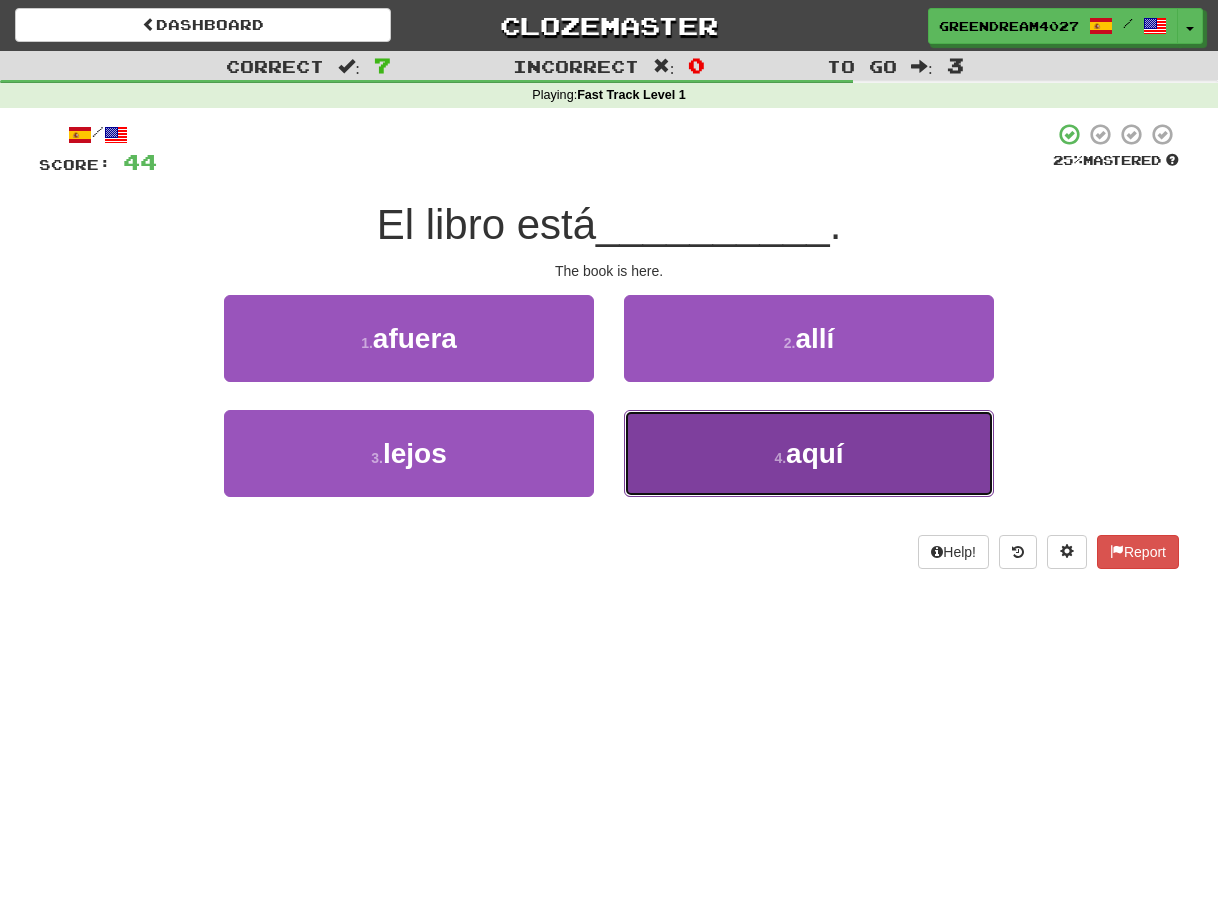 click on "4 .  aquí" at bounding box center [809, 453] 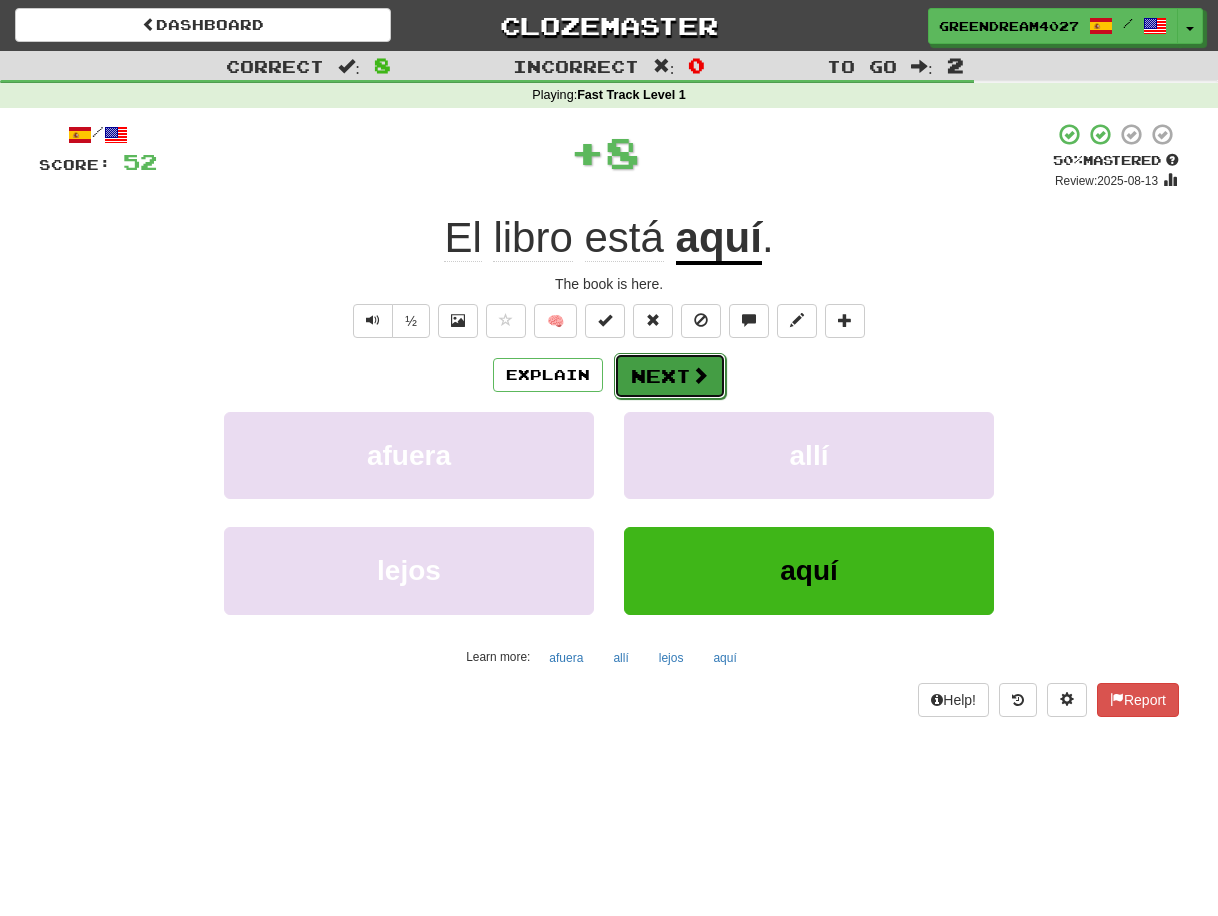 click on "Next" at bounding box center [670, 376] 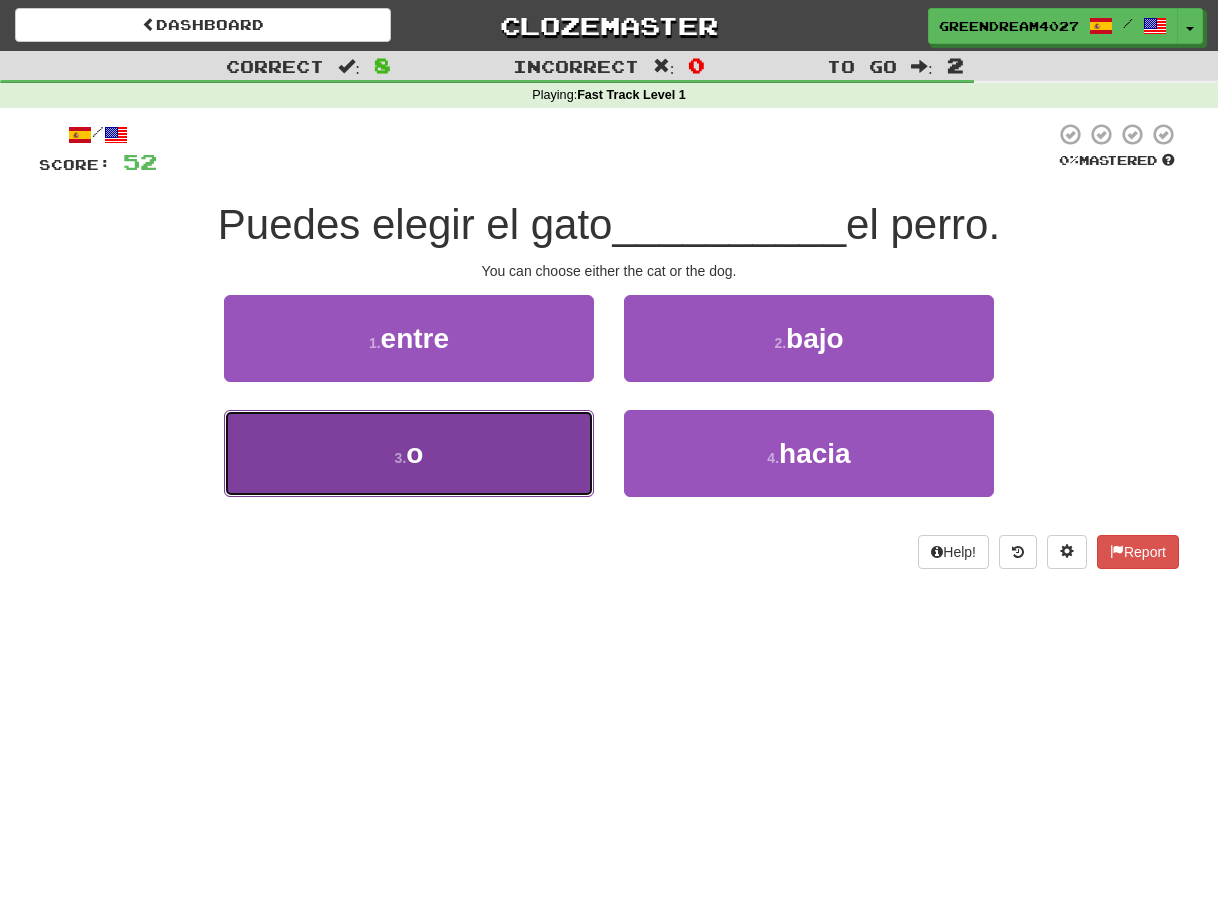 click on "3 .  o" at bounding box center (409, 453) 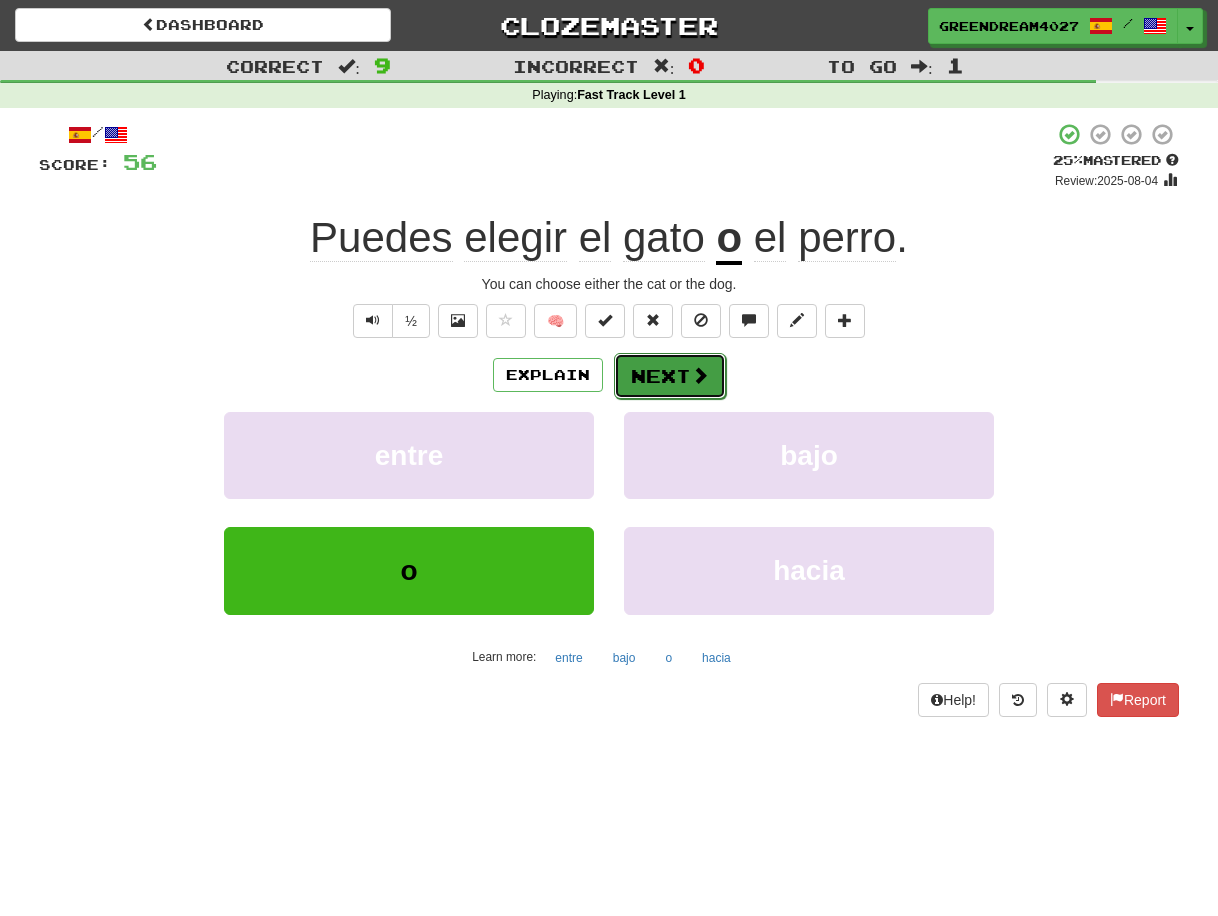 click on "Next" at bounding box center [670, 376] 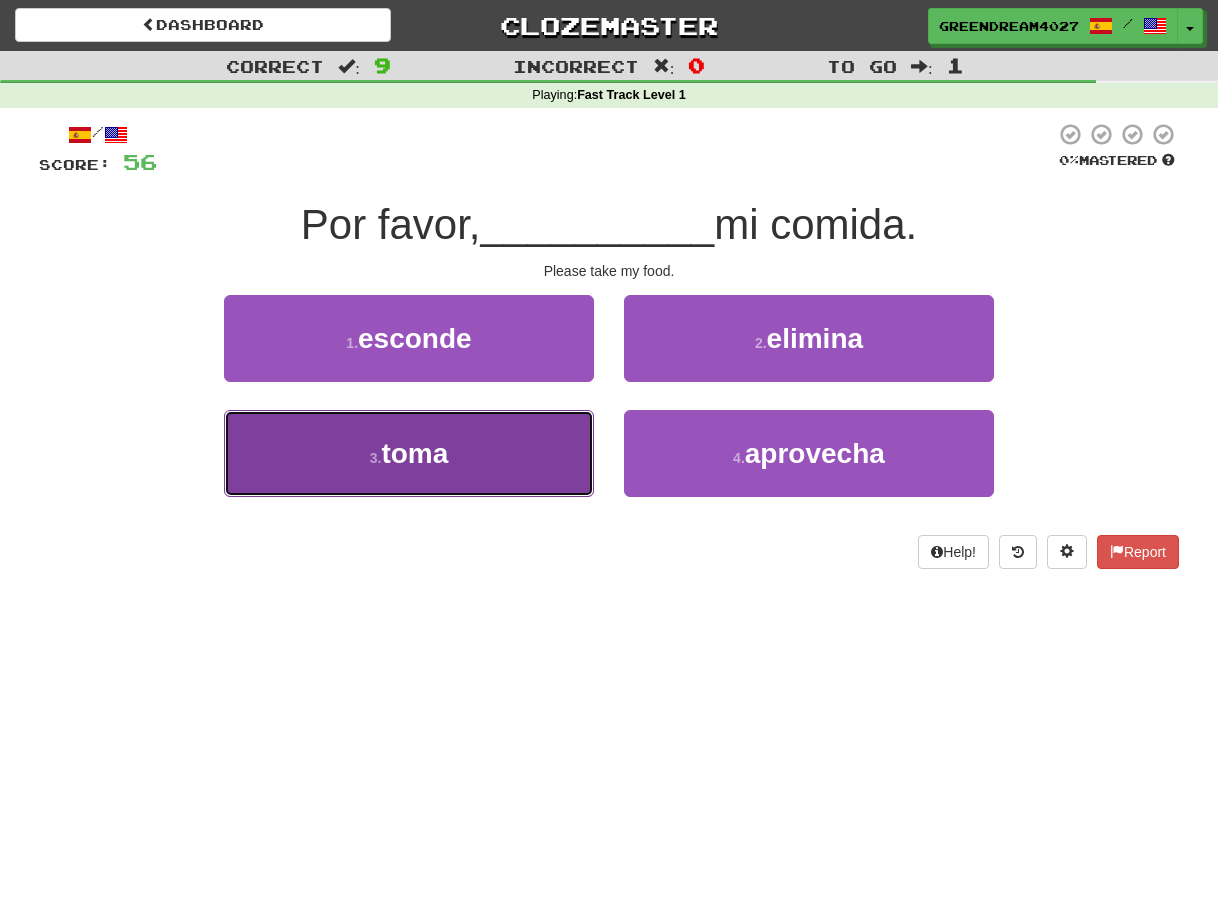 click on "3 .  toma" at bounding box center (409, 453) 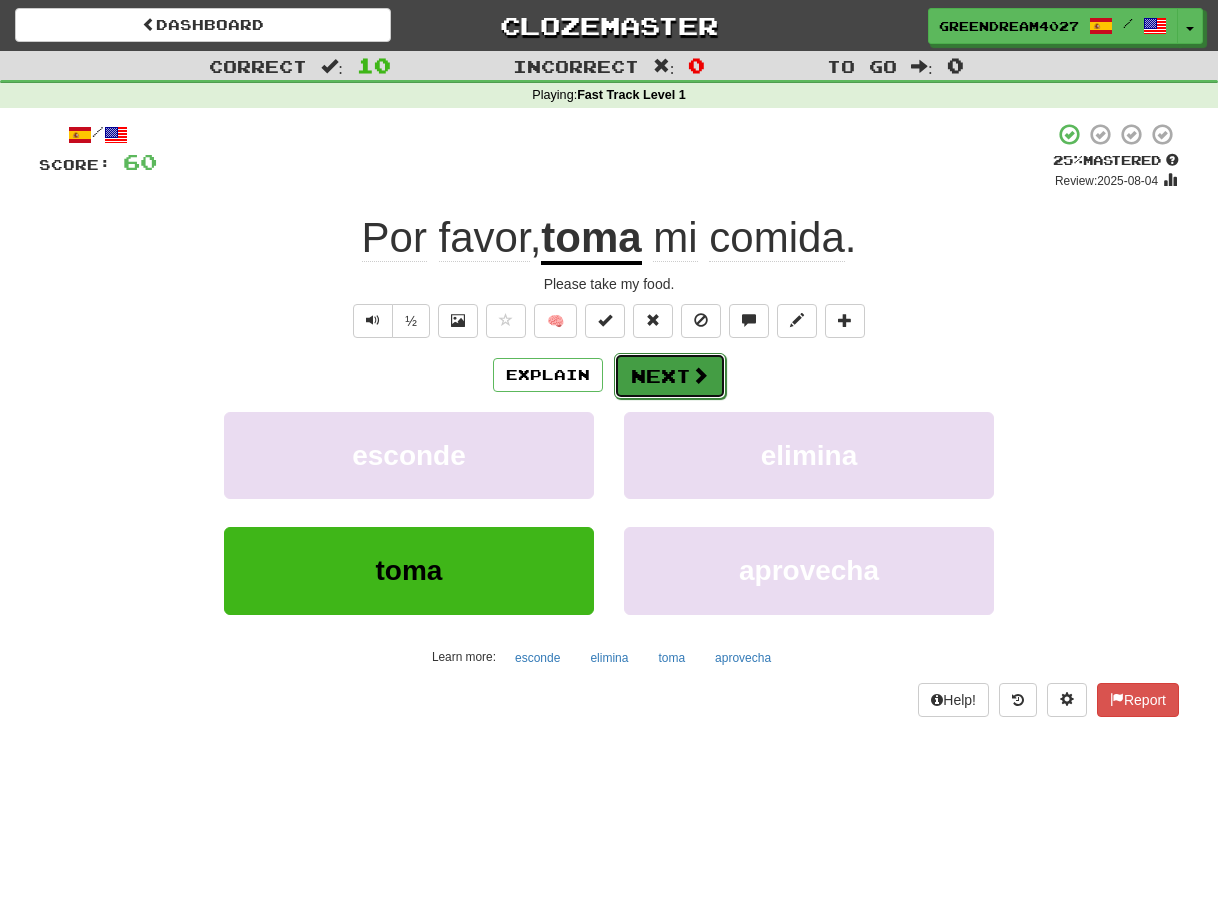 click on "Next" at bounding box center [670, 376] 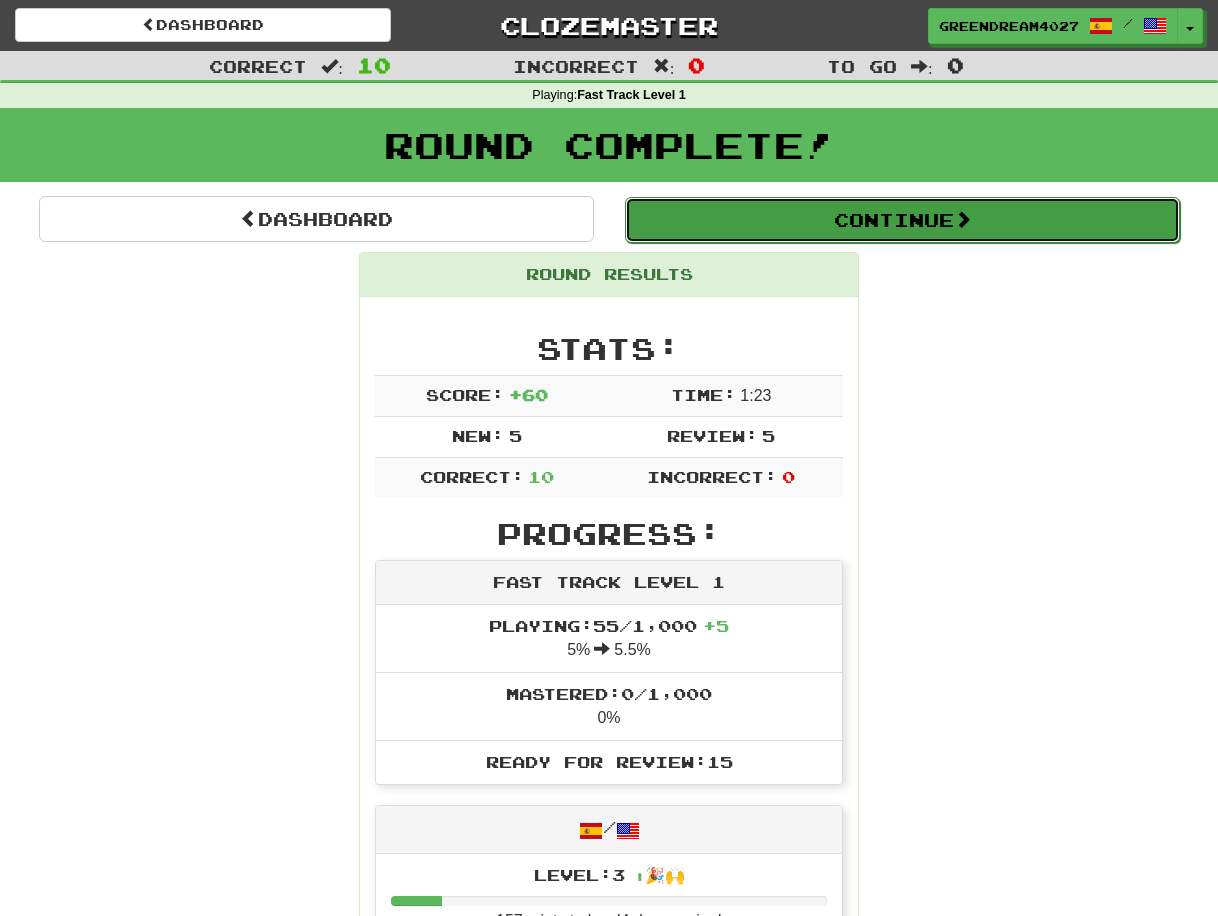 click on "Continue" at bounding box center (902, 220) 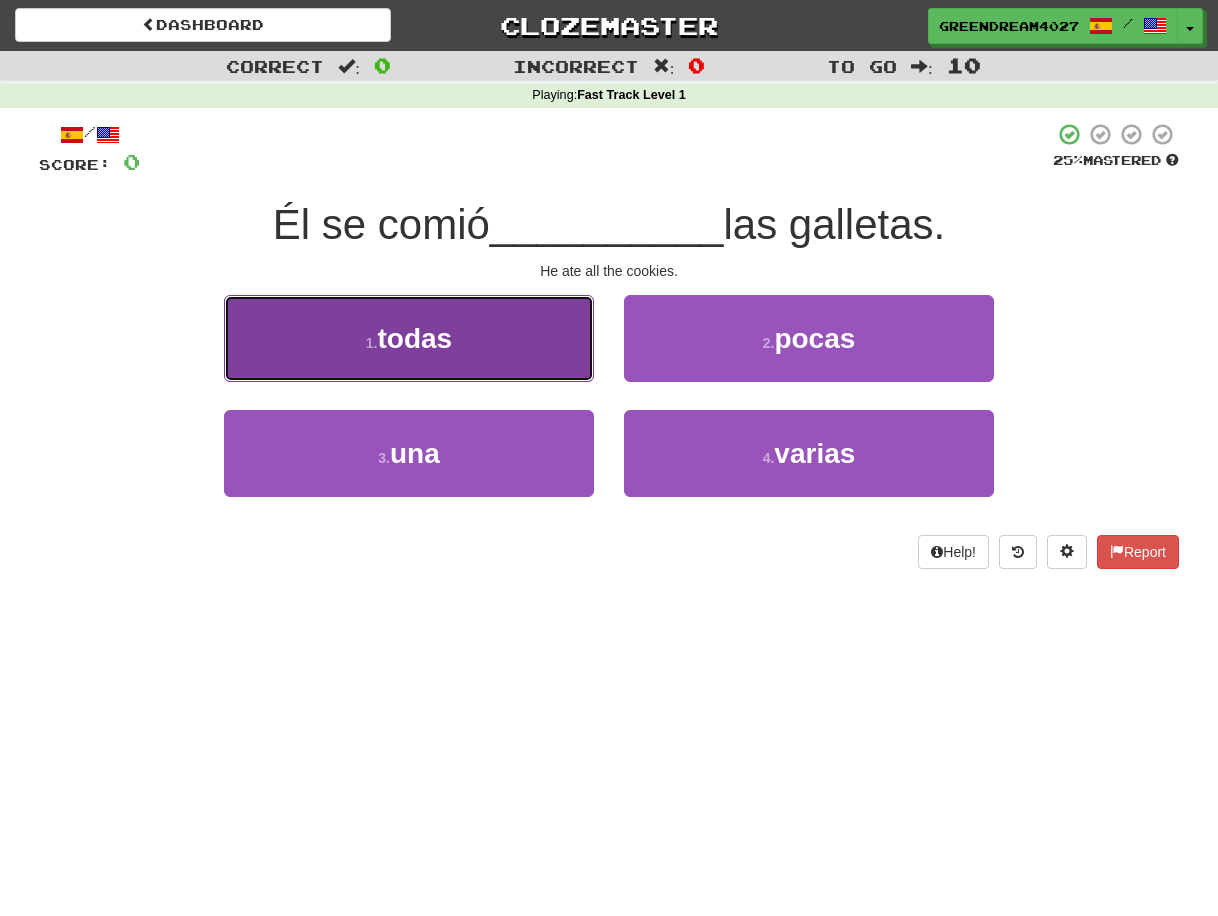 click on "todas" at bounding box center [415, 338] 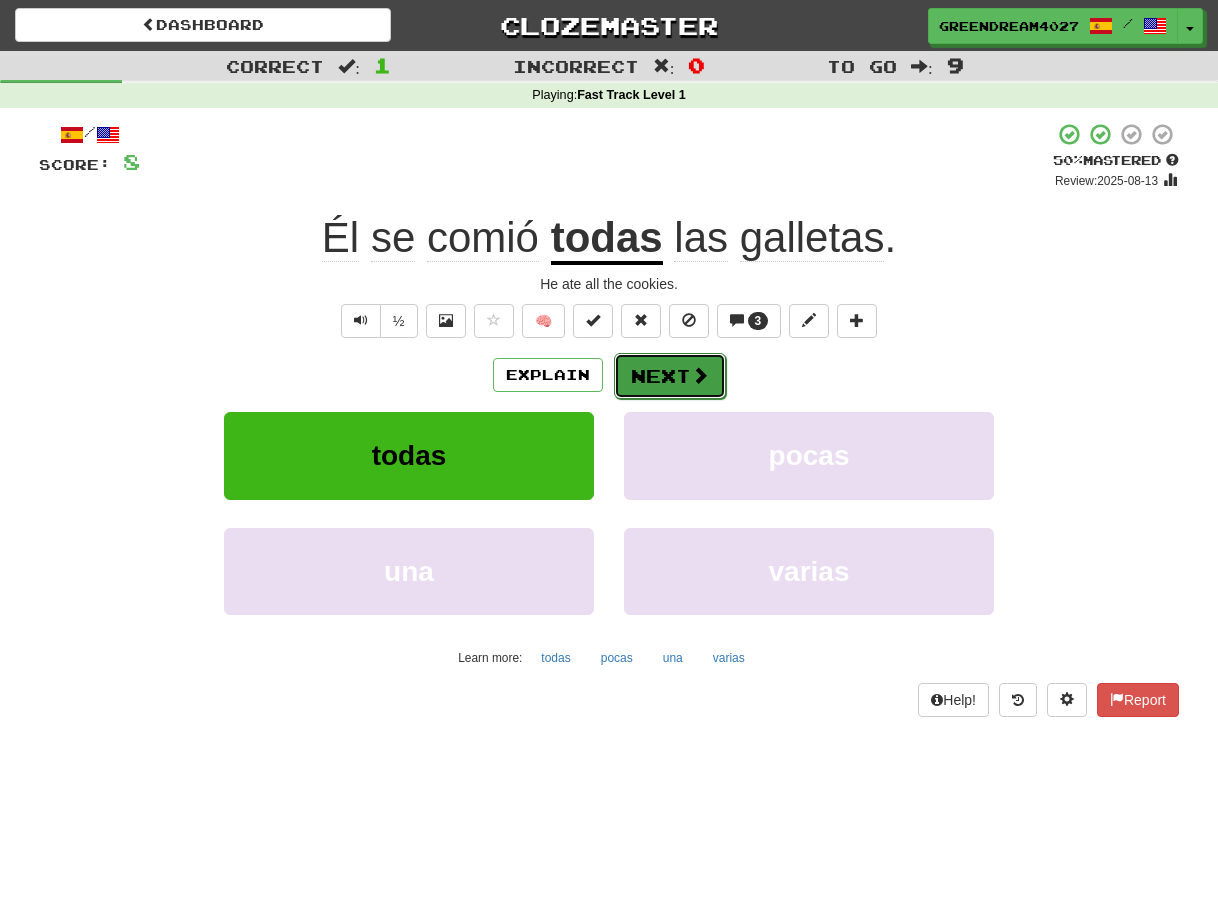 click on "Next" at bounding box center [670, 376] 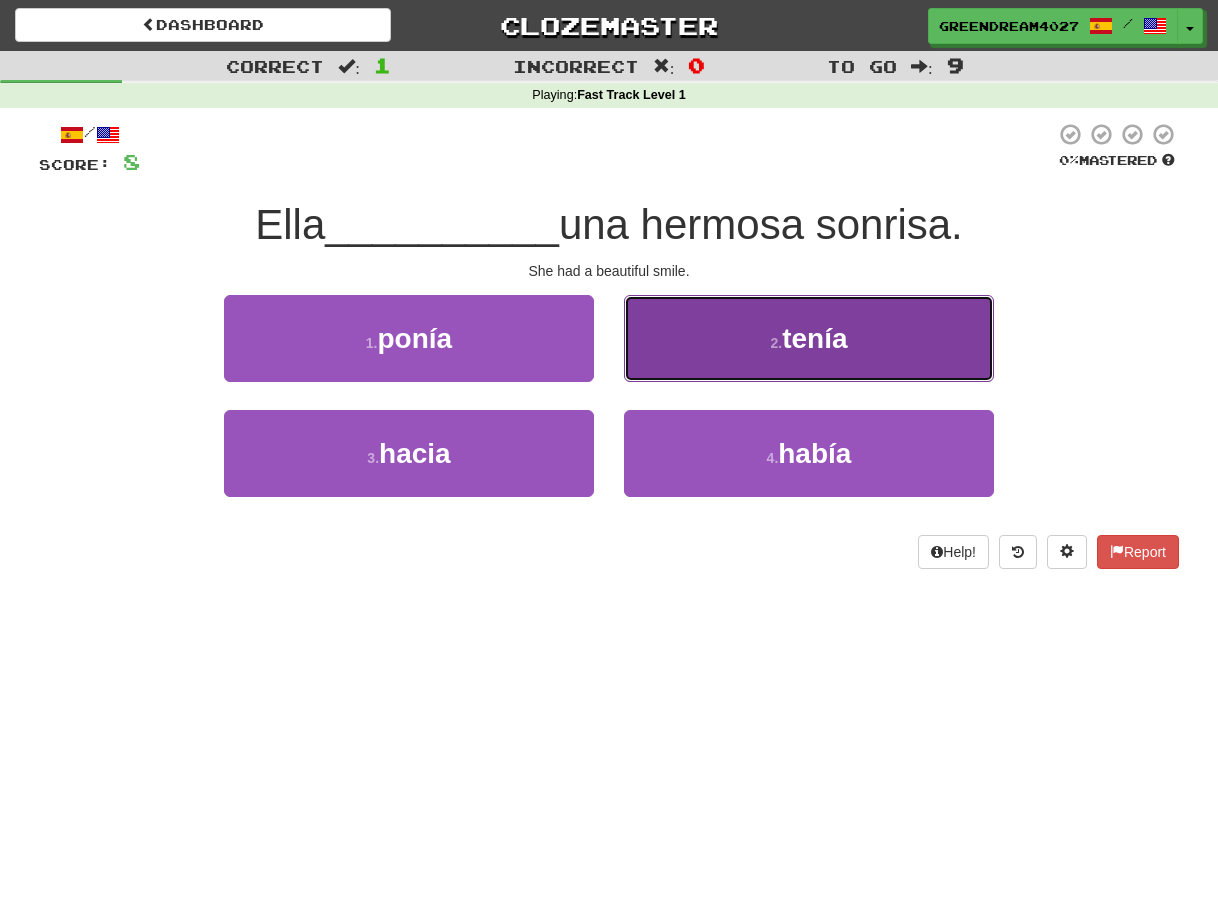 click on "2 .  tenía" at bounding box center (809, 338) 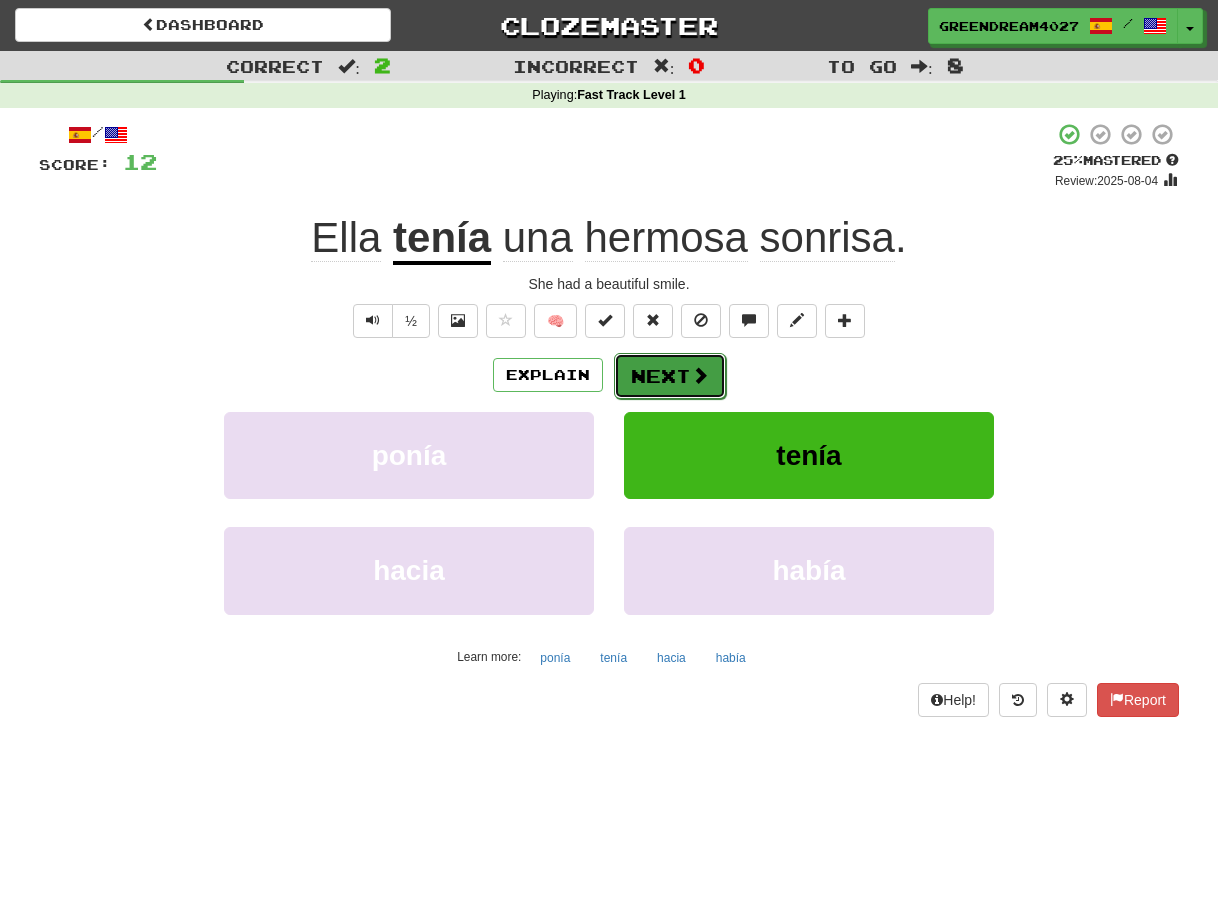 click on "Next" at bounding box center (670, 376) 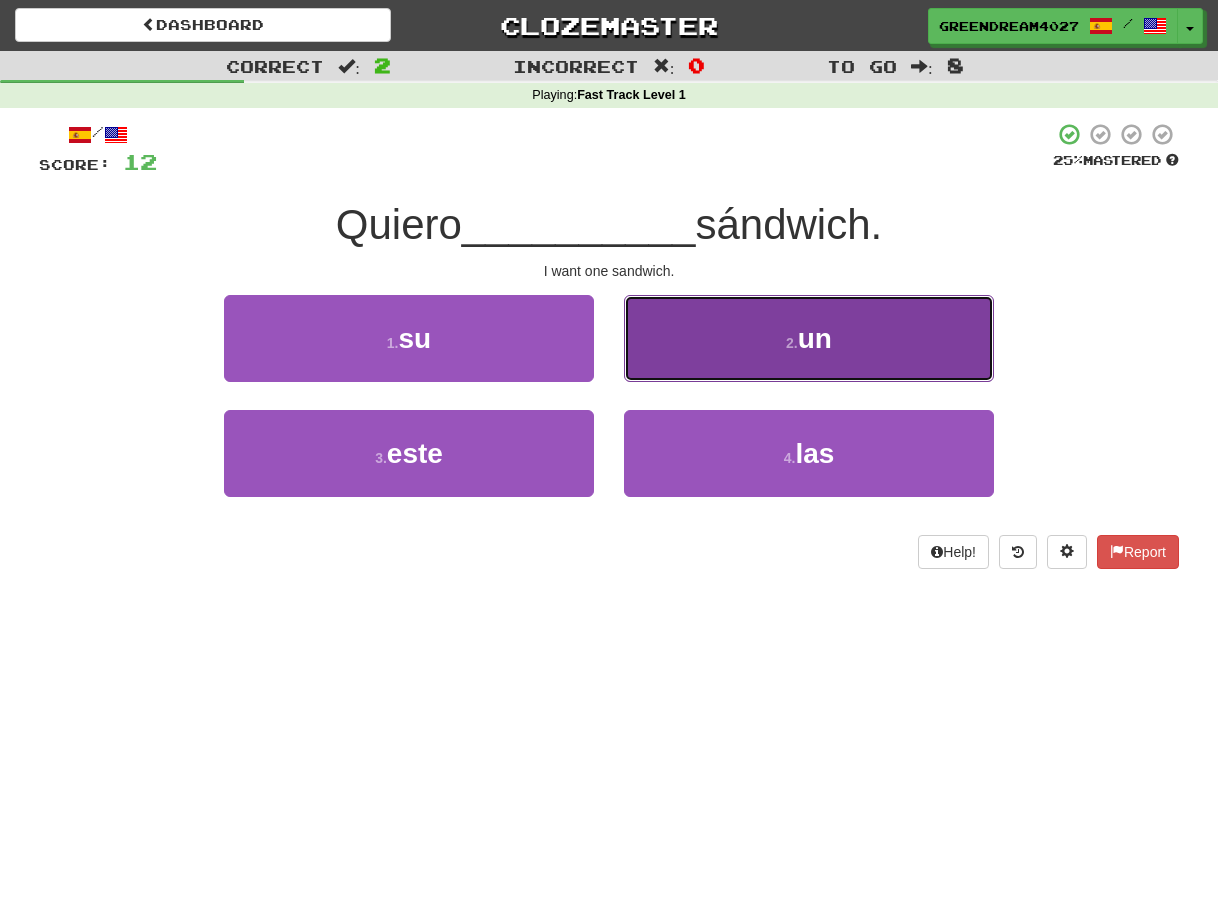 click on "2 .  un" at bounding box center (809, 338) 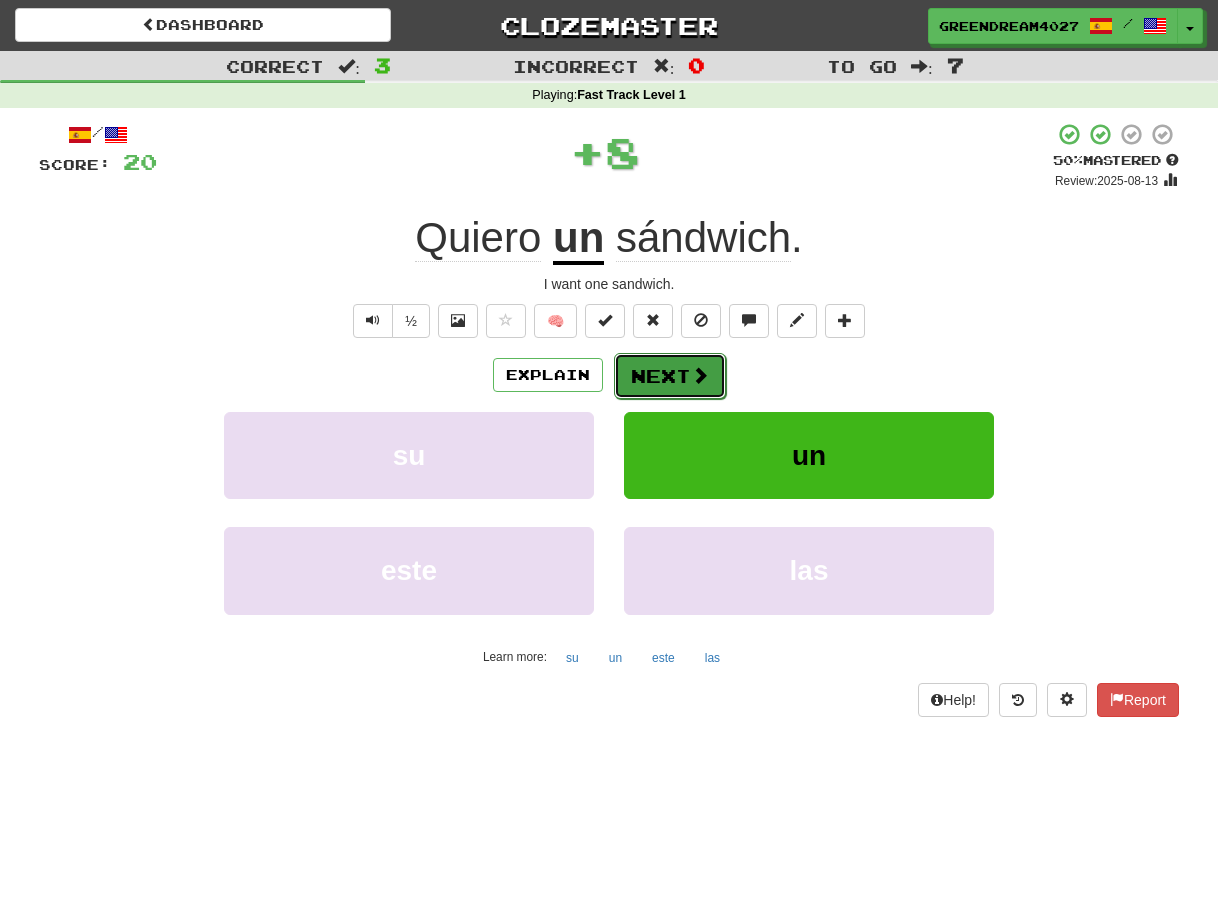 click on "Next" at bounding box center (670, 376) 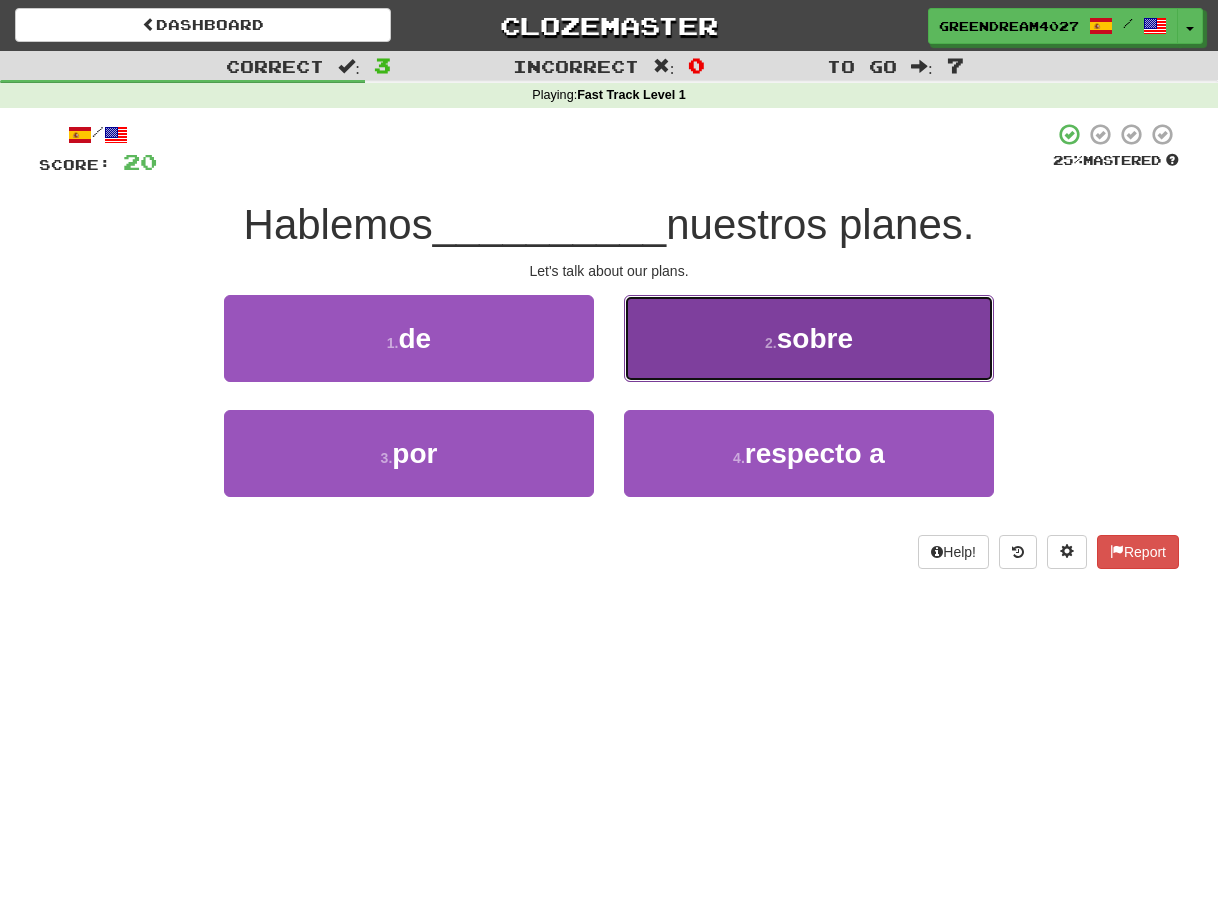 click on "sobre" at bounding box center [815, 338] 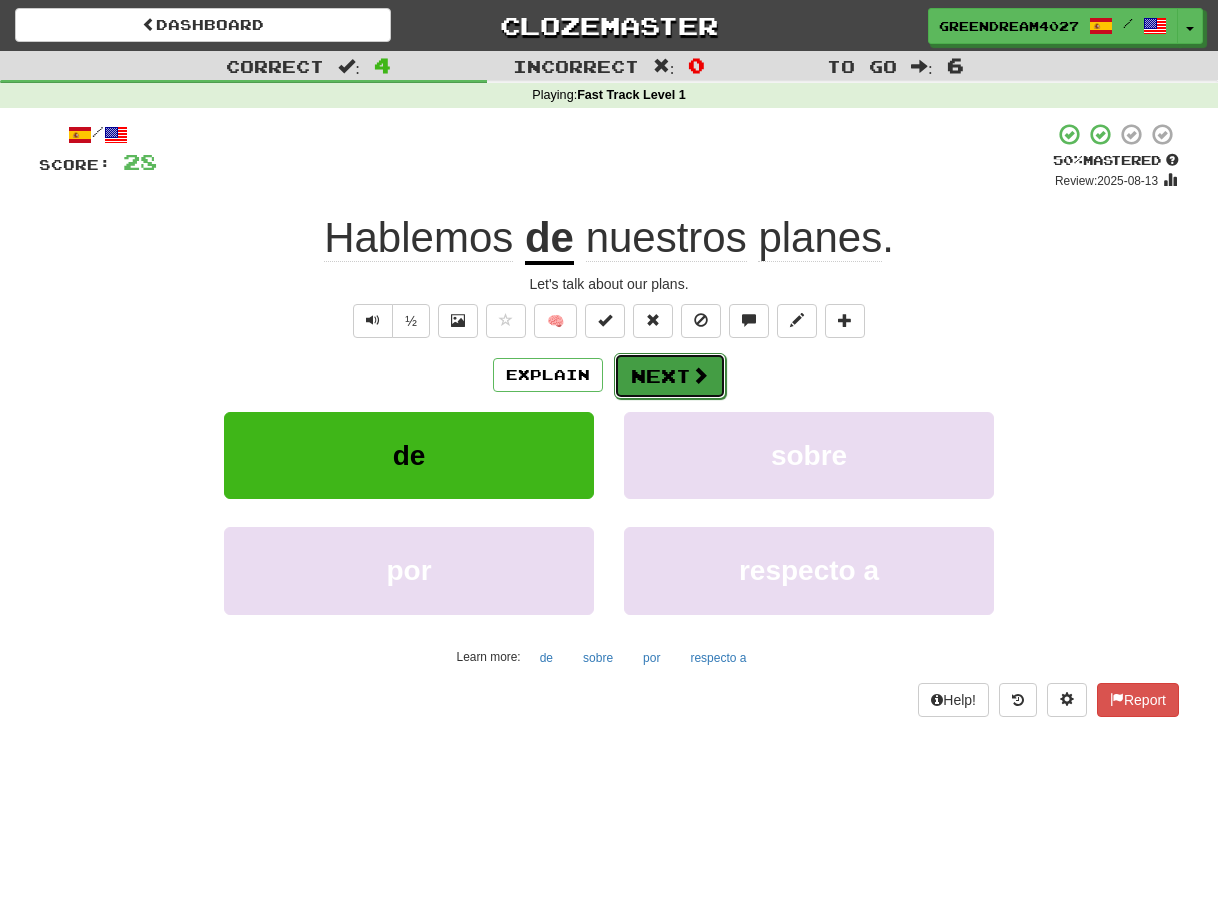 click on "Next" at bounding box center [670, 376] 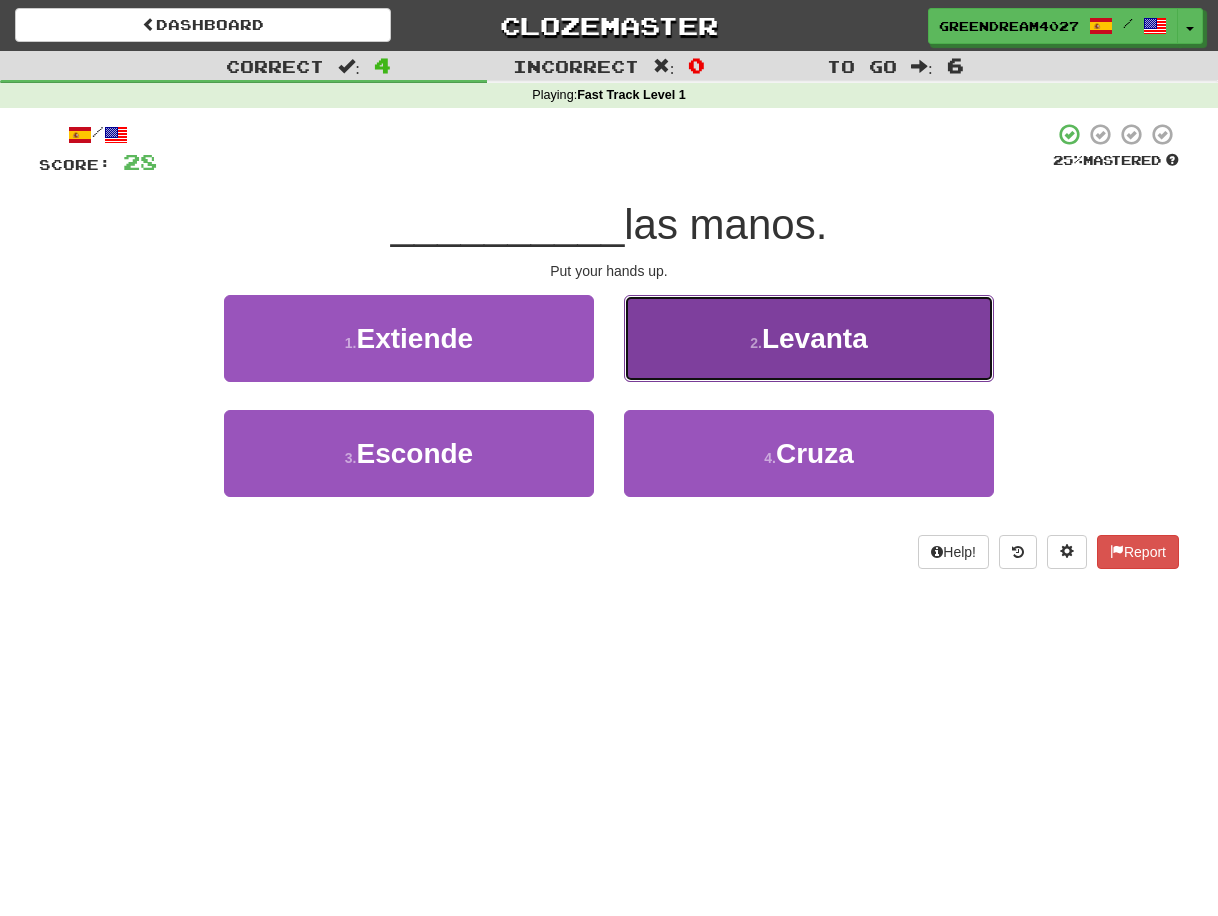 click on "Levanta" at bounding box center [815, 338] 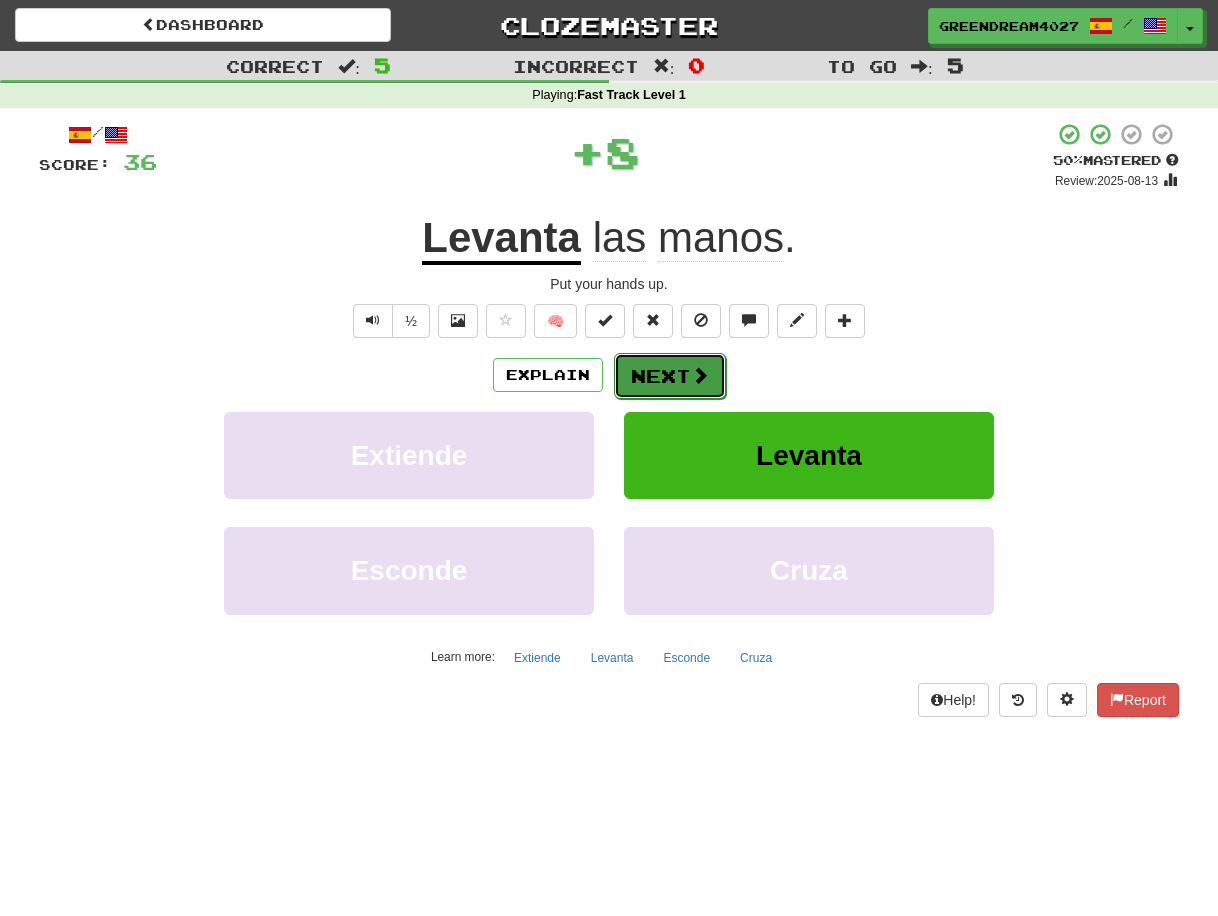 click on "Next" at bounding box center [670, 376] 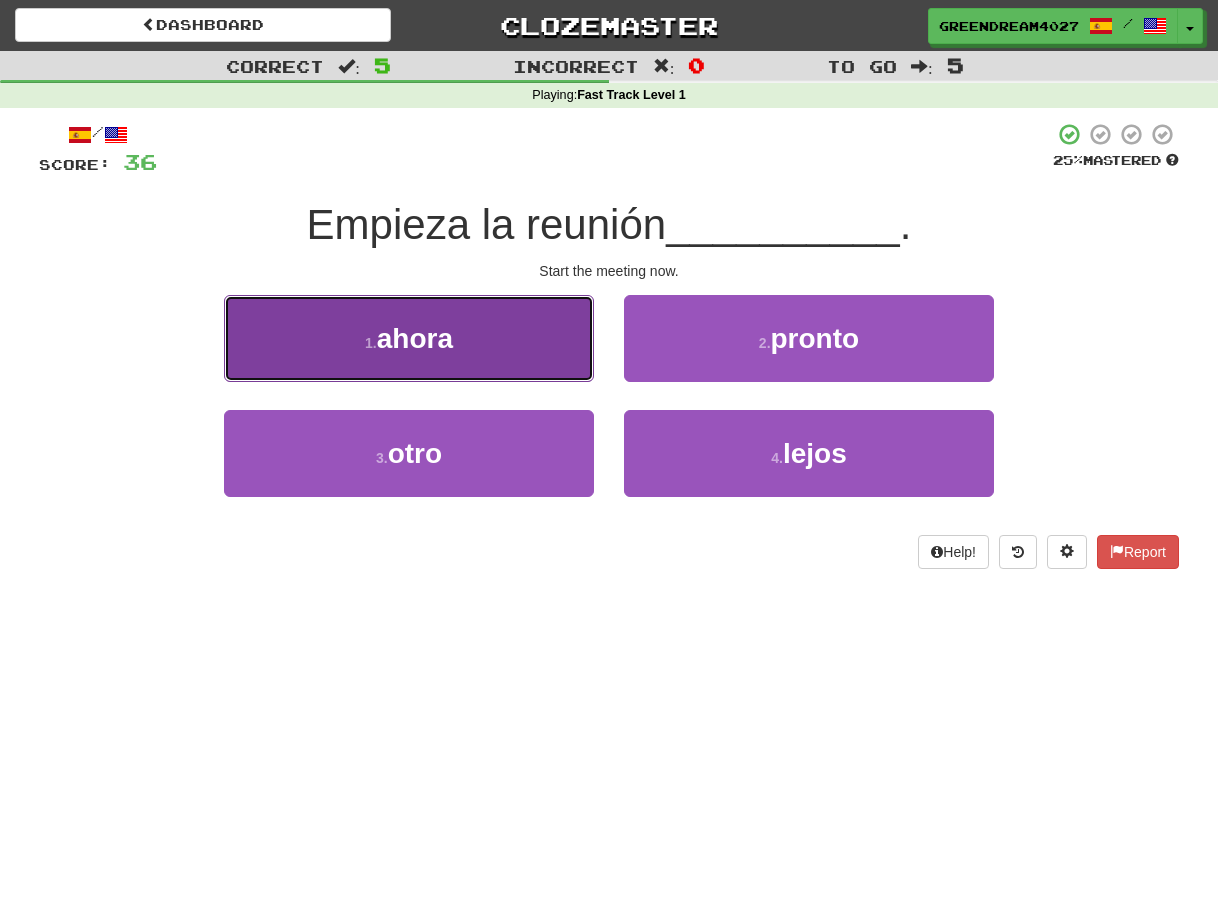 click on "1 .  ahora" at bounding box center [409, 338] 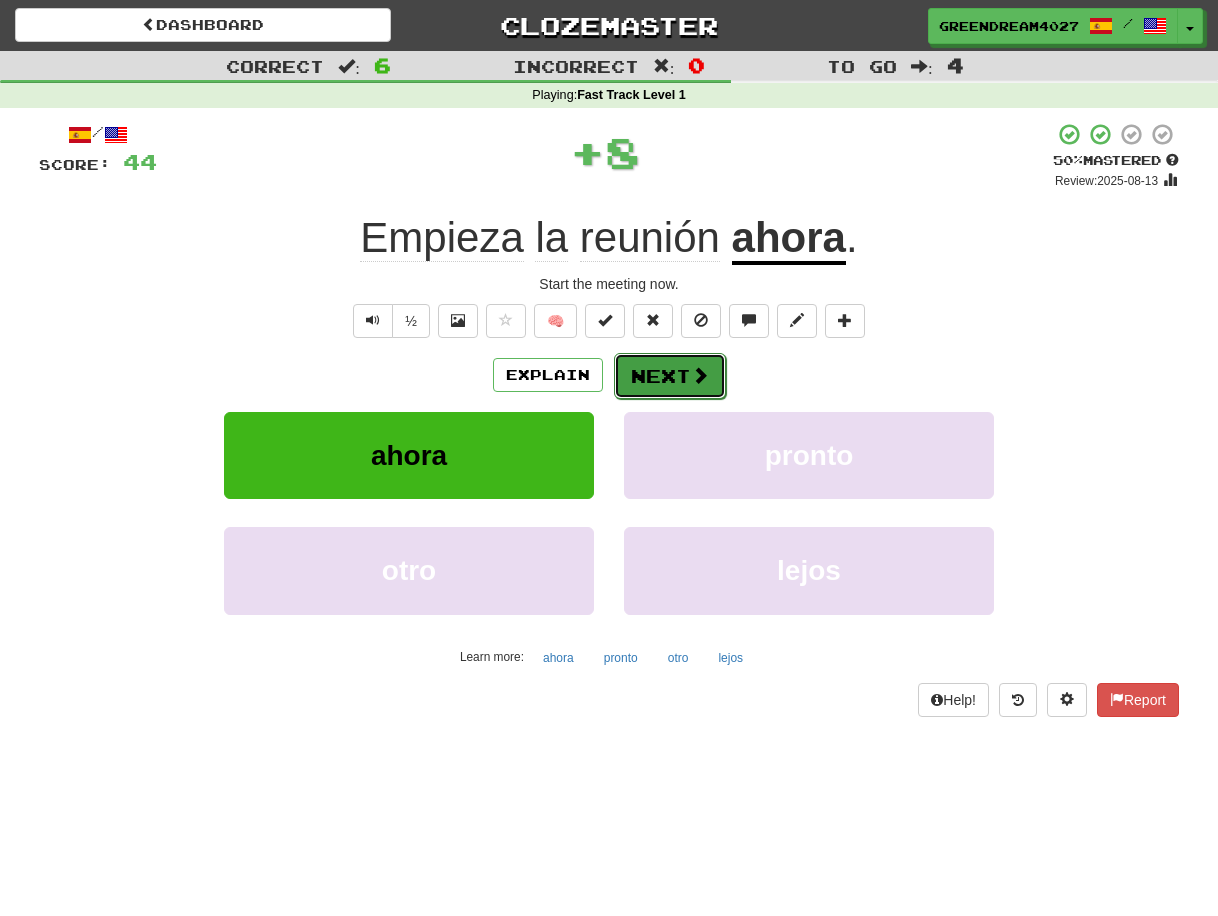 click on "Next" at bounding box center (670, 376) 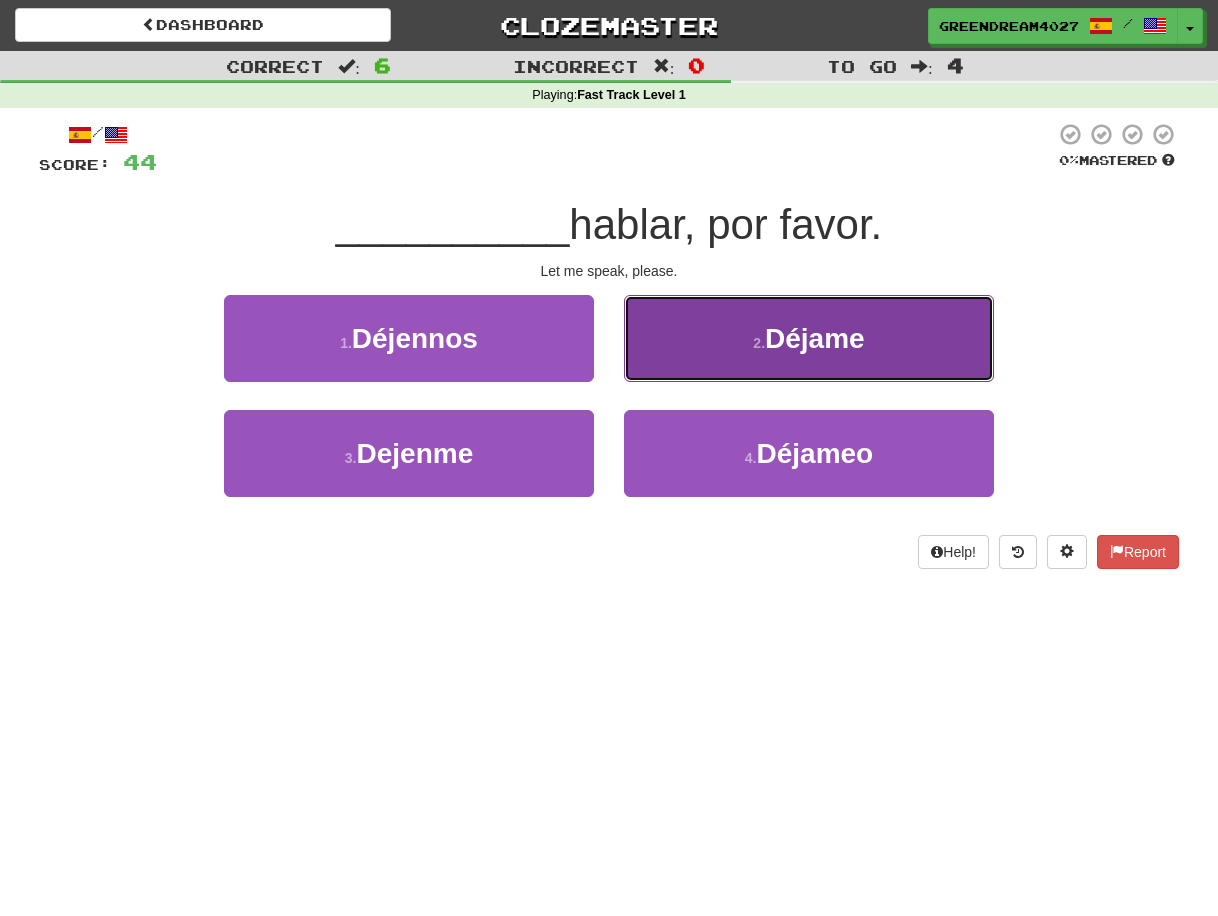 click on "Déjame" at bounding box center [815, 338] 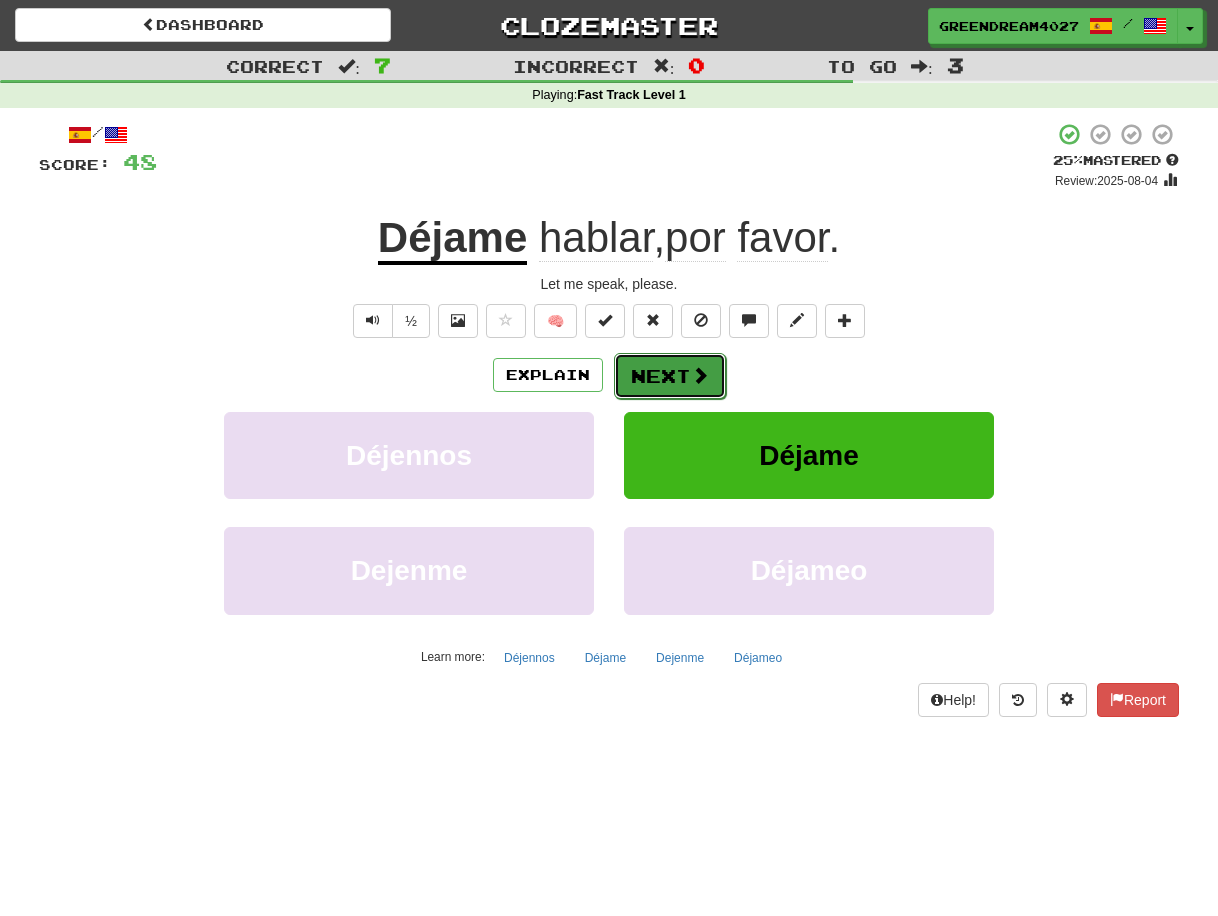 click on "Next" at bounding box center [670, 376] 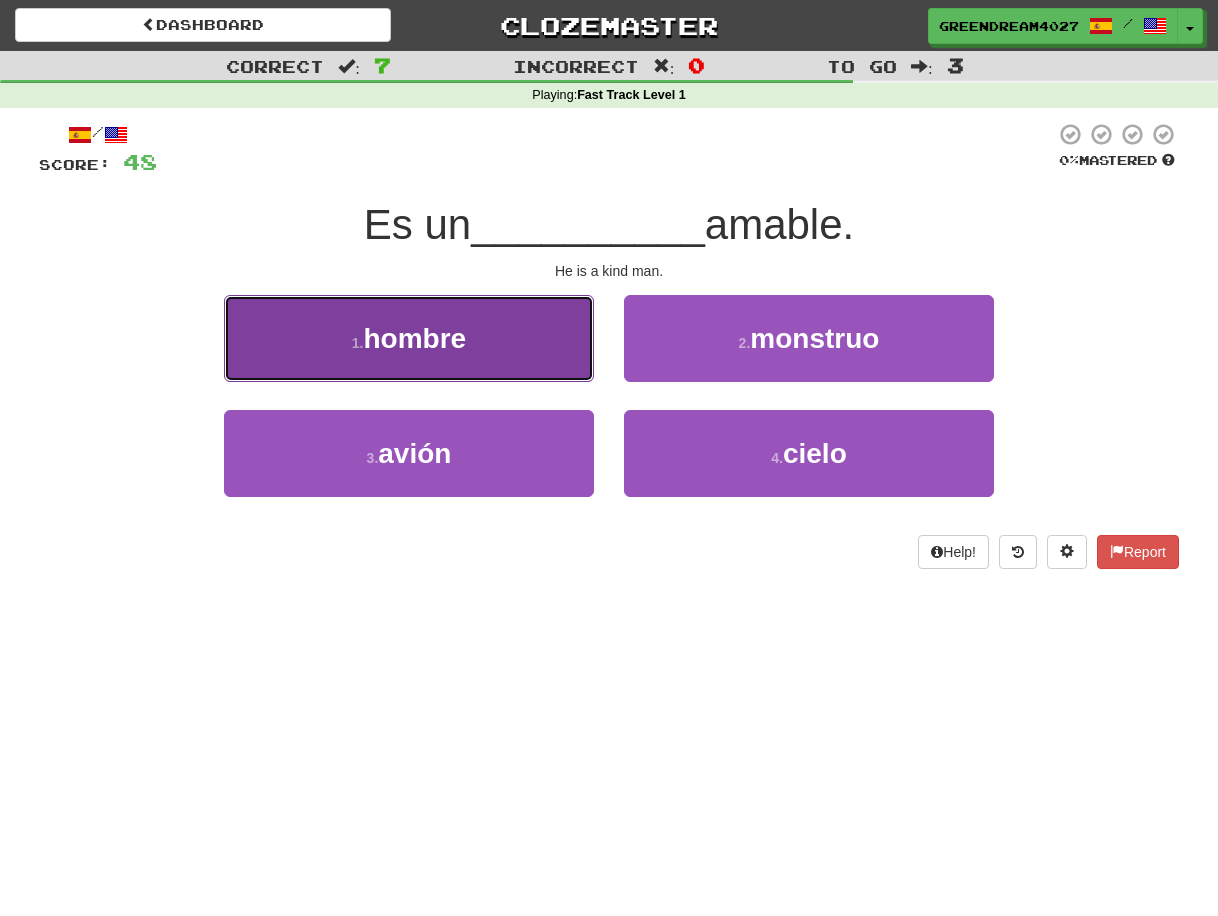 click on "1 .  hombre" at bounding box center (409, 338) 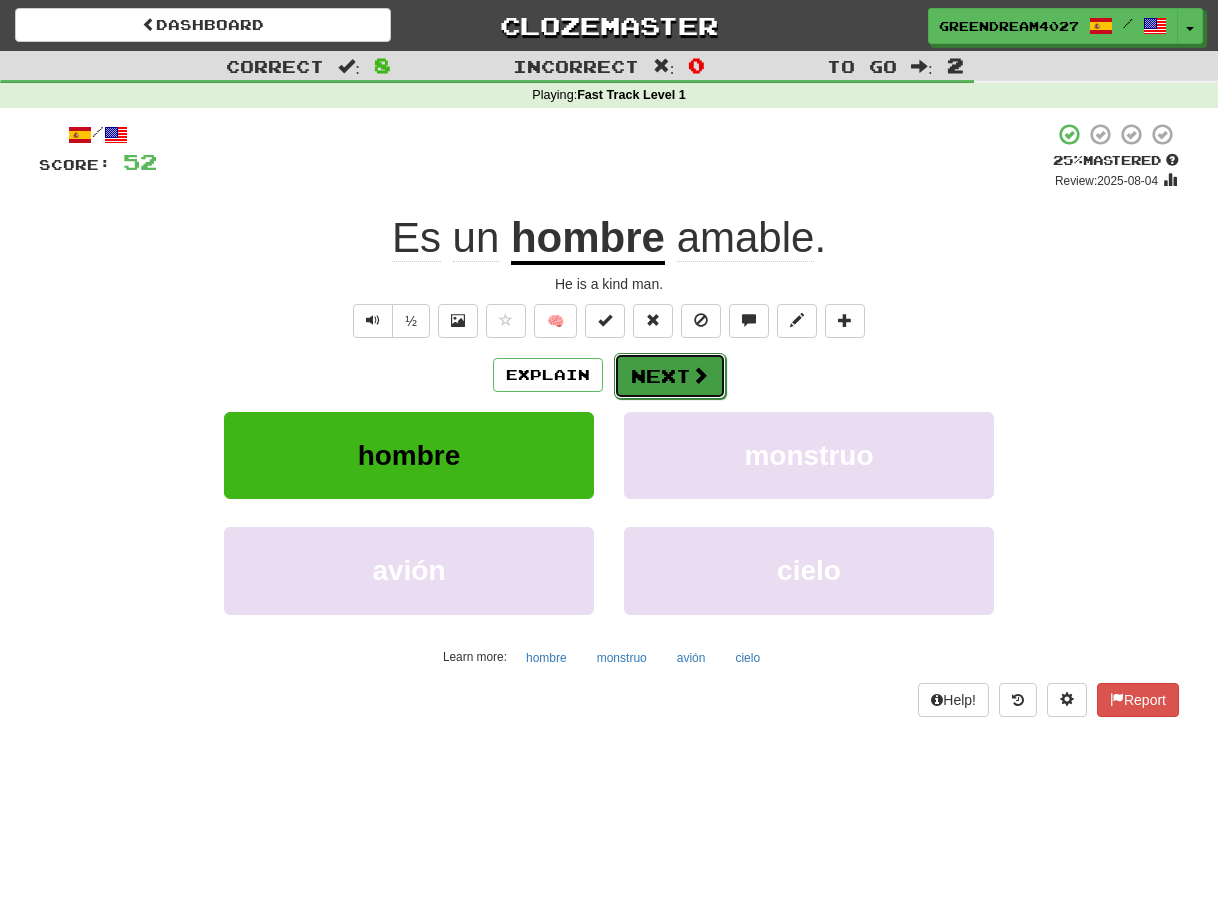 click on "Next" at bounding box center (670, 376) 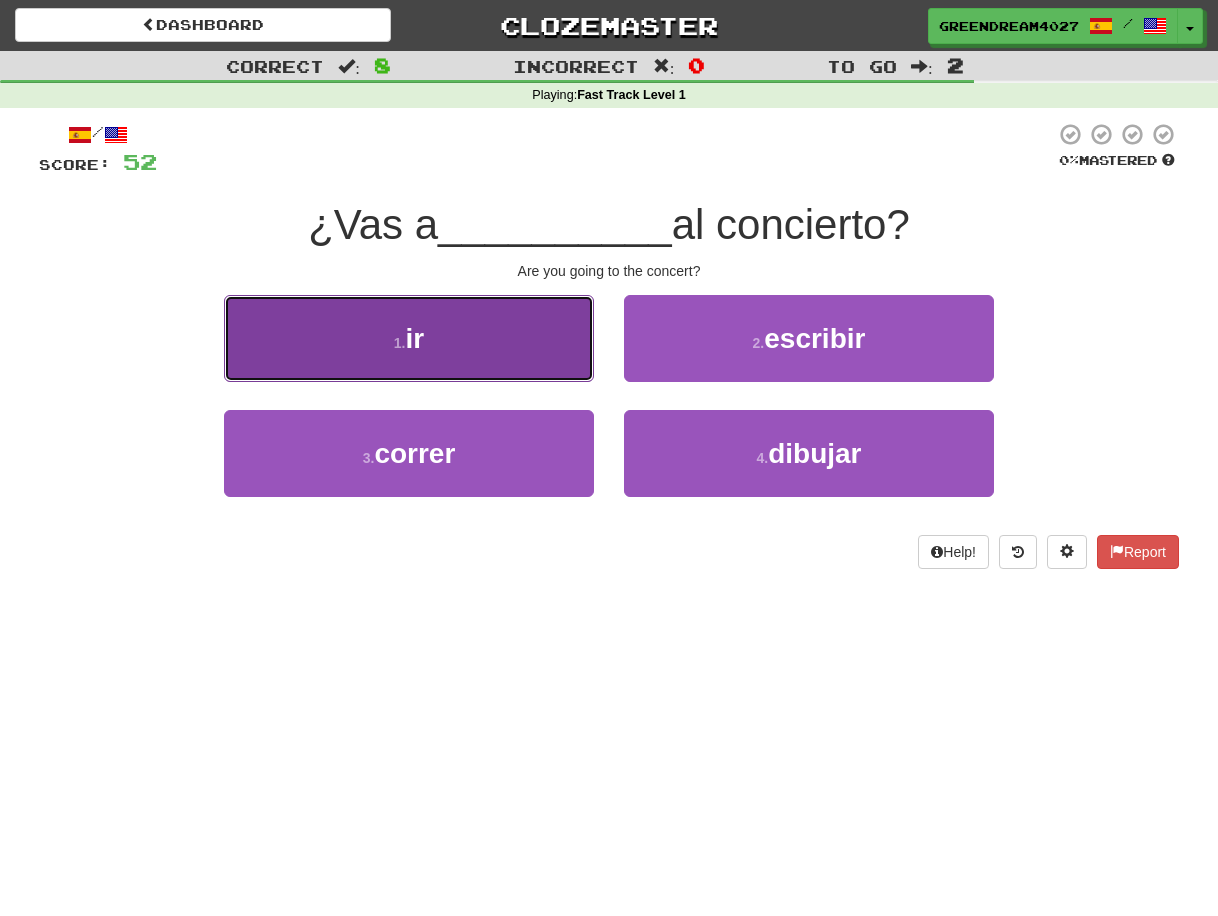 click on "1 .  ir" at bounding box center [409, 338] 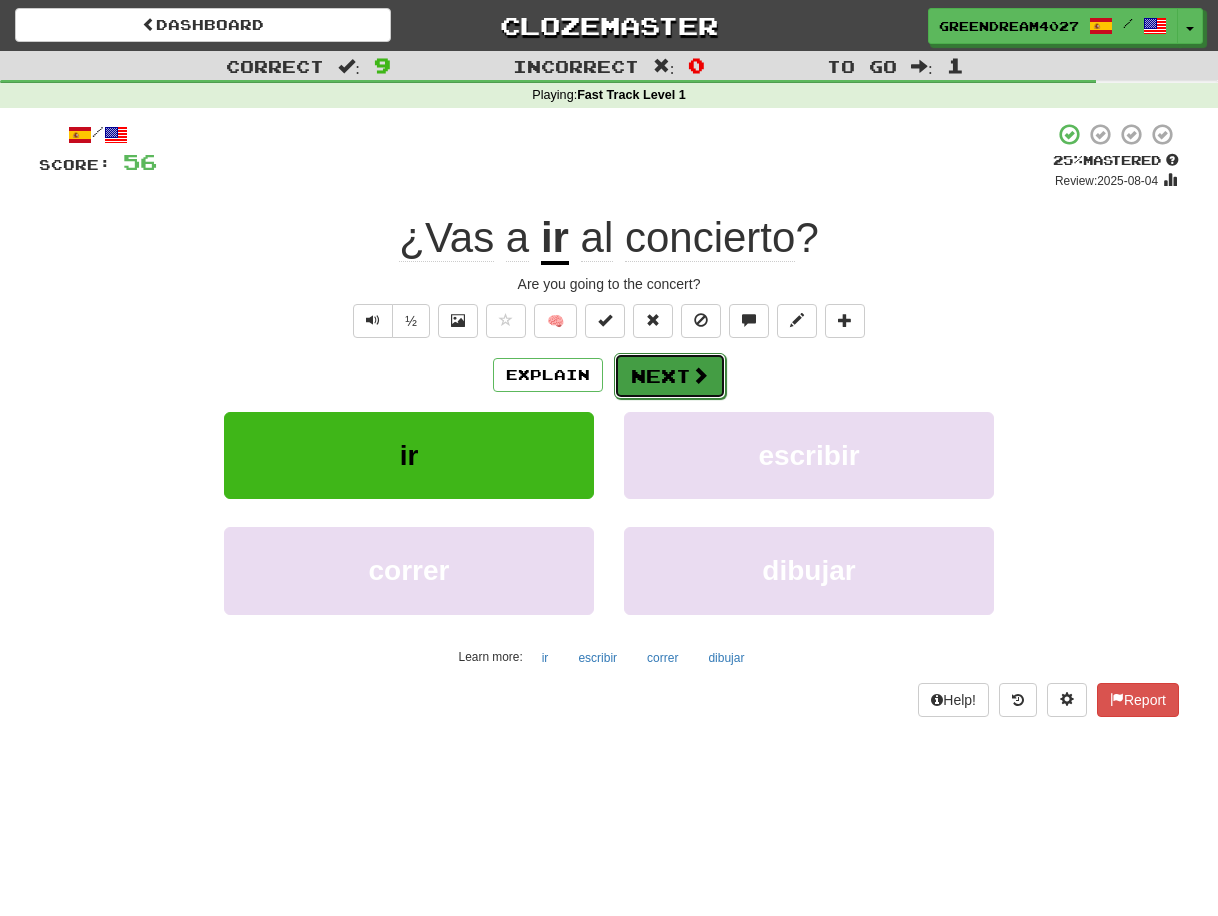 click on "Next" at bounding box center (670, 376) 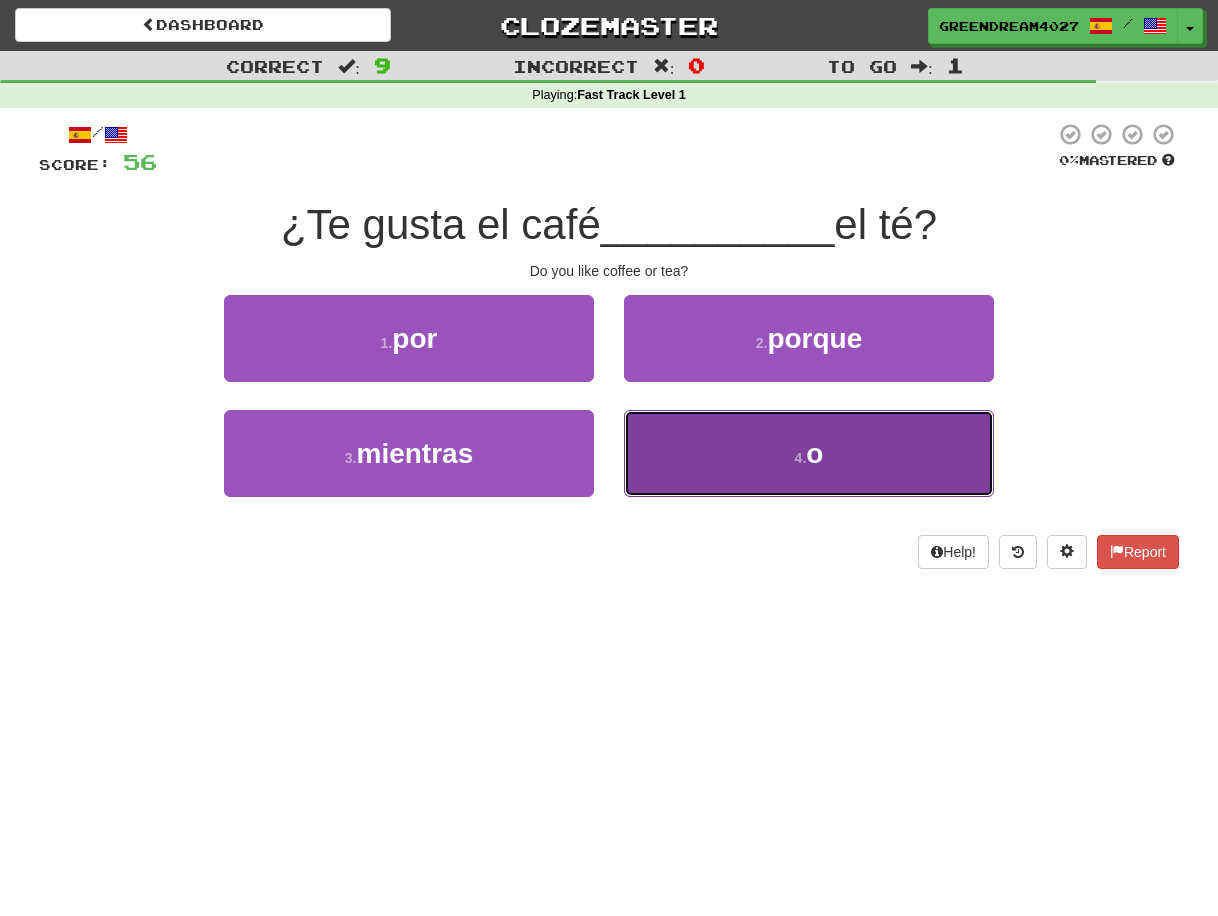 click on "4 .  o" at bounding box center (809, 453) 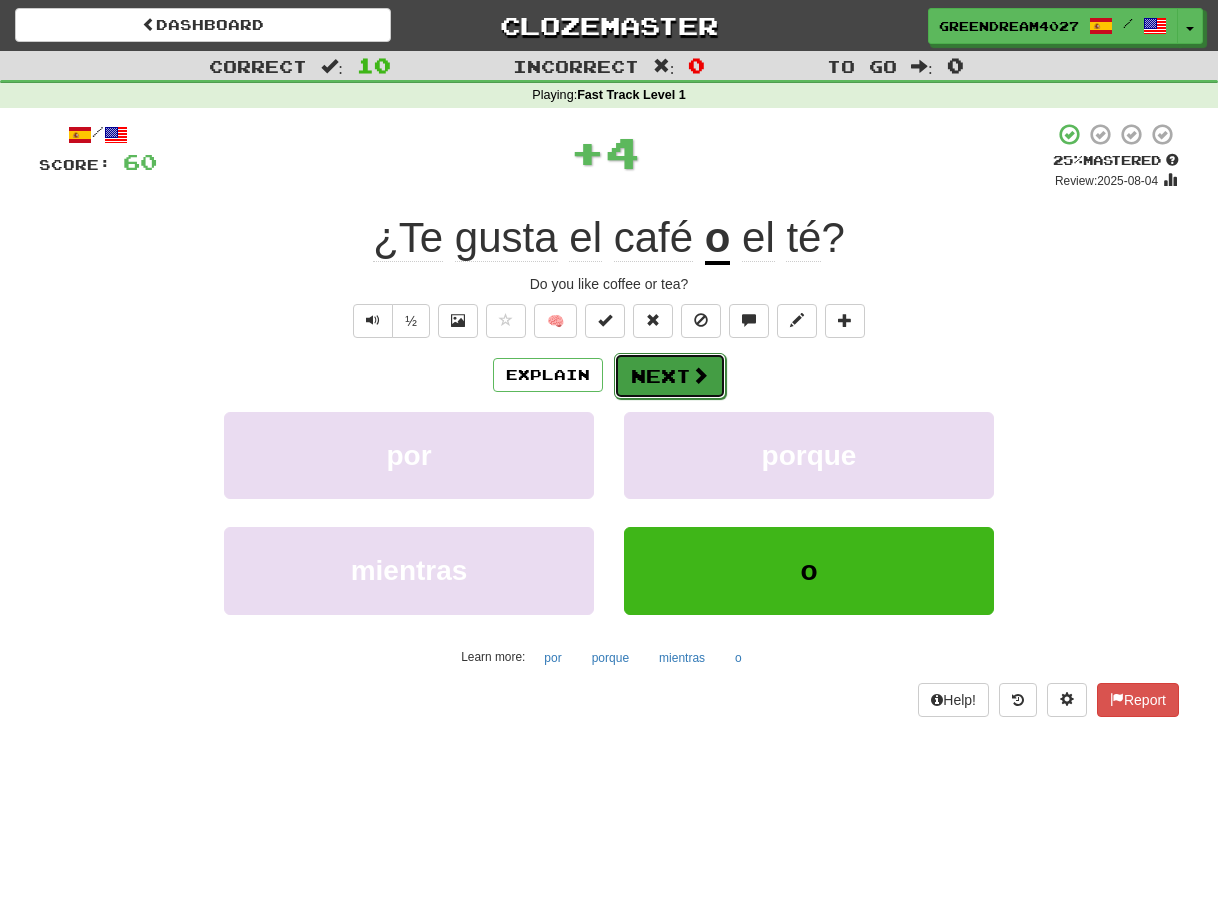 click on "Next" at bounding box center [670, 376] 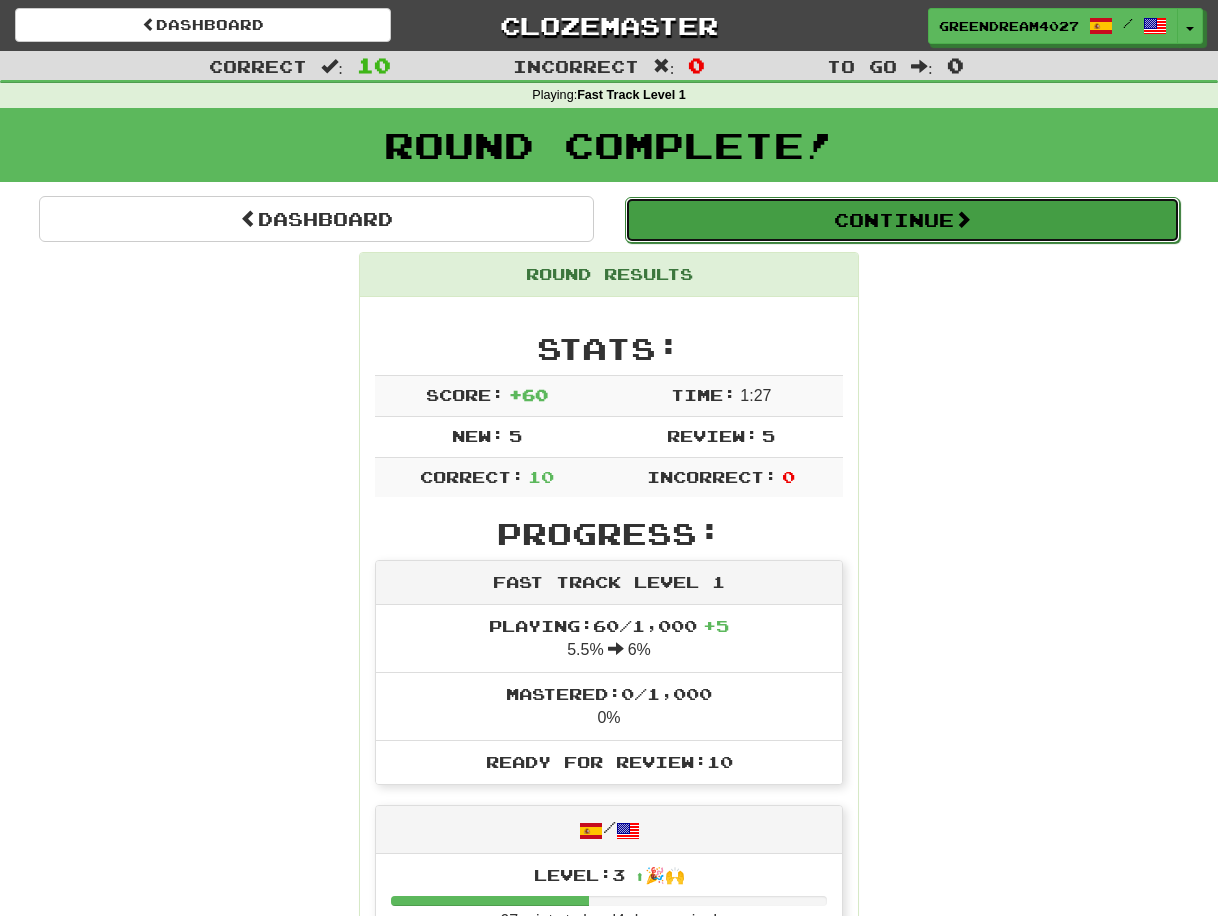 click on "Continue" at bounding box center [902, 220] 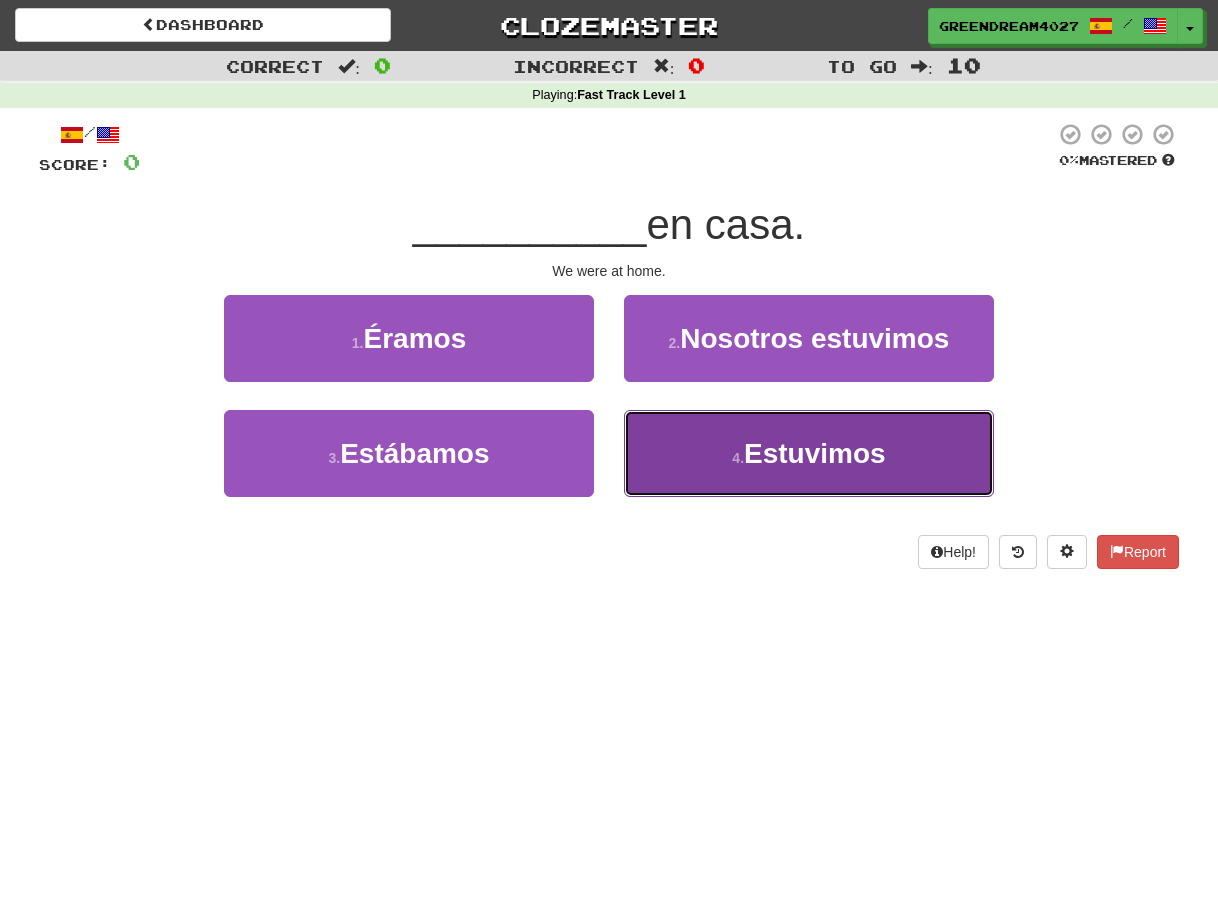 click on "Estuvimos" at bounding box center [815, 453] 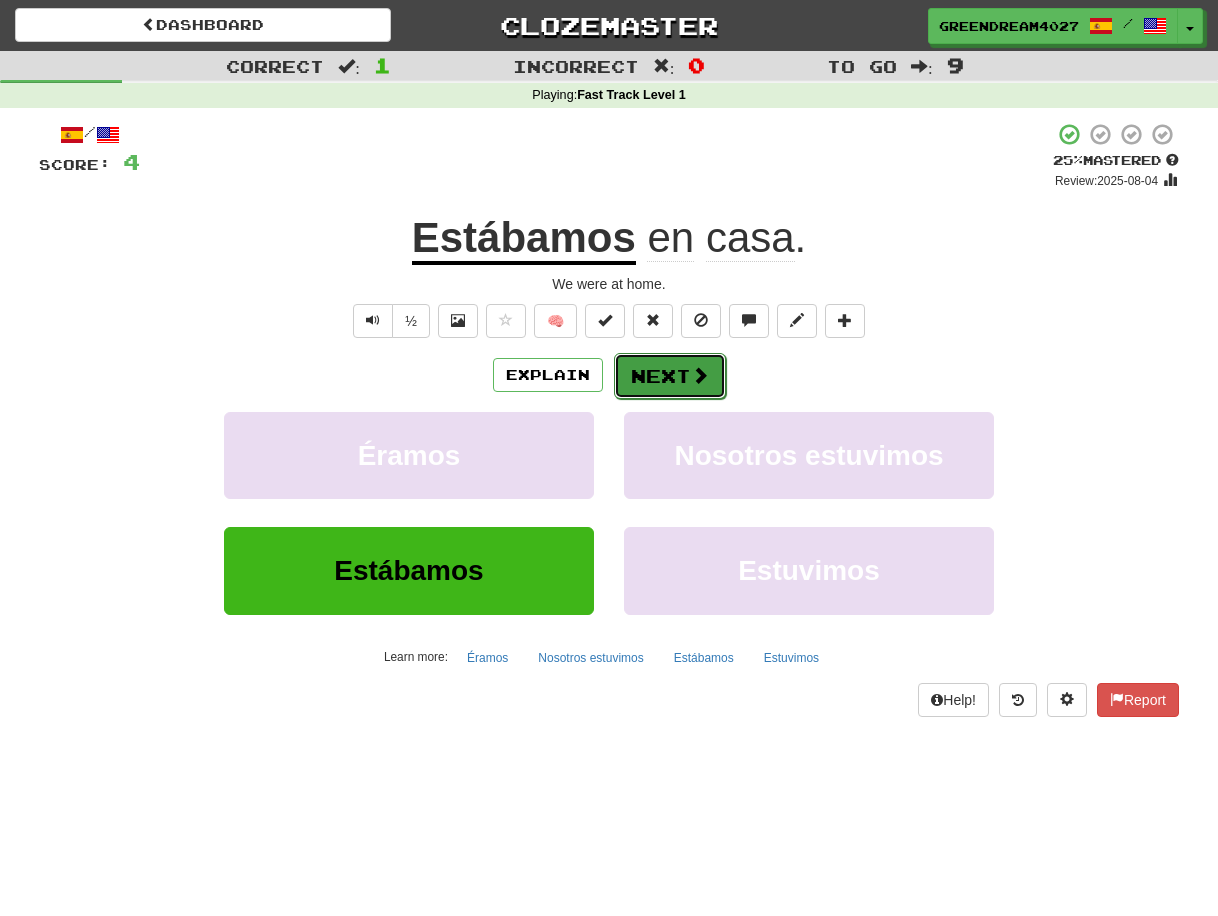click on "Next" at bounding box center [670, 376] 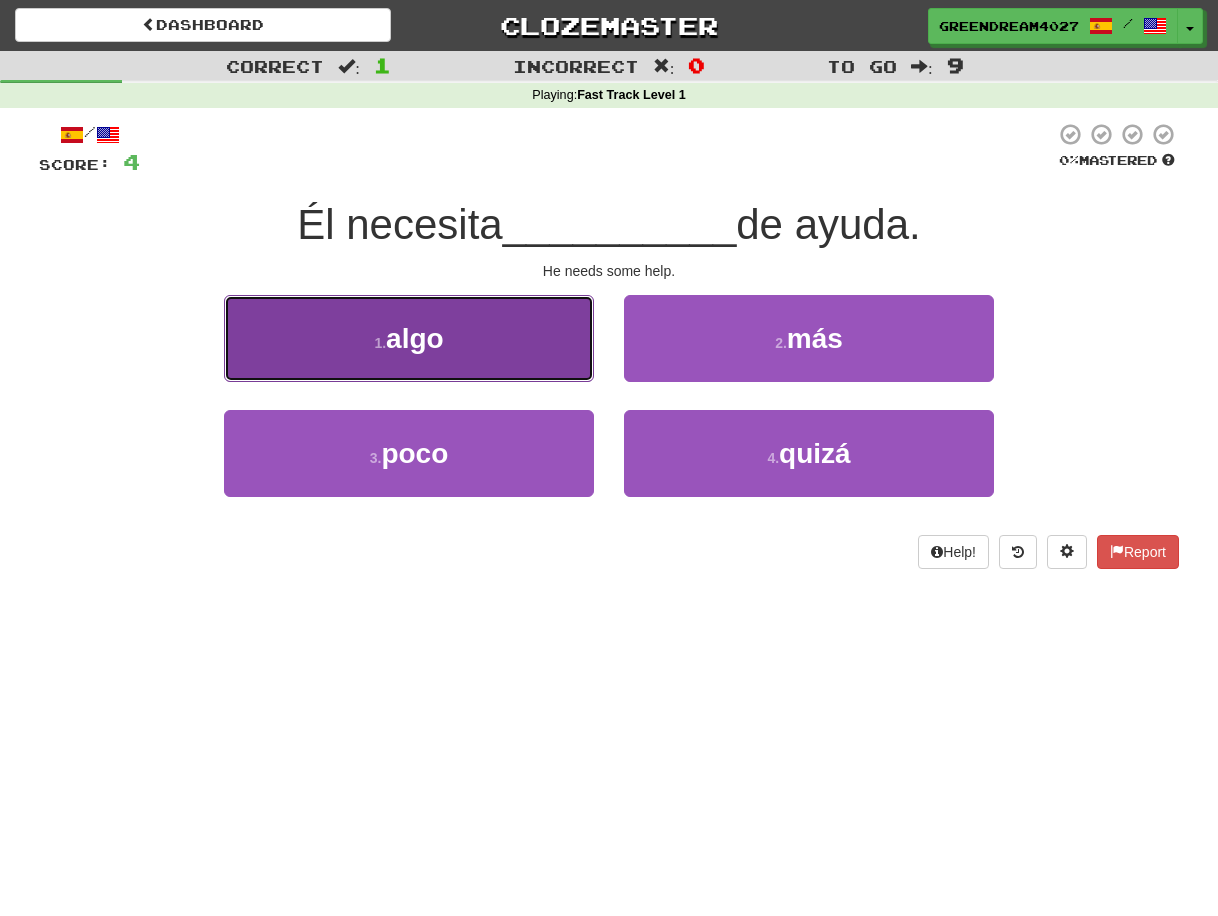 click on "1 .  algo" at bounding box center [409, 338] 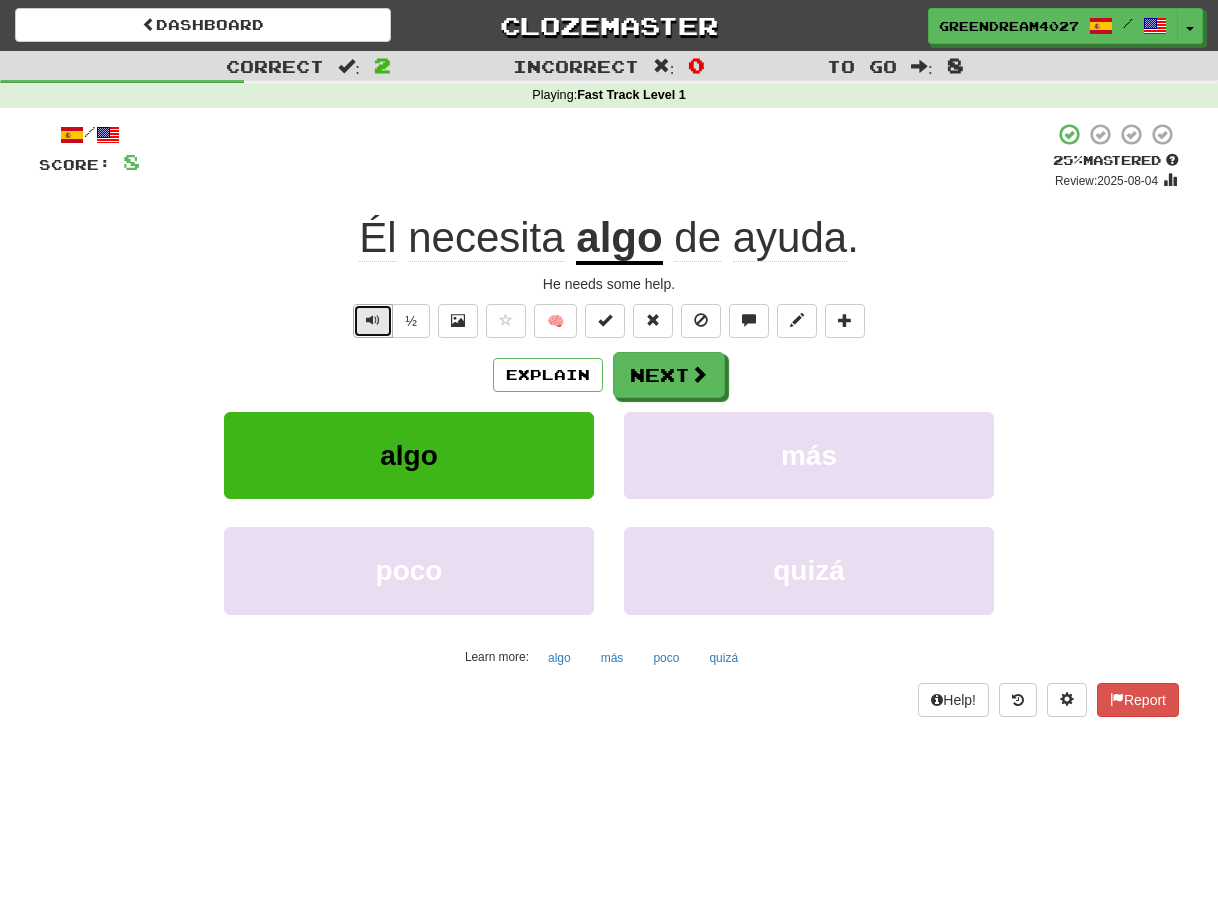 click at bounding box center (373, 320) 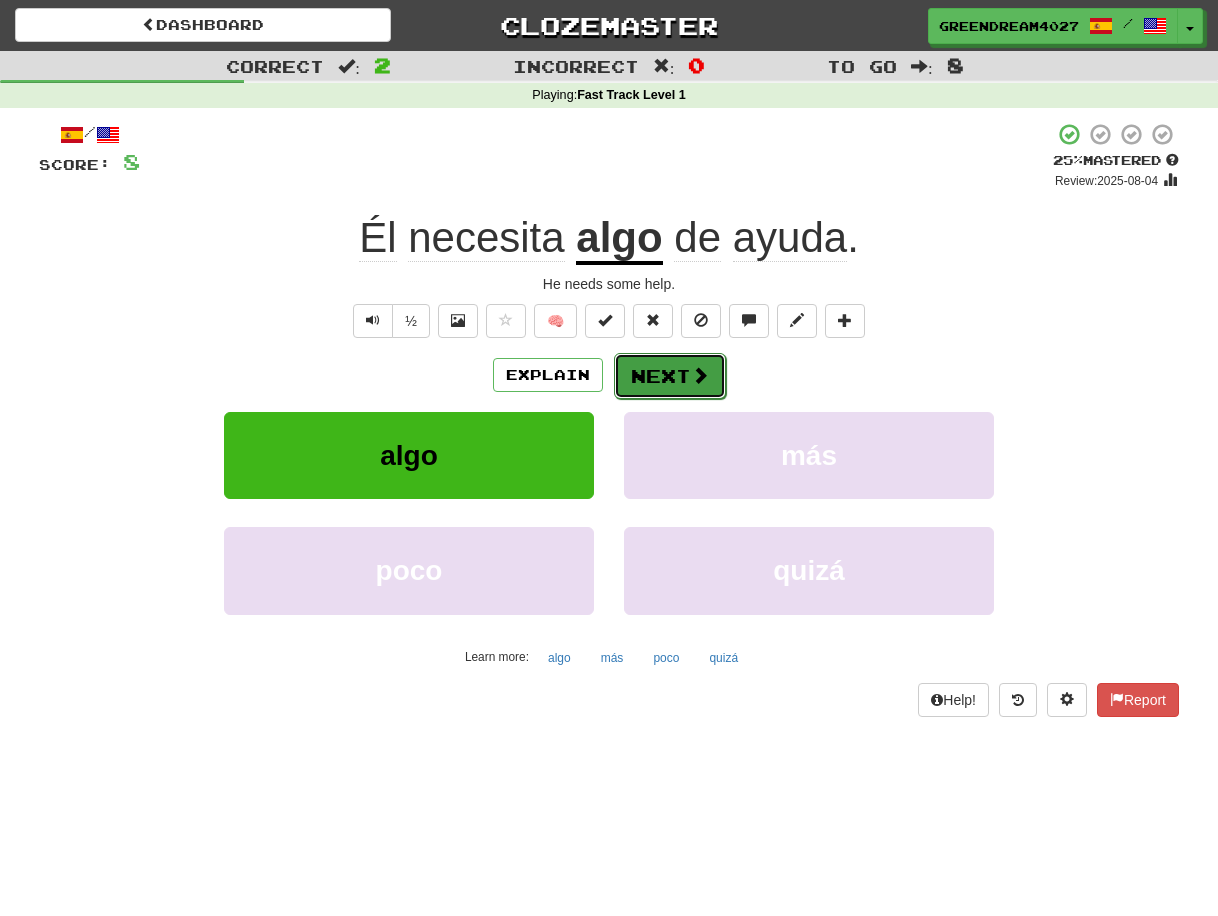click on "Next" at bounding box center [670, 376] 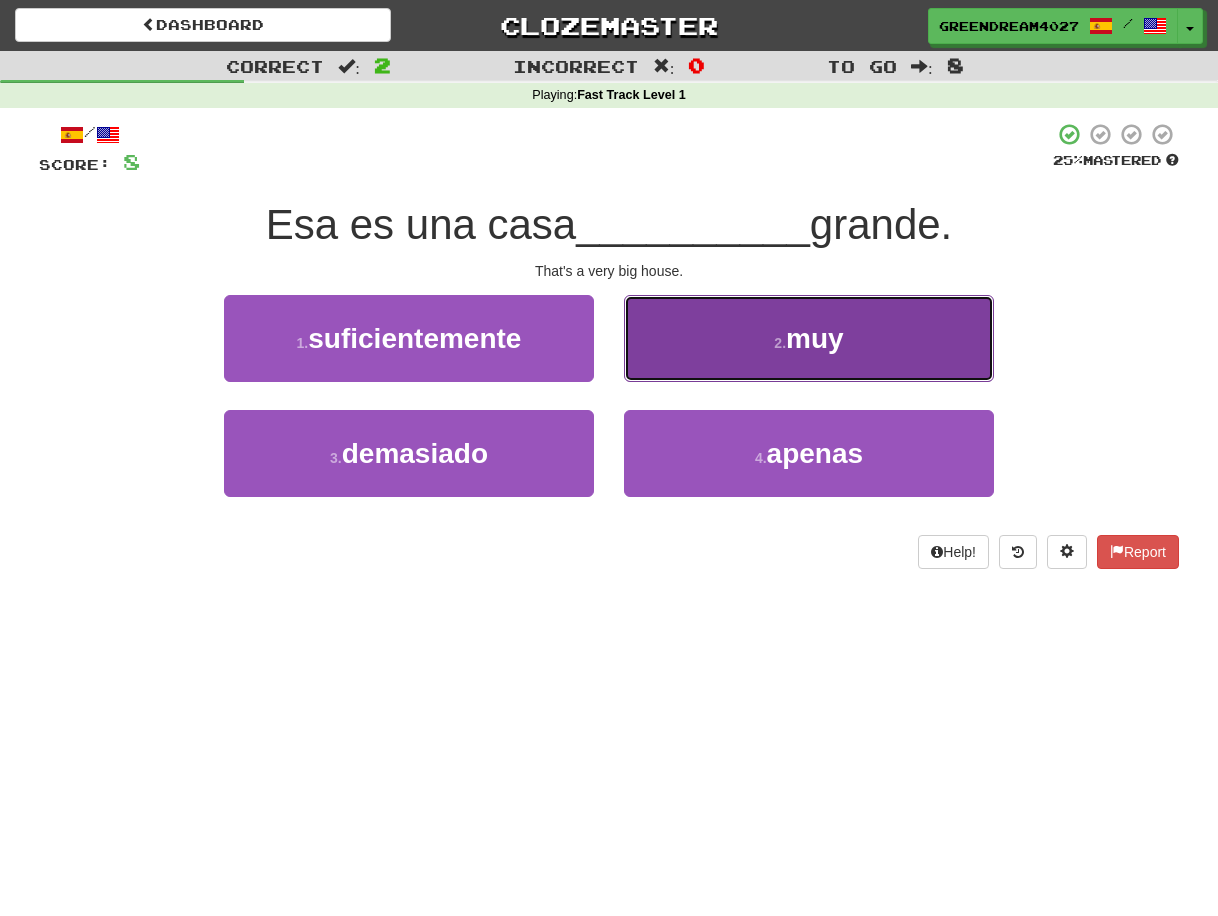 click on "2 ." at bounding box center [780, 343] 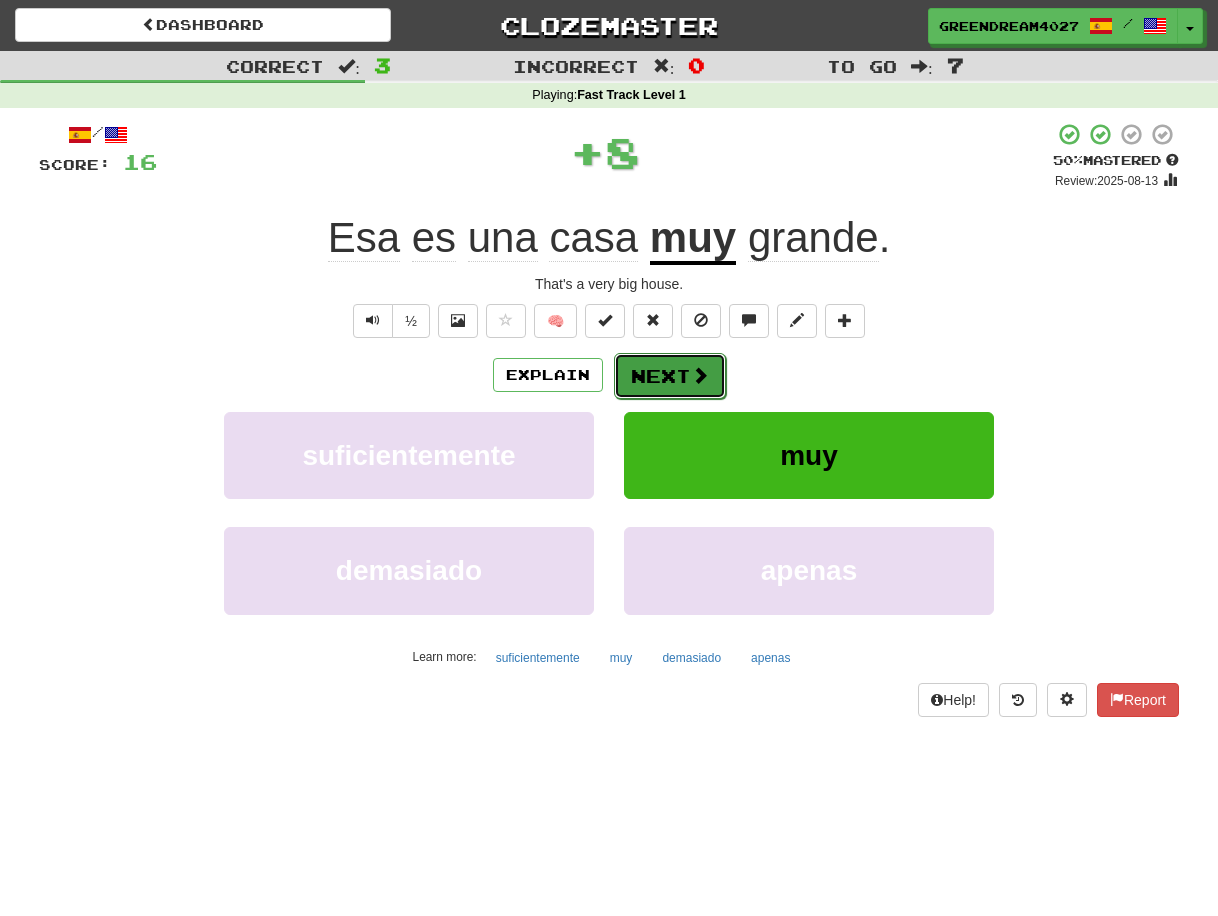 click on "Next" at bounding box center (670, 376) 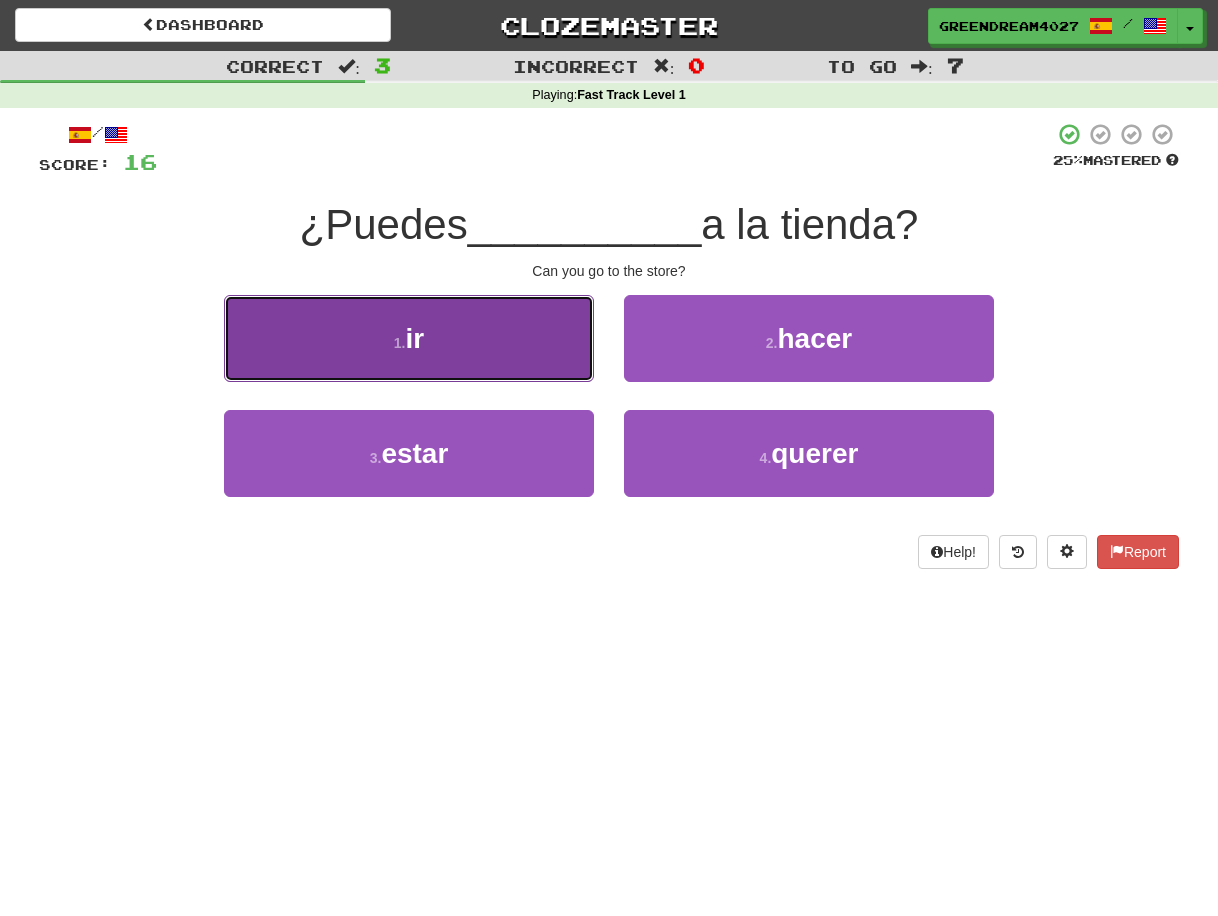 click on "1 .  ir" at bounding box center [409, 338] 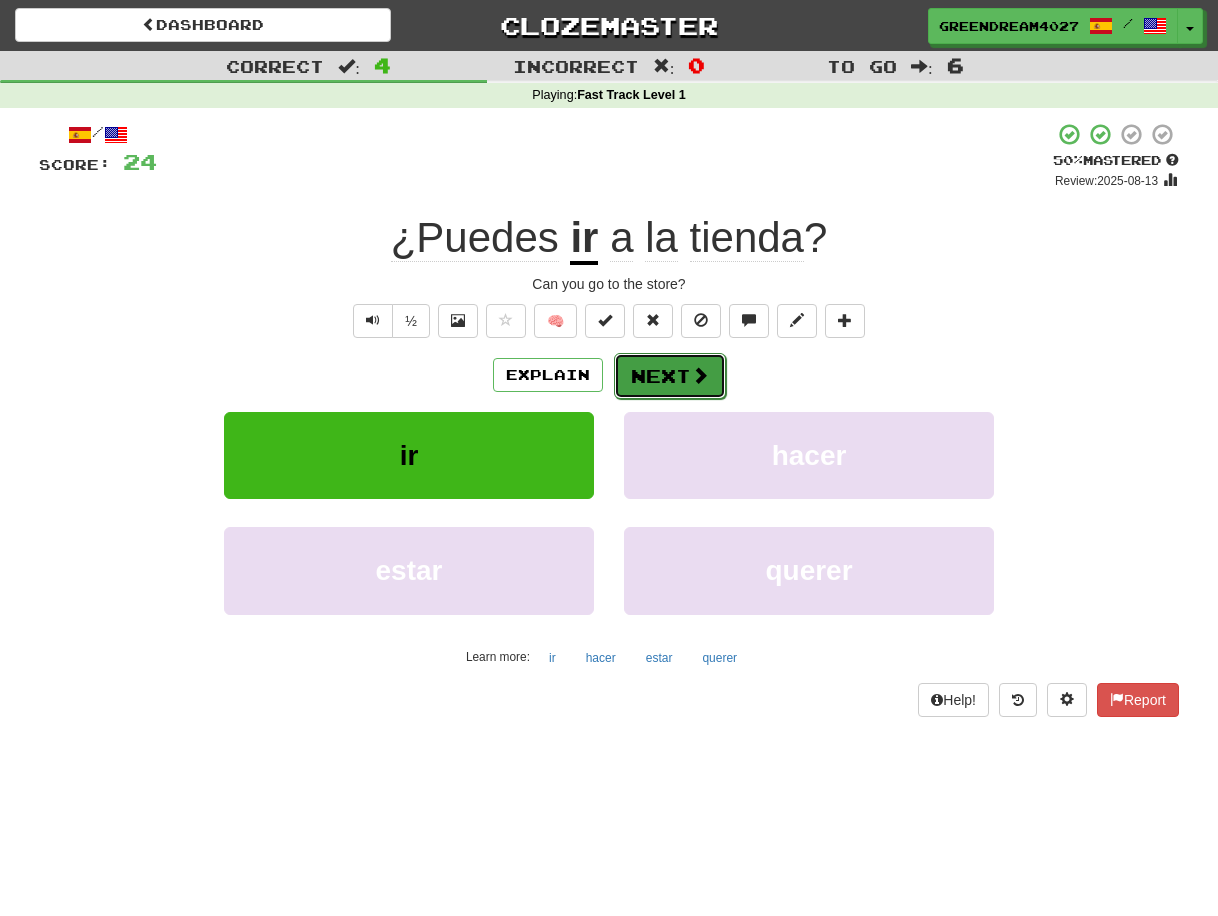 click on "Next" at bounding box center (670, 376) 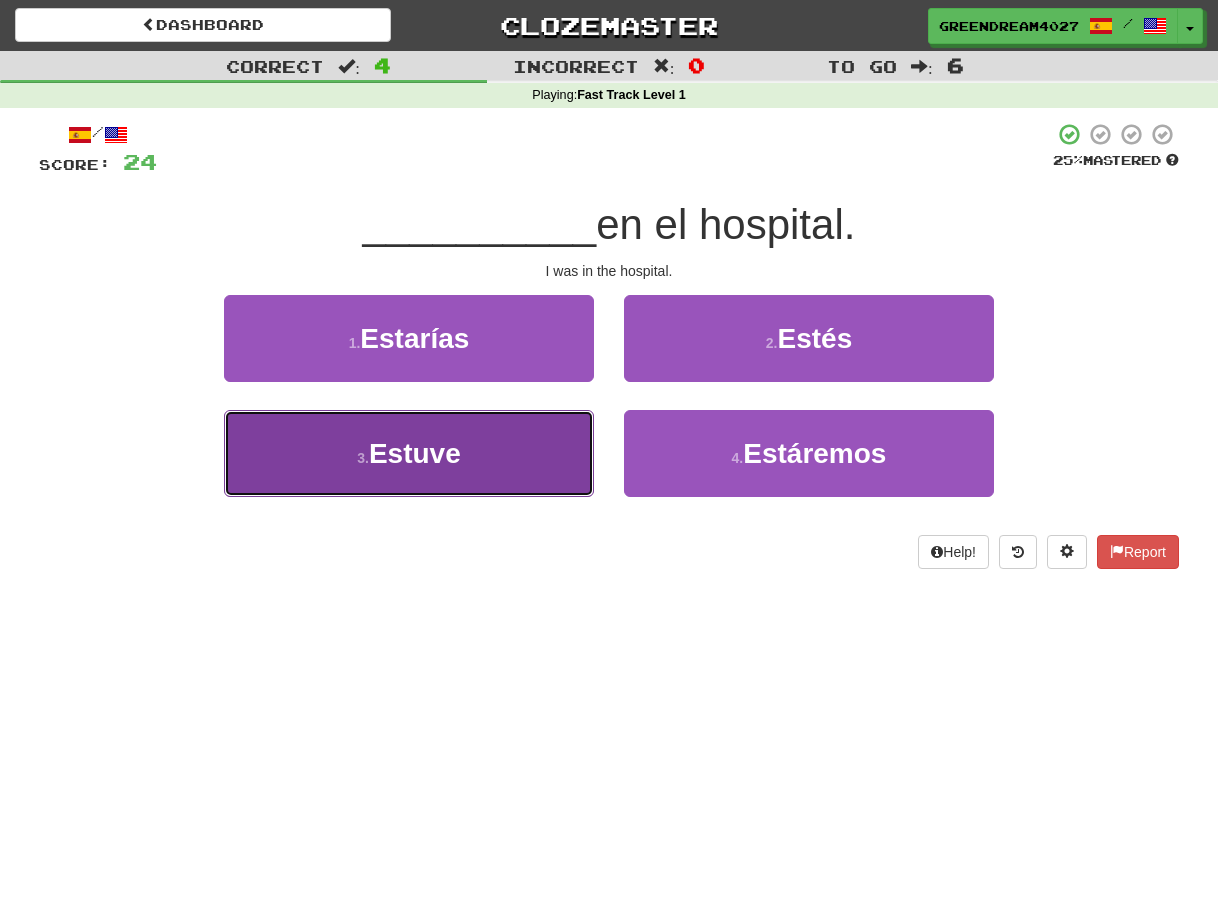click on "3 .  Estuve" at bounding box center (409, 453) 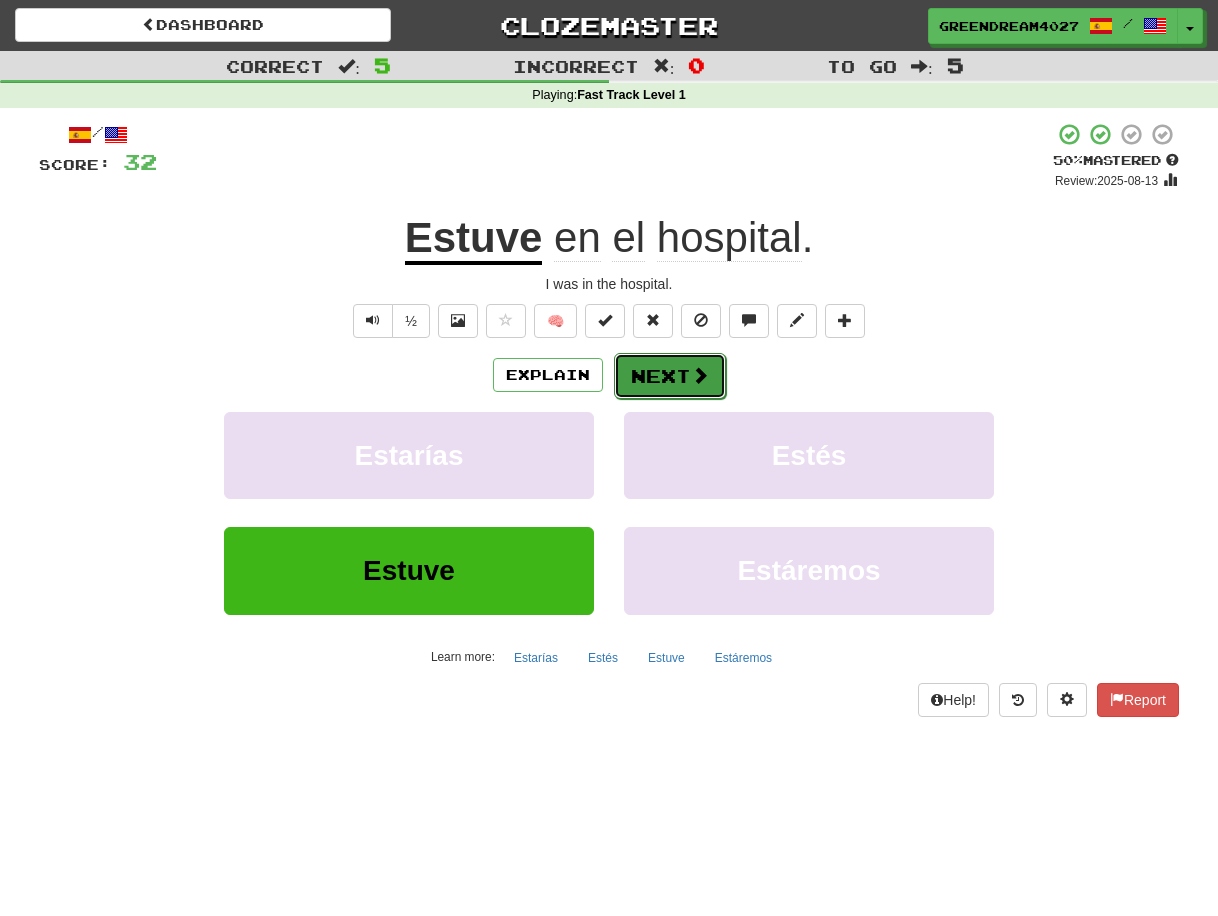 click on "Next" at bounding box center [670, 376] 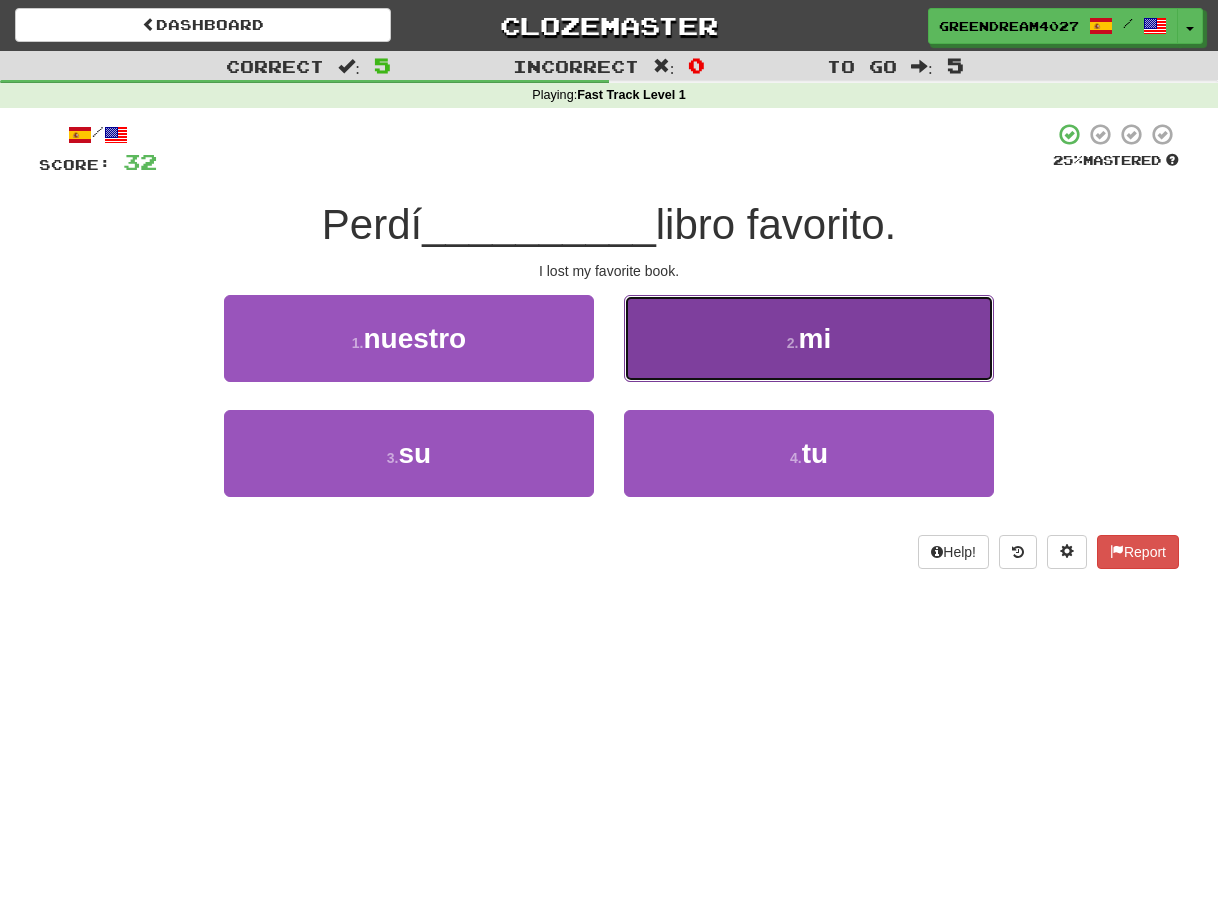 click on "mi" at bounding box center [815, 338] 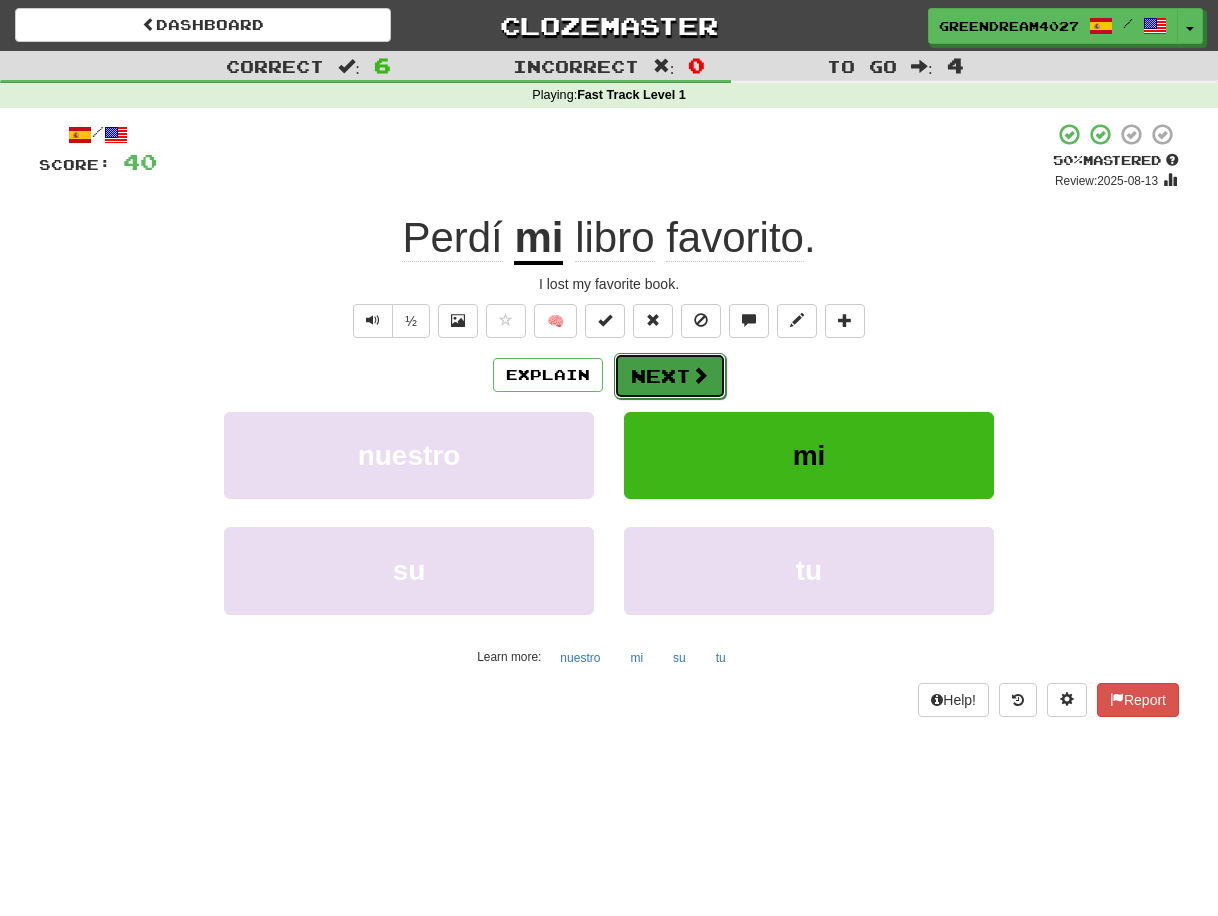 click on "Next" at bounding box center [670, 376] 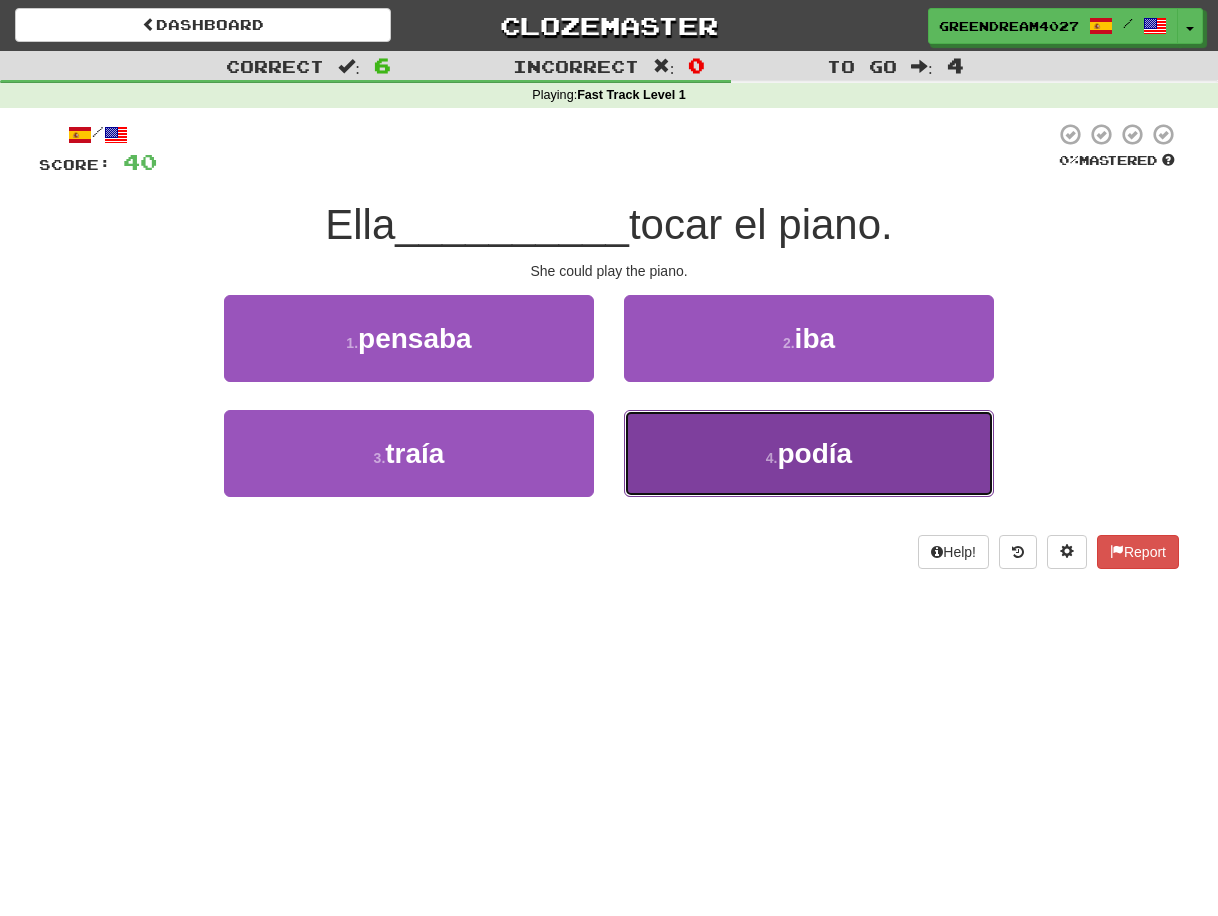 click on "4 .  podía" at bounding box center [809, 453] 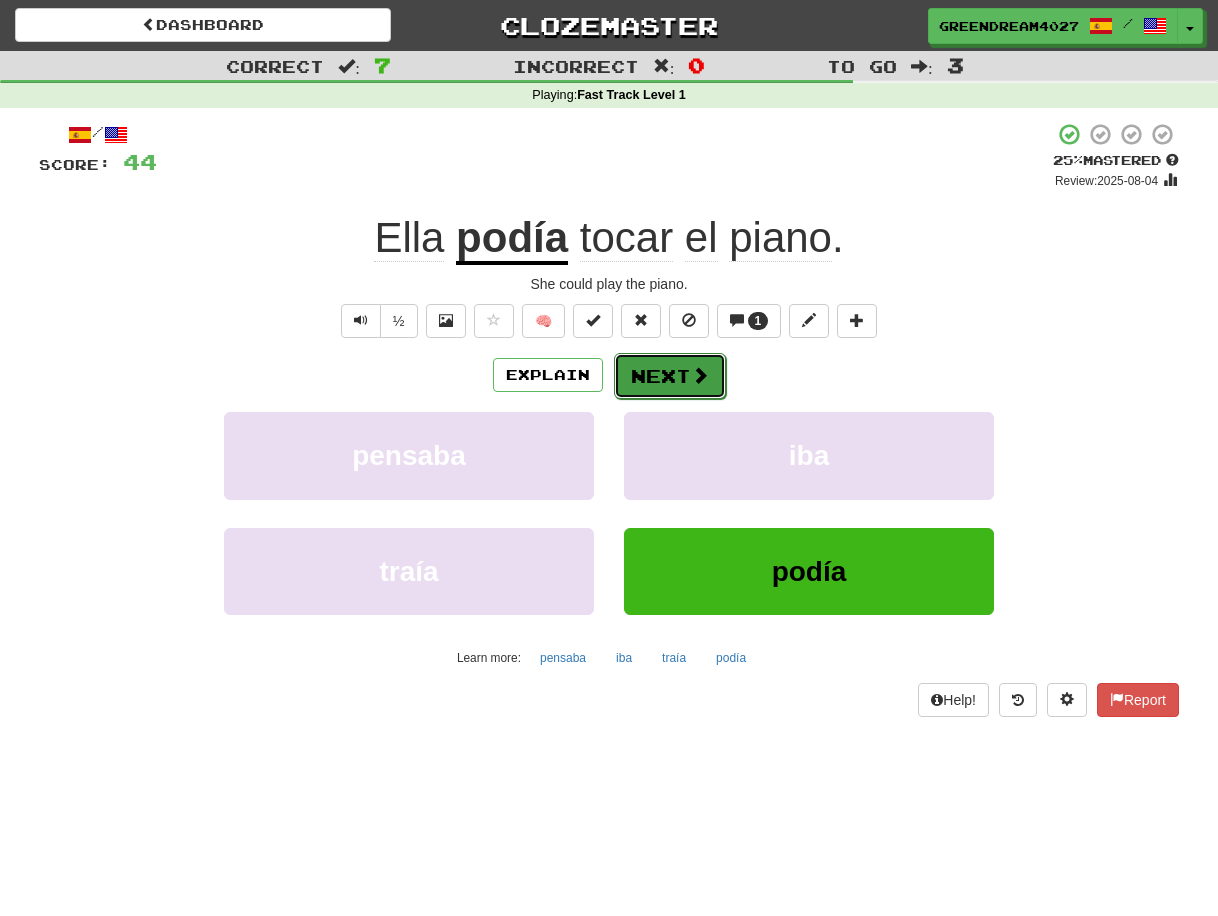 click on "Next" at bounding box center (670, 376) 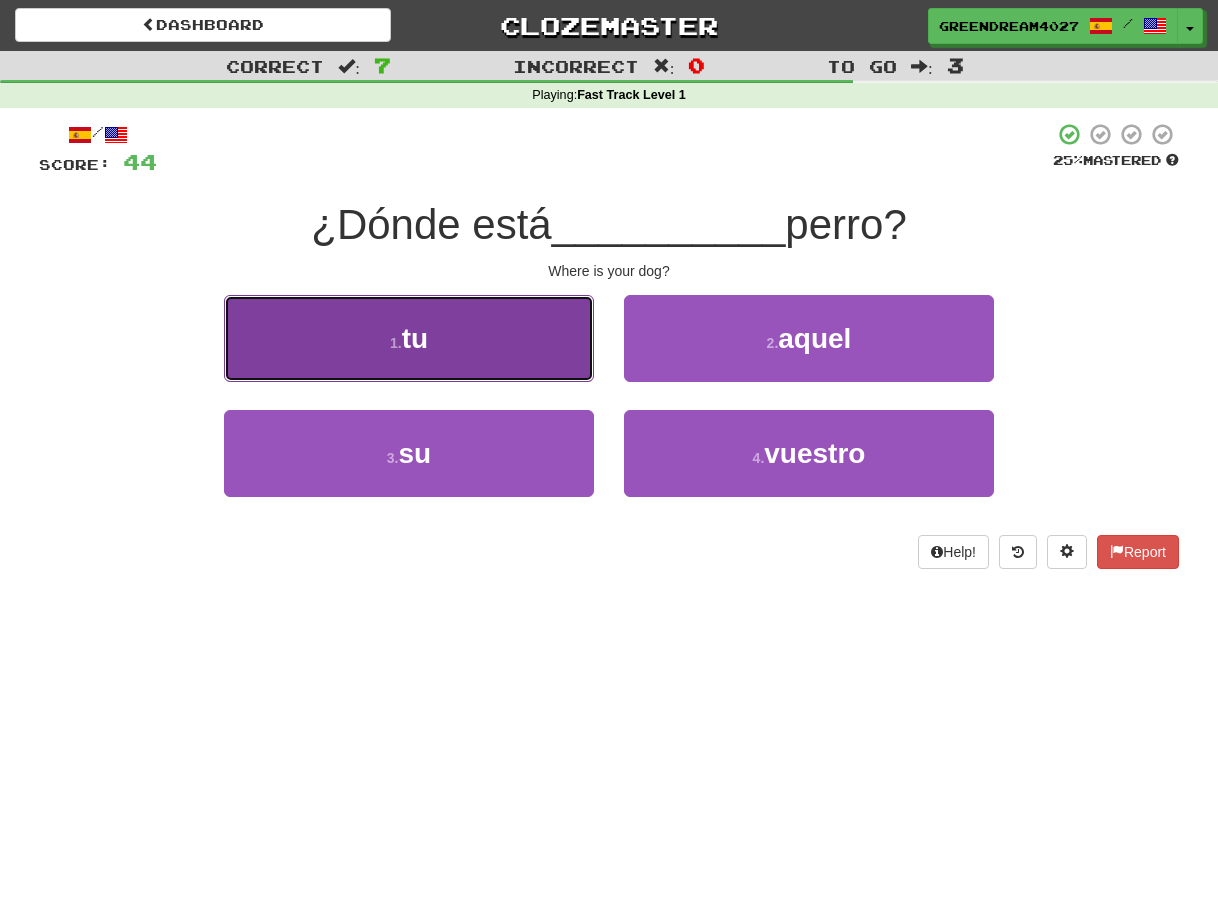 click on "1 .  tu" at bounding box center (409, 338) 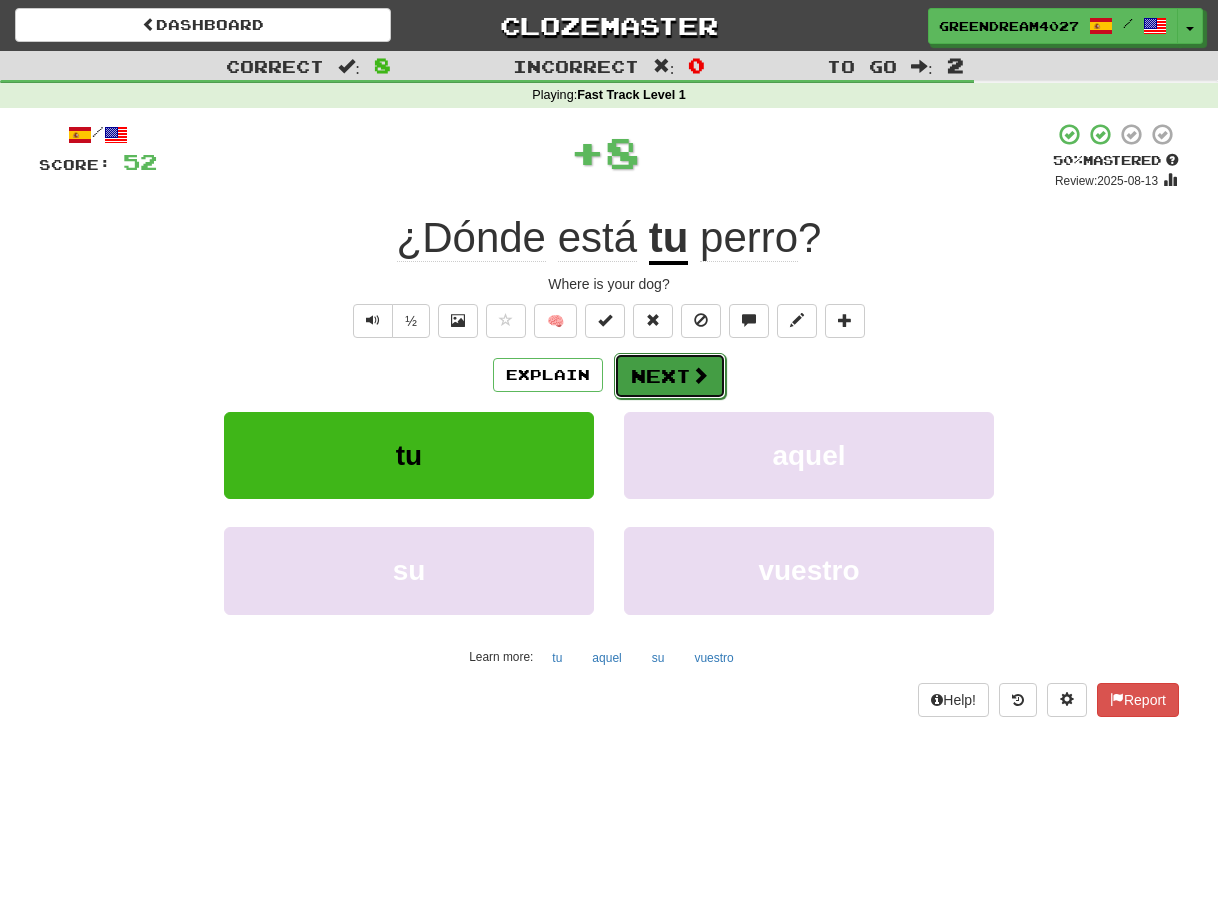 click on "Next" at bounding box center (670, 376) 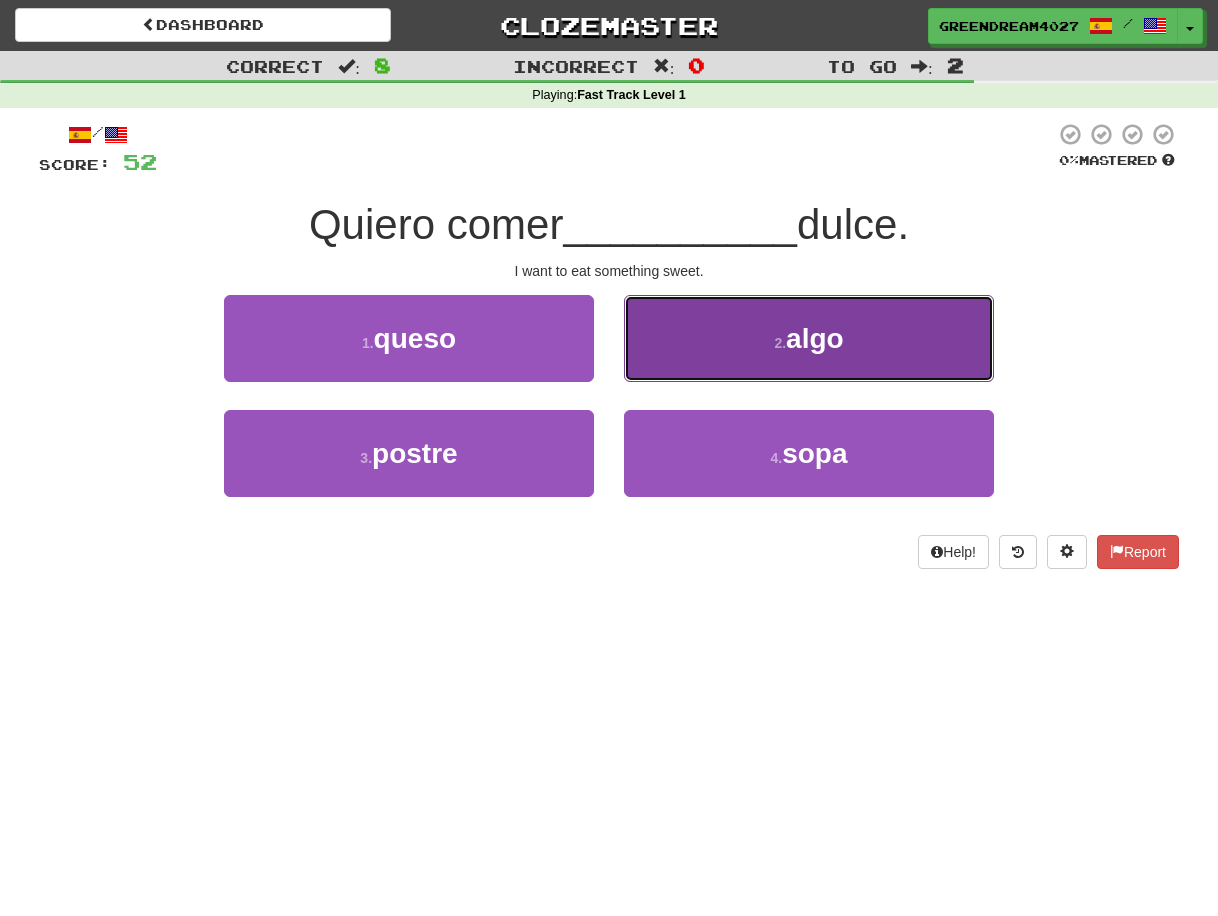 click on "2 .  algo" at bounding box center [809, 338] 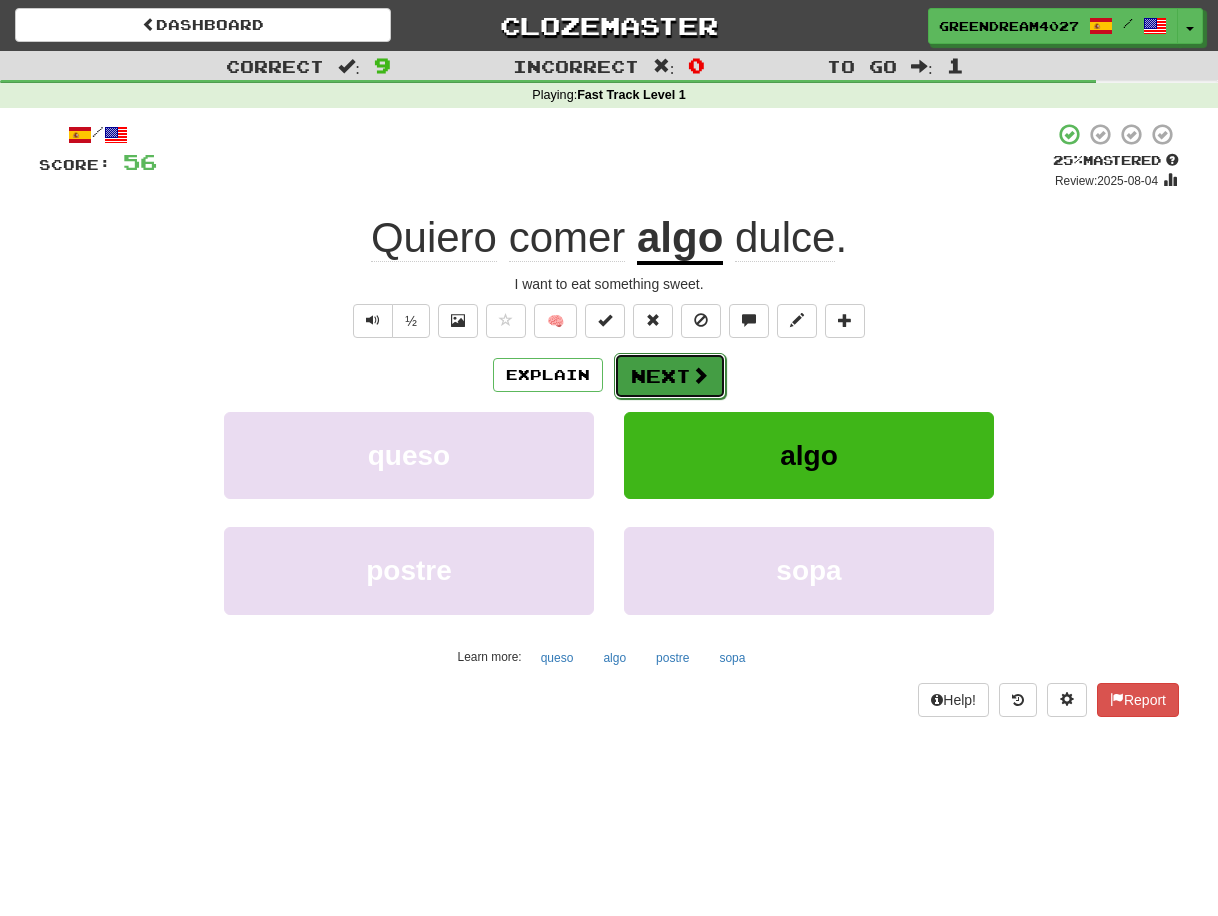 click on "Next" at bounding box center (670, 376) 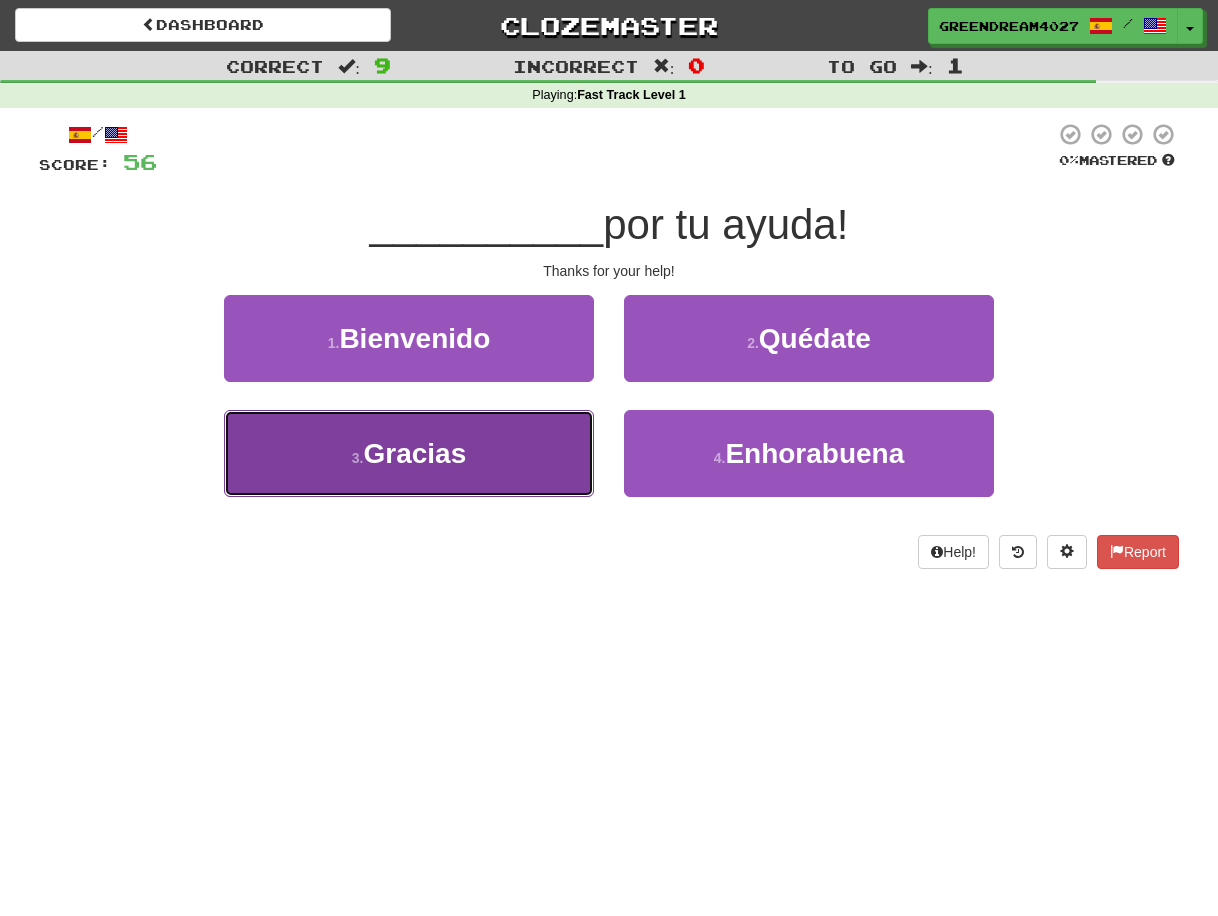 click on "3 .  Gracias" at bounding box center [409, 453] 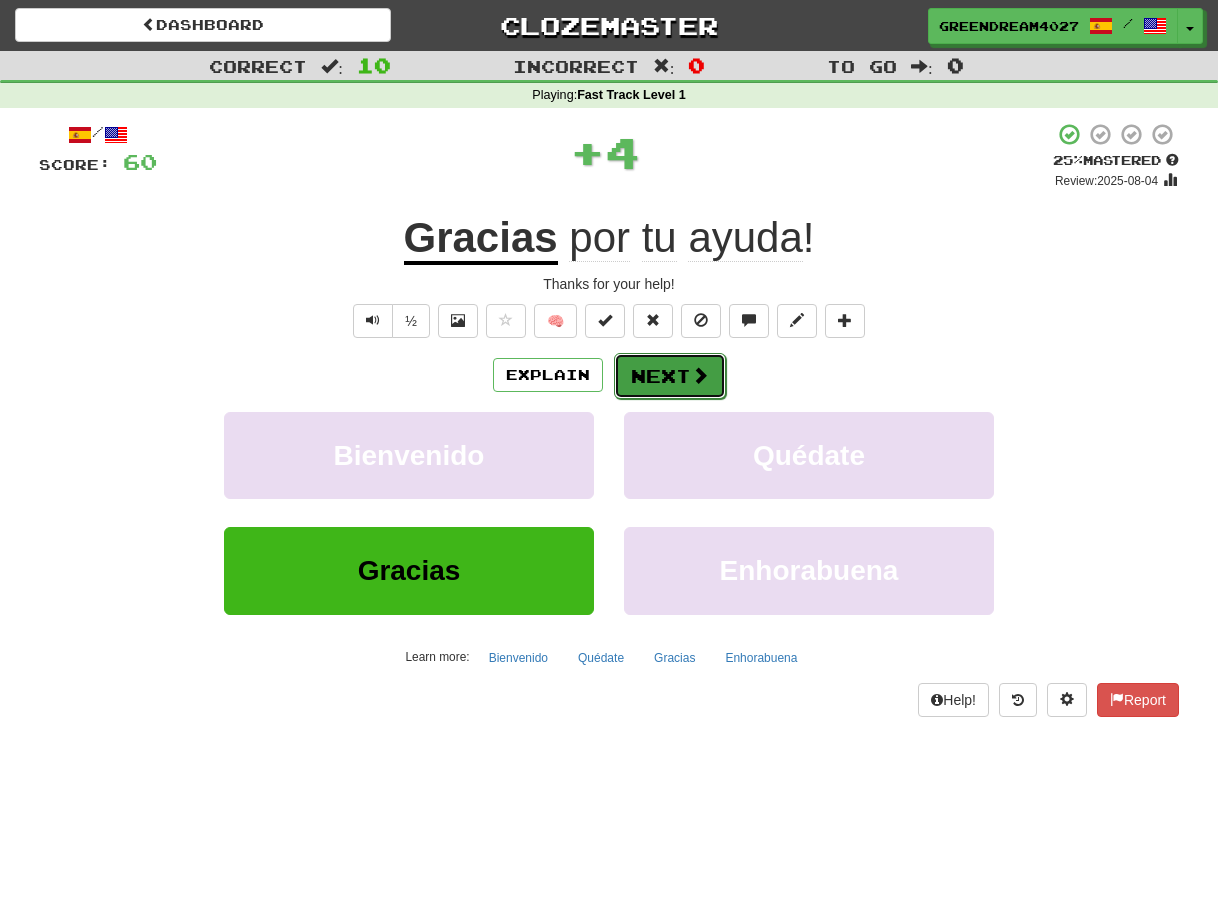 click on "Next" at bounding box center [670, 376] 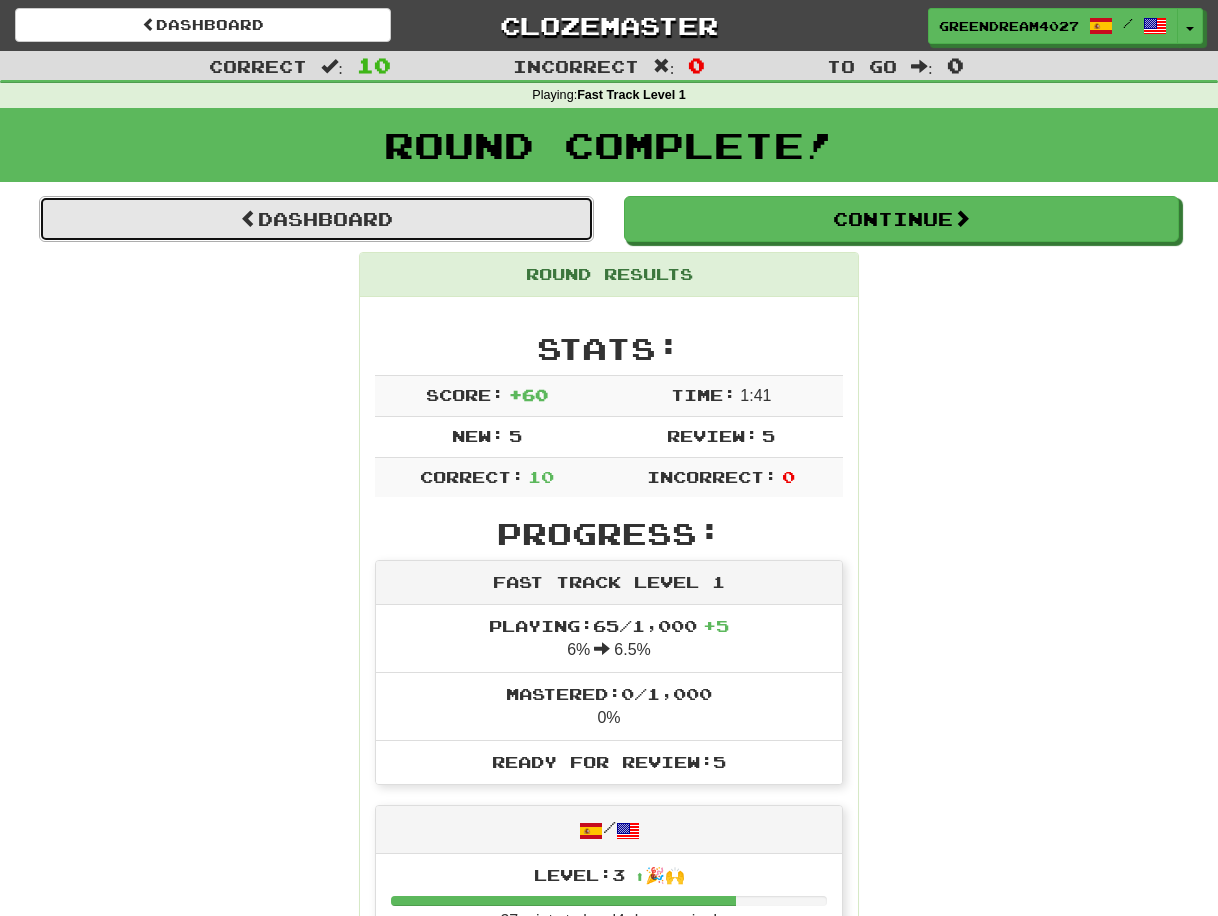 click on "Dashboard" at bounding box center [316, 219] 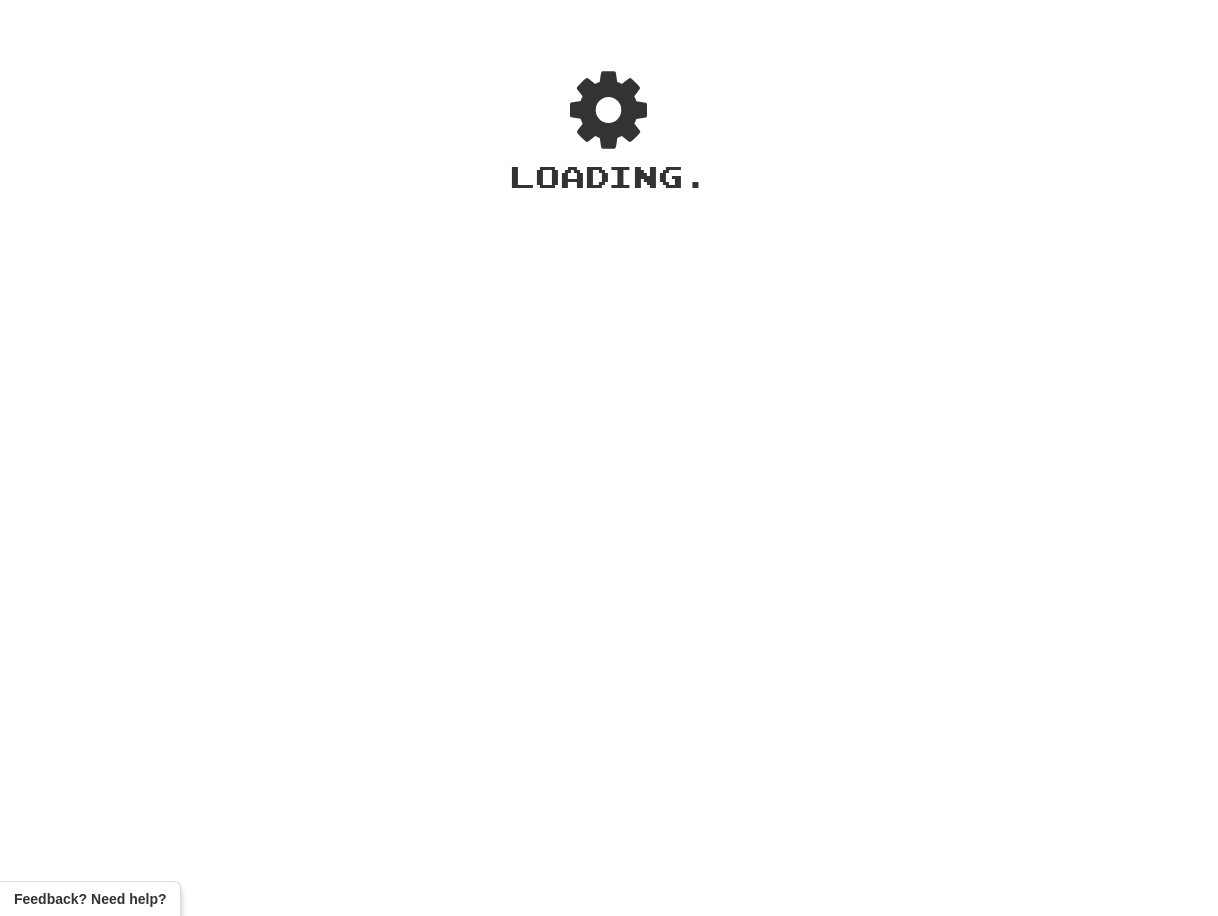 scroll, scrollTop: 0, scrollLeft: 0, axis: both 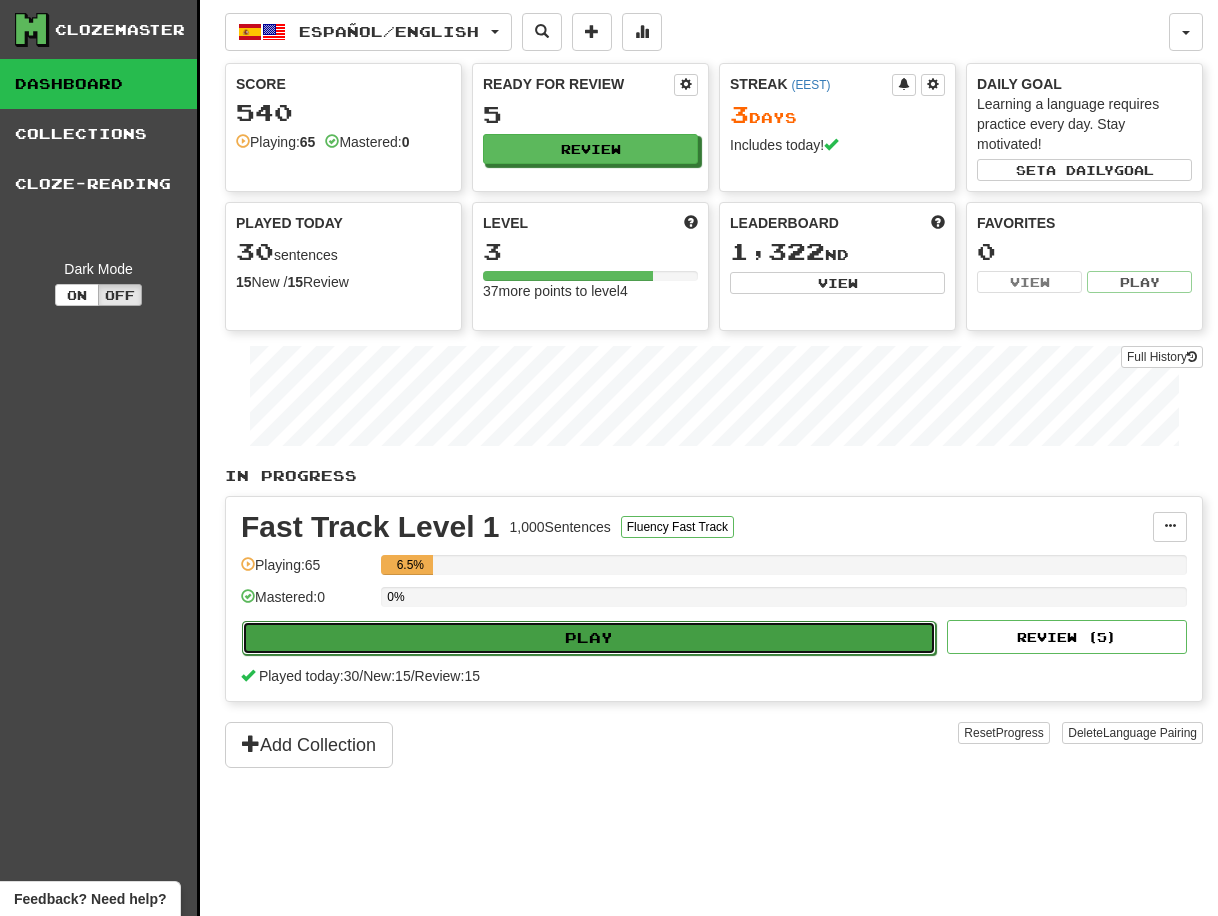click on "Play" at bounding box center [589, 638] 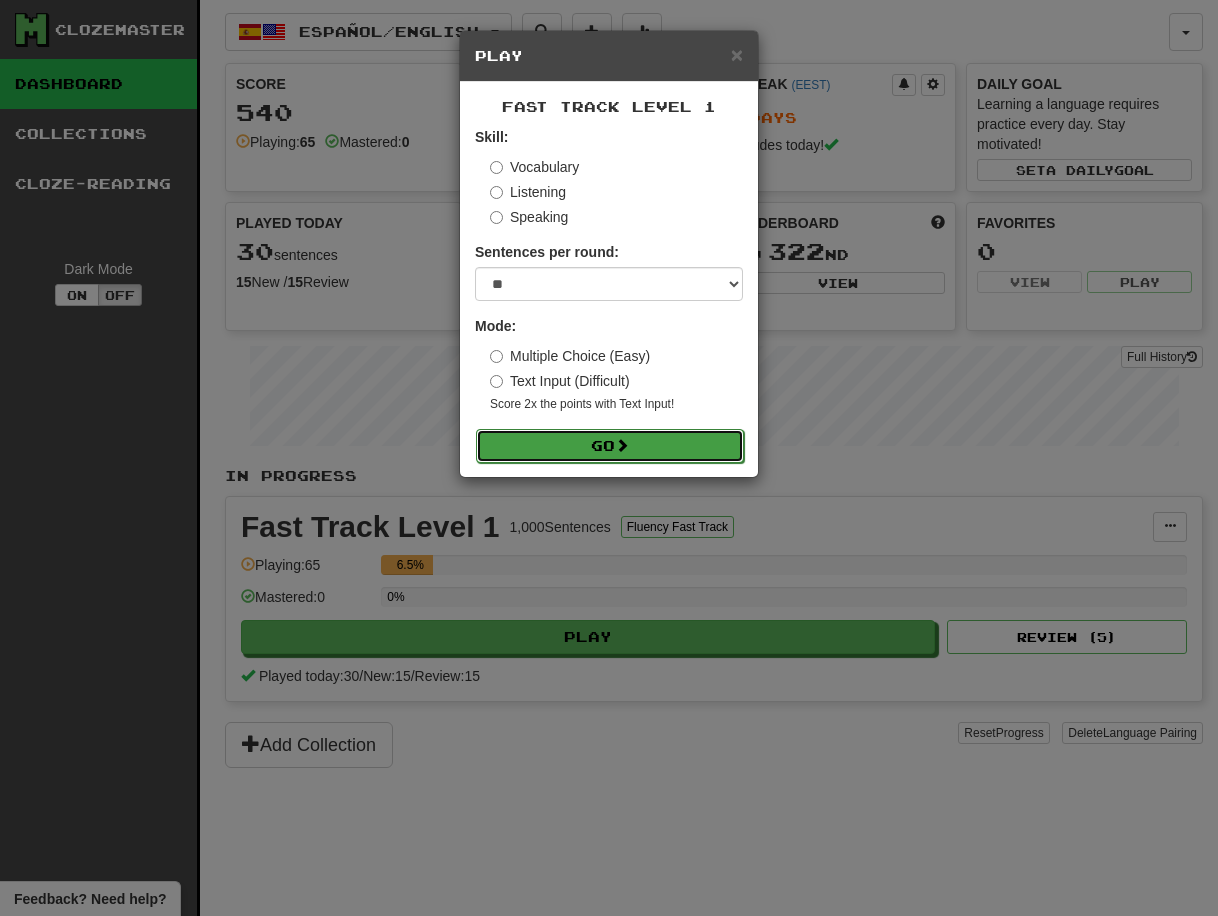 click at bounding box center [622, 445] 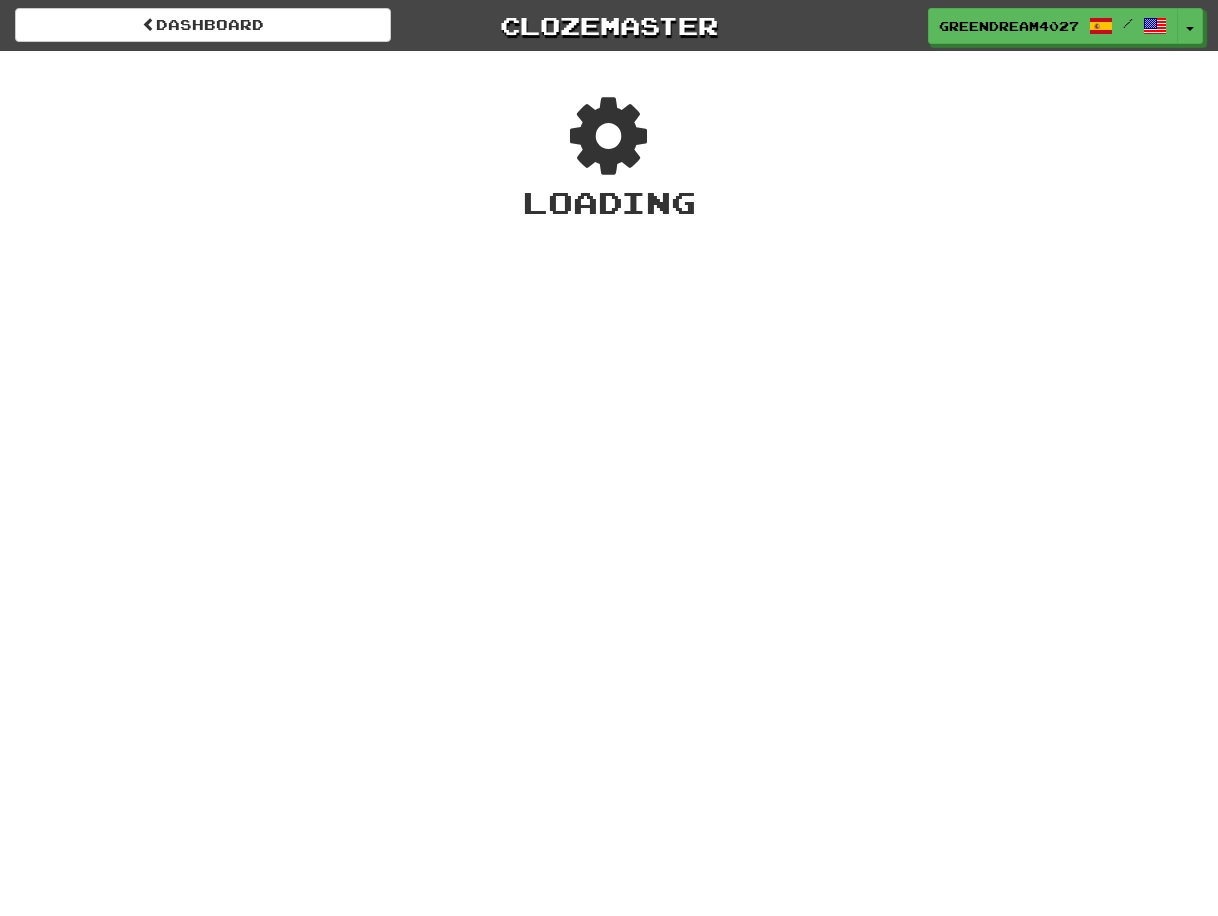 scroll, scrollTop: 0, scrollLeft: 0, axis: both 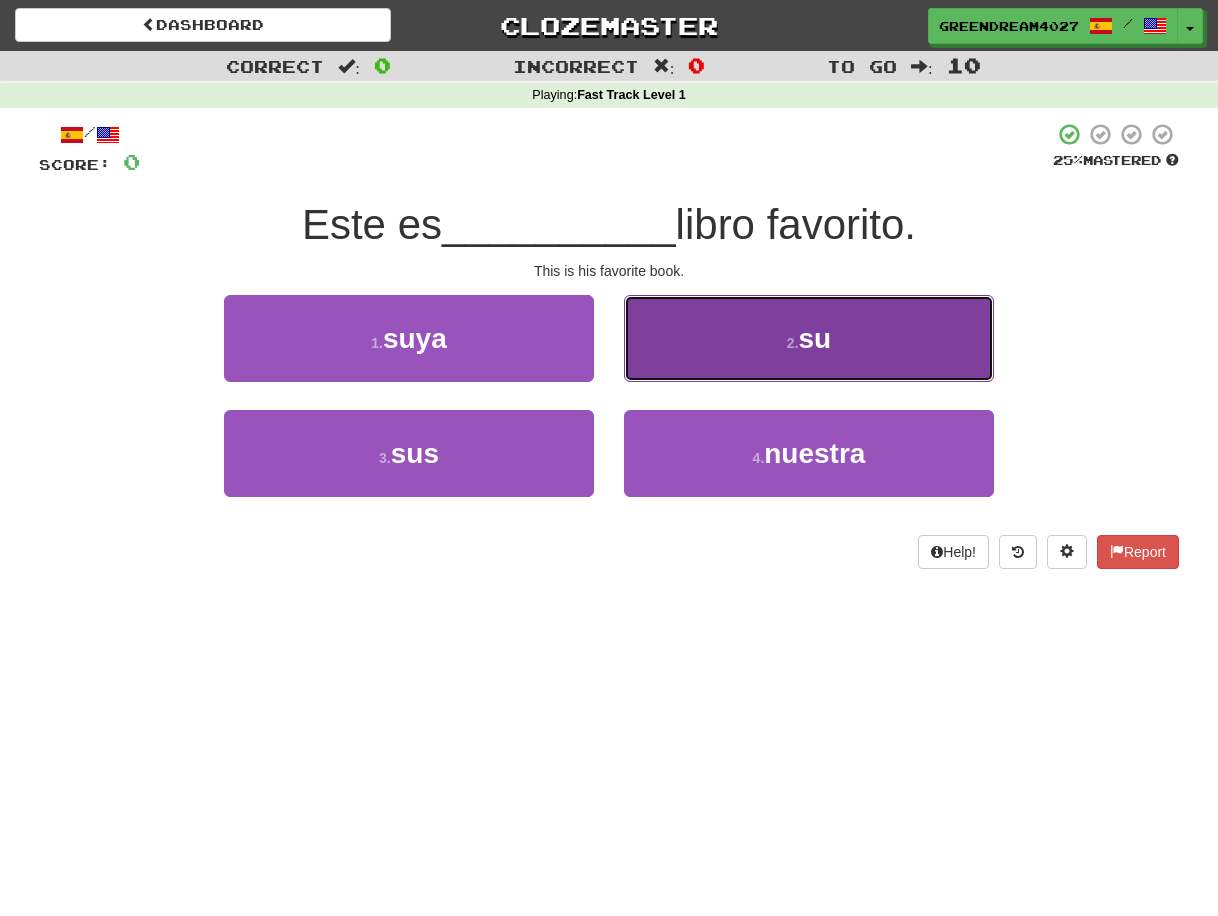 click on "2 .  su" at bounding box center [809, 338] 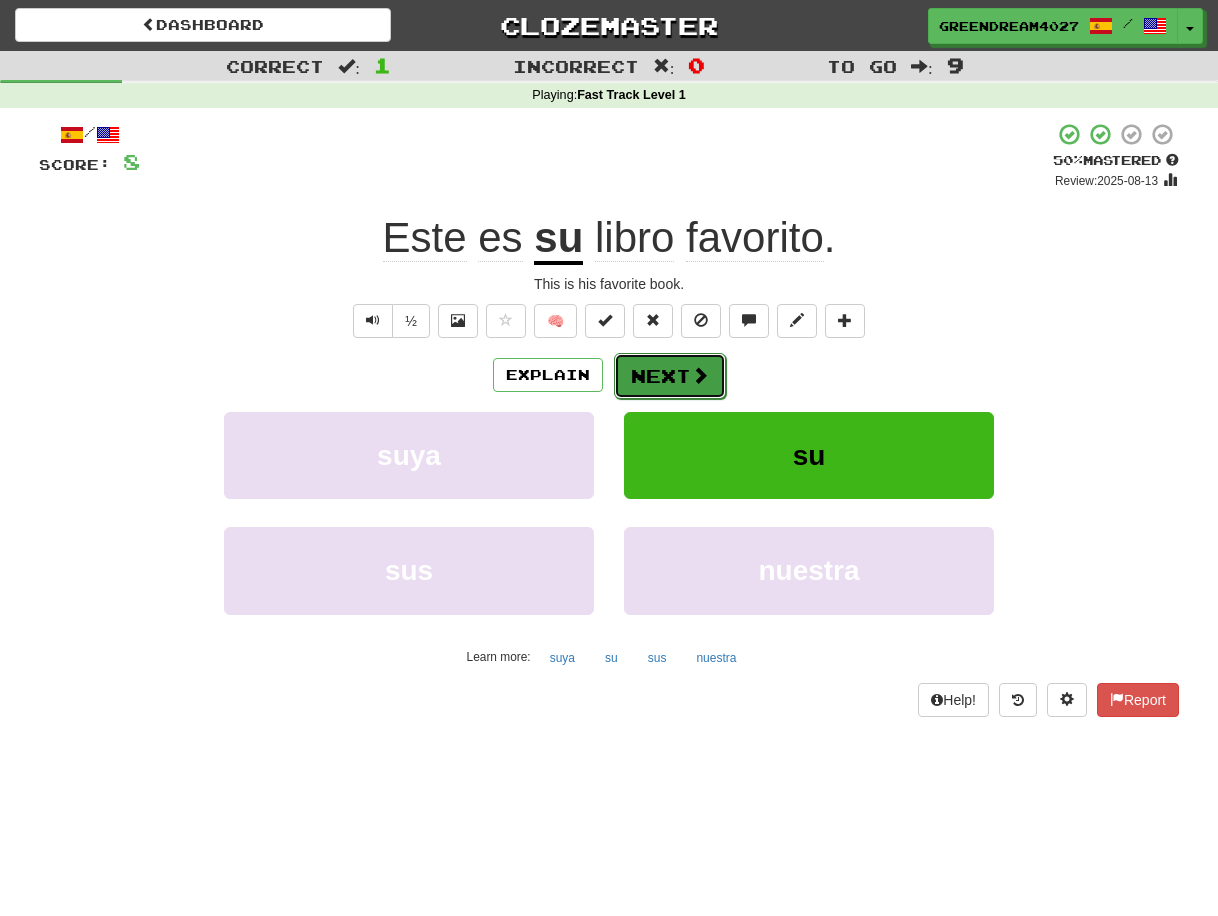 click on "Next" at bounding box center [670, 376] 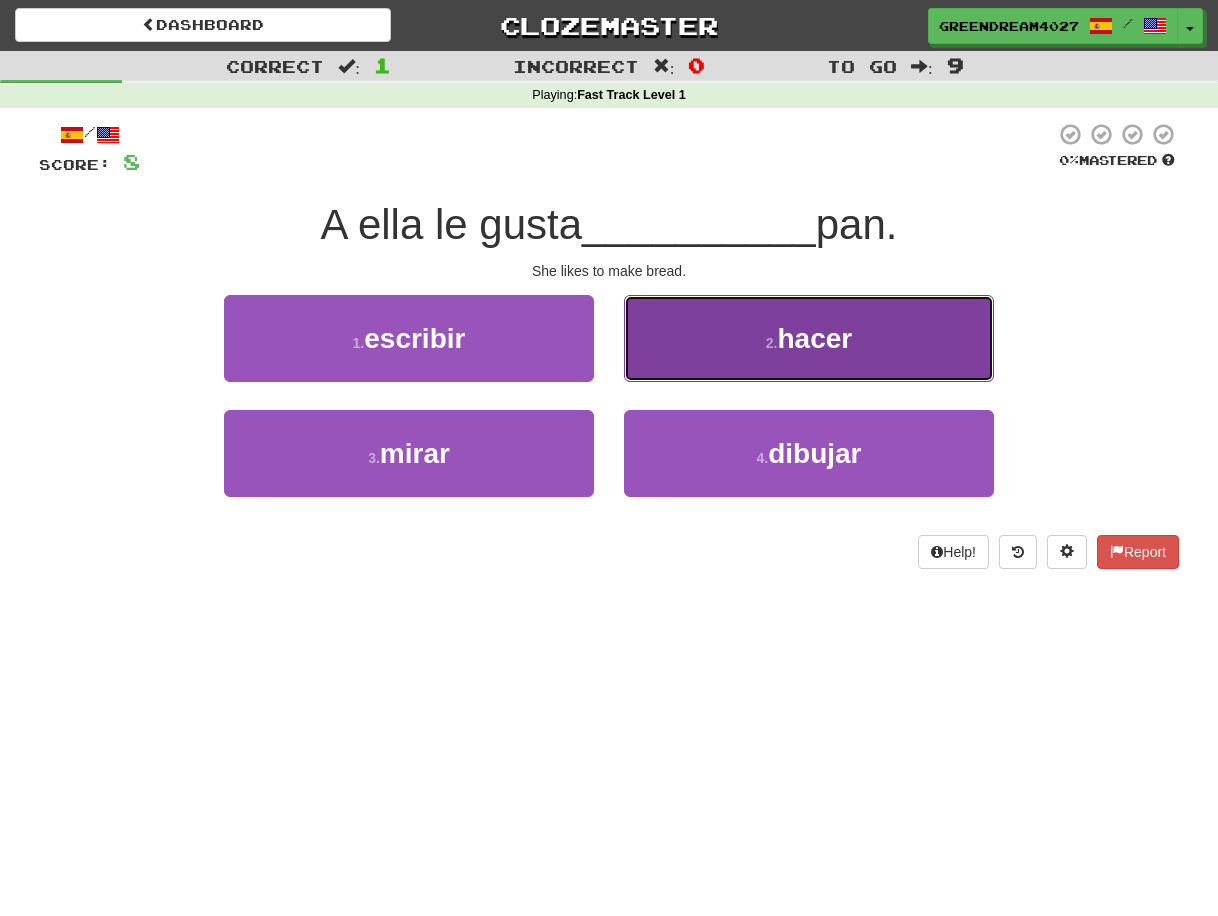 click on "2 .  hacer" at bounding box center [809, 338] 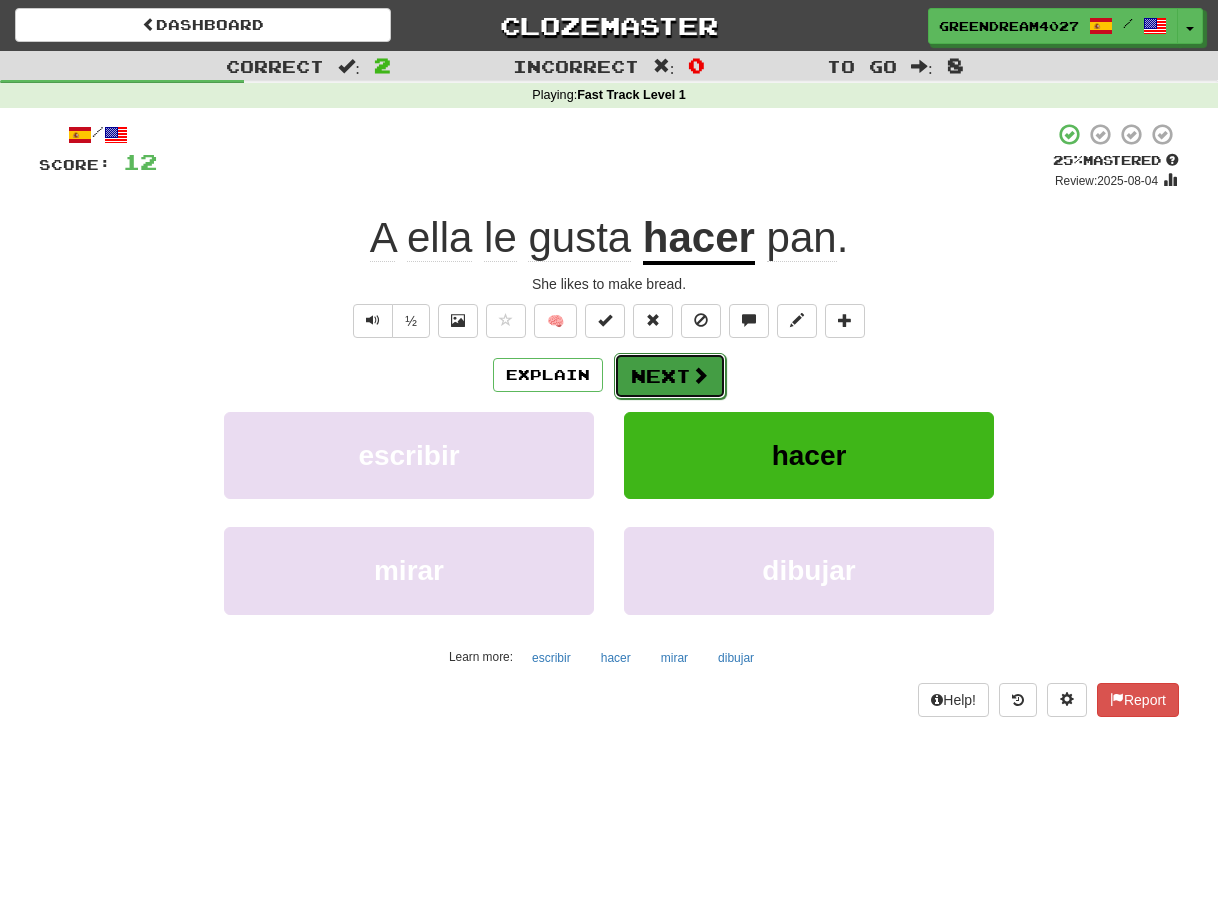 click on "Next" at bounding box center [670, 376] 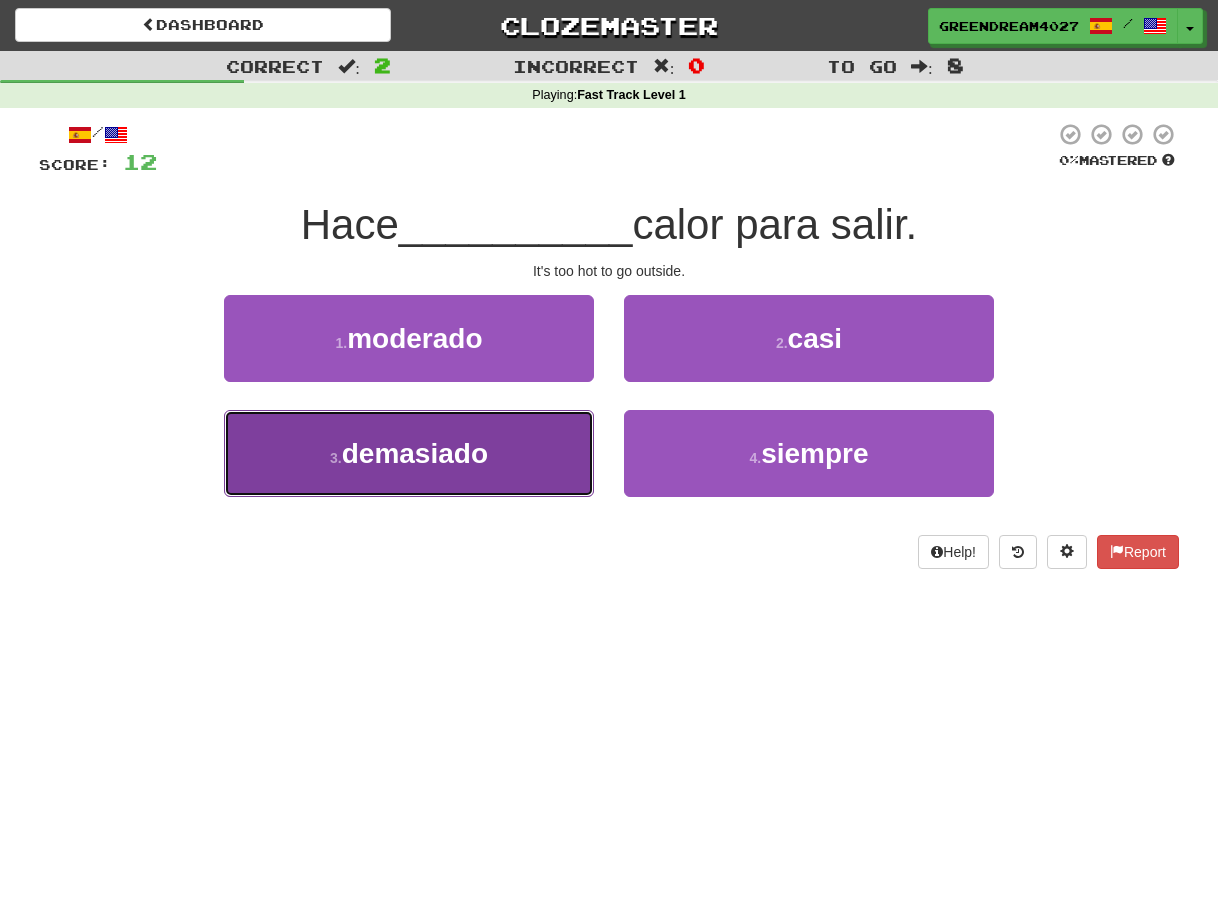 click on "demasiado" at bounding box center (415, 453) 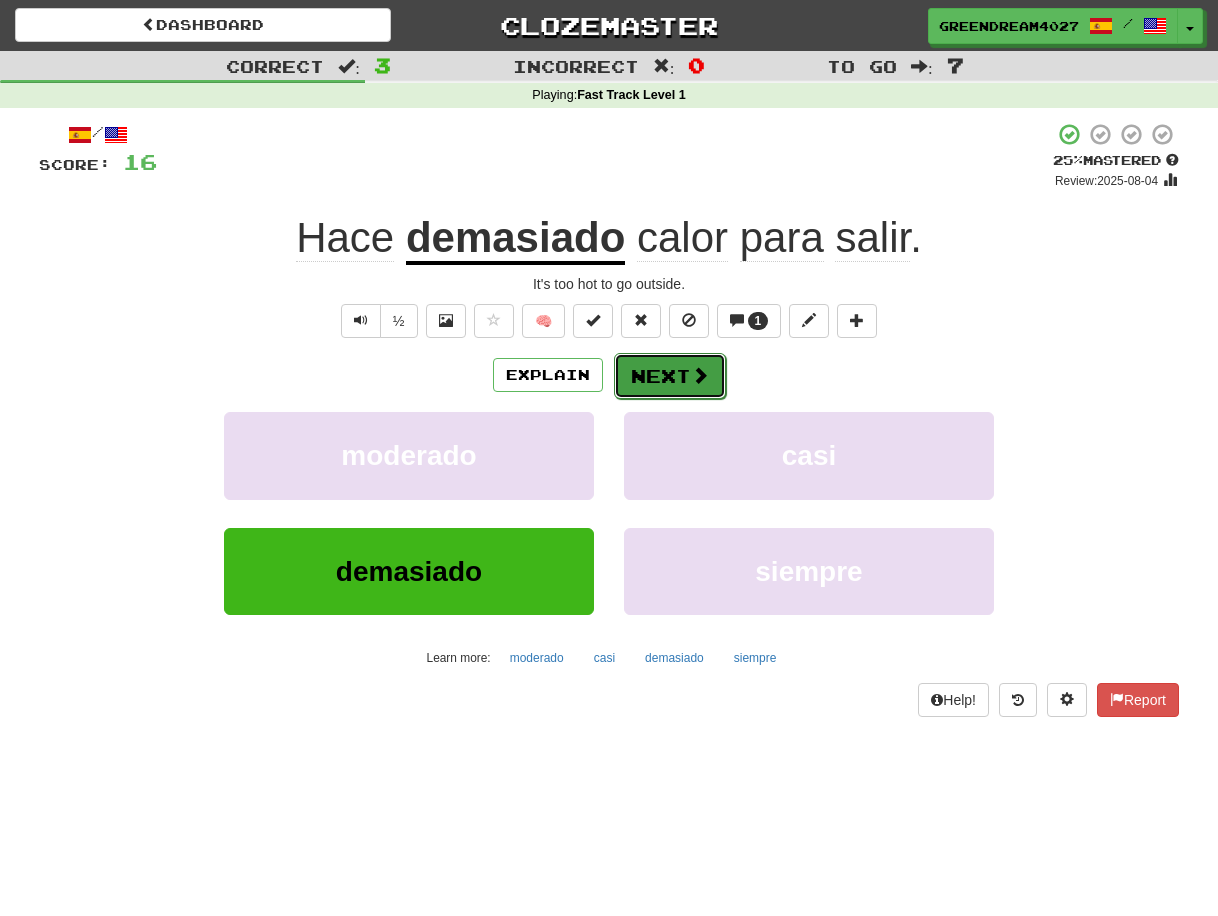 click on "Next" at bounding box center (670, 376) 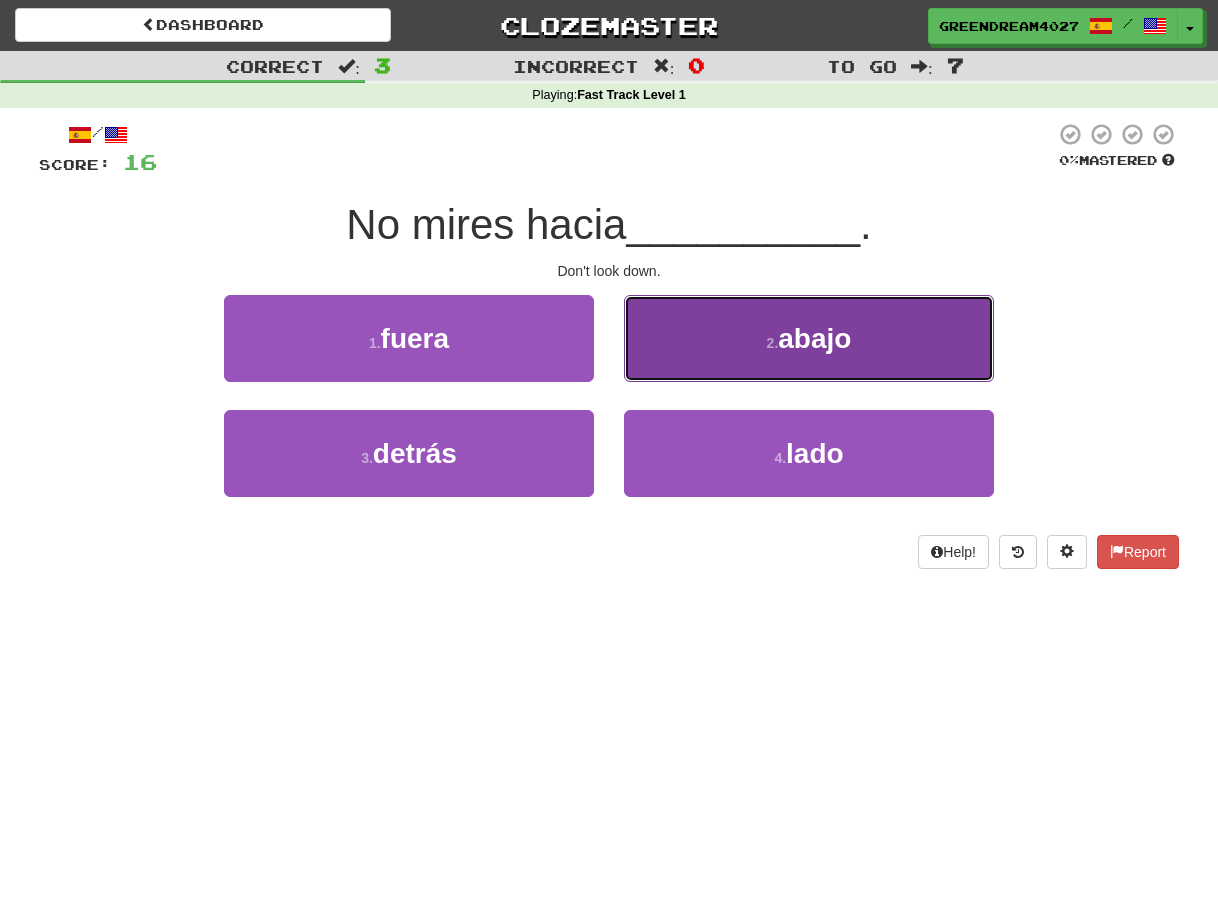 click on "abajo" at bounding box center [814, 338] 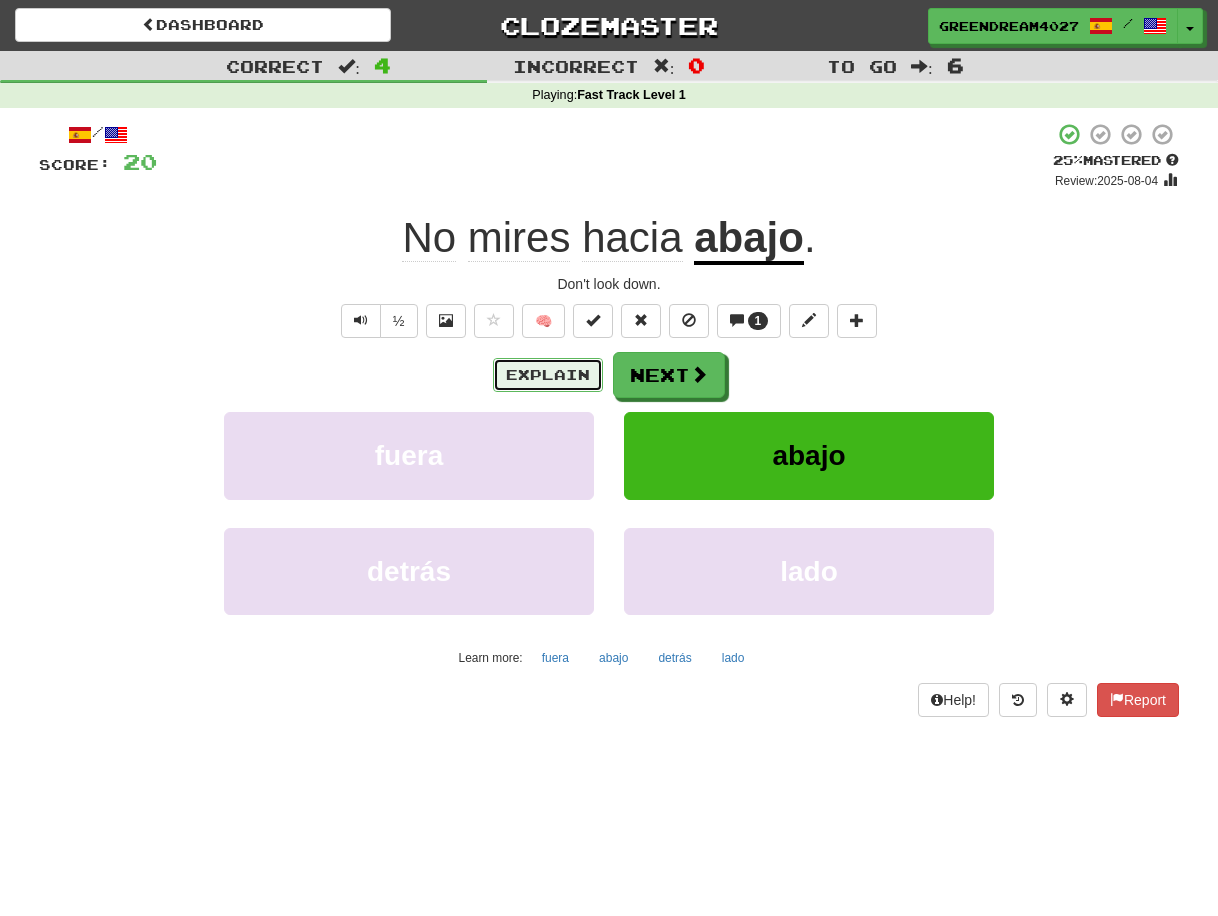 click on "Explain" at bounding box center (548, 375) 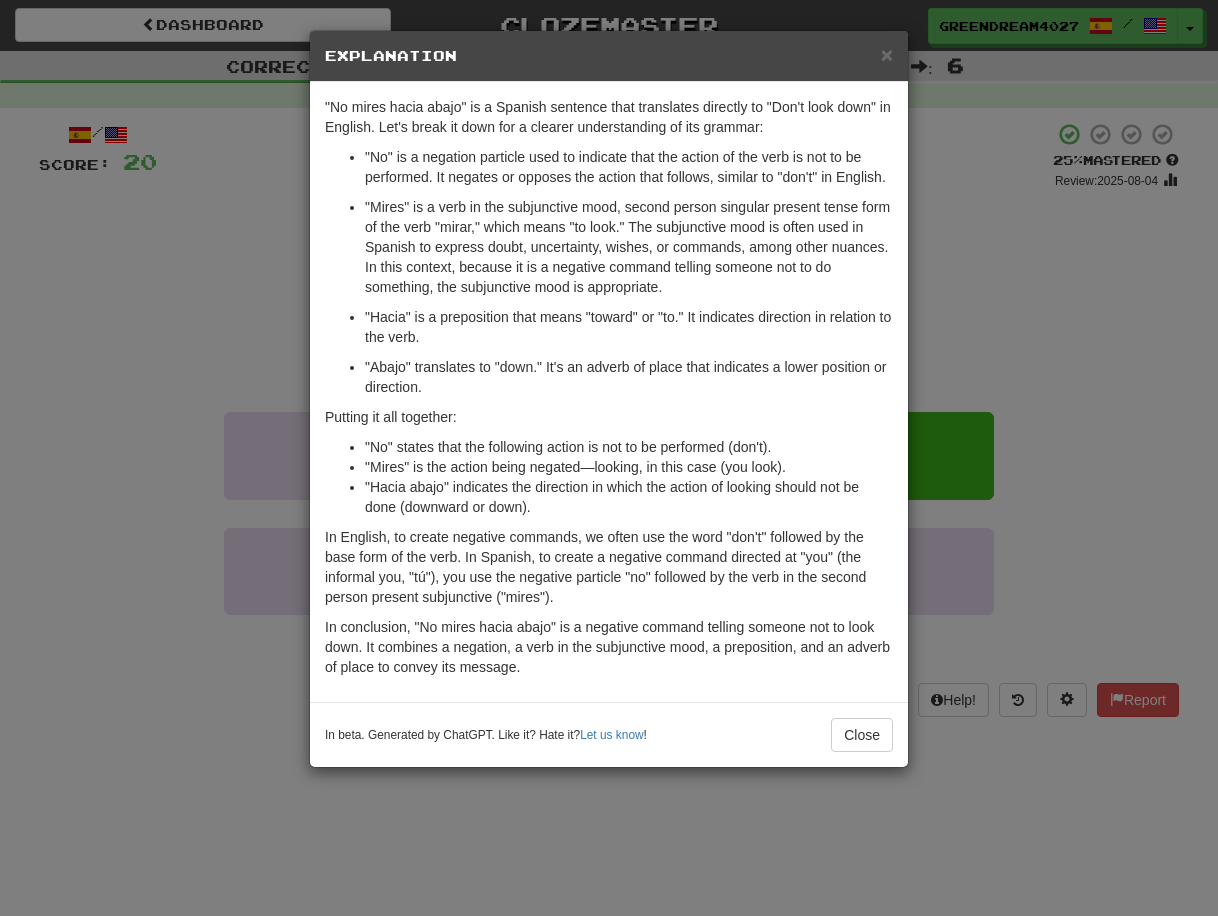 click on "× Explanation "No mires hacia abajo" is a Spanish sentence that translates directly to "Don't look down" in English. Let's break it down for a clearer understanding of its grammar:
"No" is a negation particle used to indicate that the action of the verb is not to be performed. It negates or opposes the action that follows, similar to "don't" in English.
"Mires" is a verb in the subjunctive mood, second person singular present tense form of the verb "mirar," which means "to look." The subjunctive mood is often used in Spanish to express doubt, uncertainty, wishes, or commands, among other nuances. In this context, because it is a negative command telling someone not to do something, the subjunctive mood is appropriate.
"Hacia" is a preposition that means "toward" or "to." It indicates direction in relation to the verb.
"Abajo" translates to "down." It's an adverb of place that indicates a lower position or direction.
Putting it all together:
Let us know ! Close" at bounding box center [609, 458] 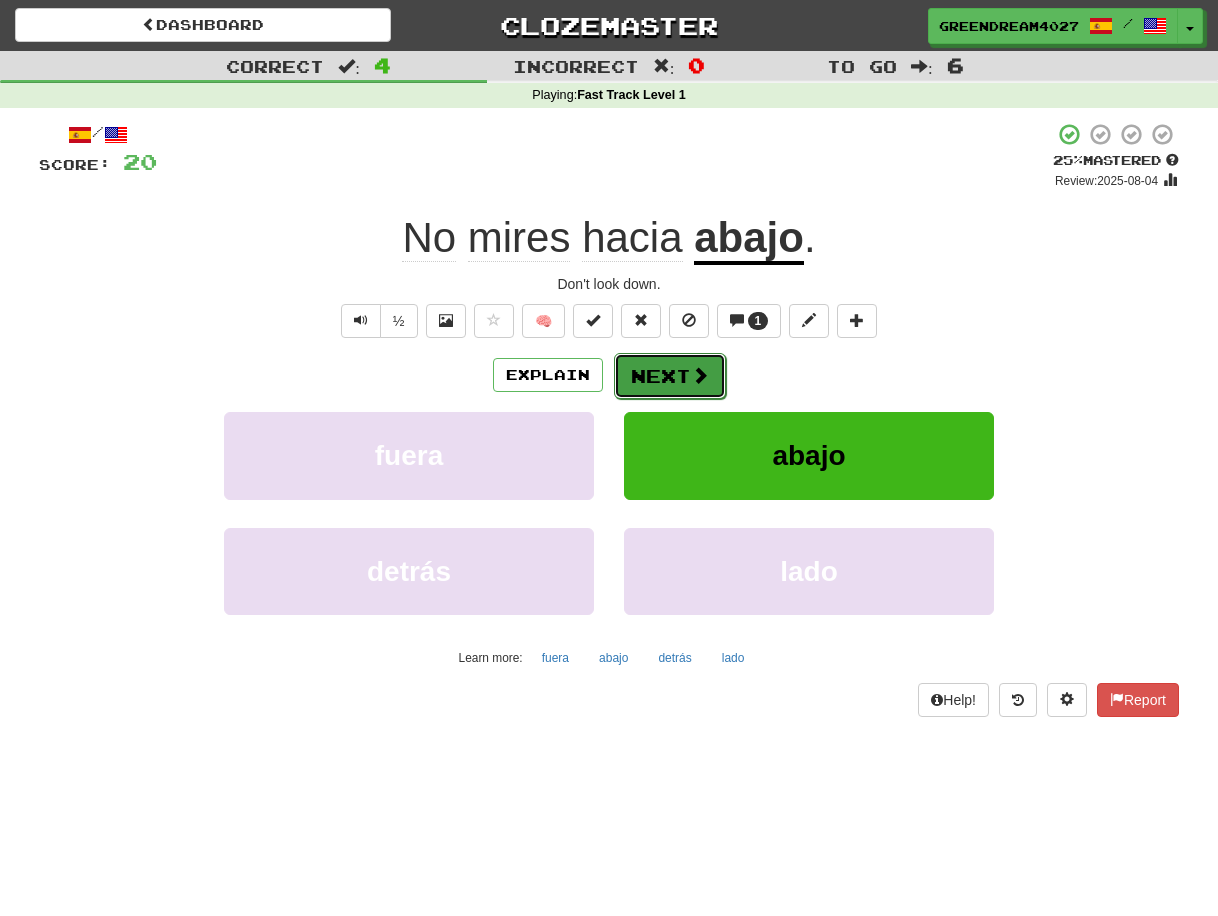 click on "Next" at bounding box center (670, 376) 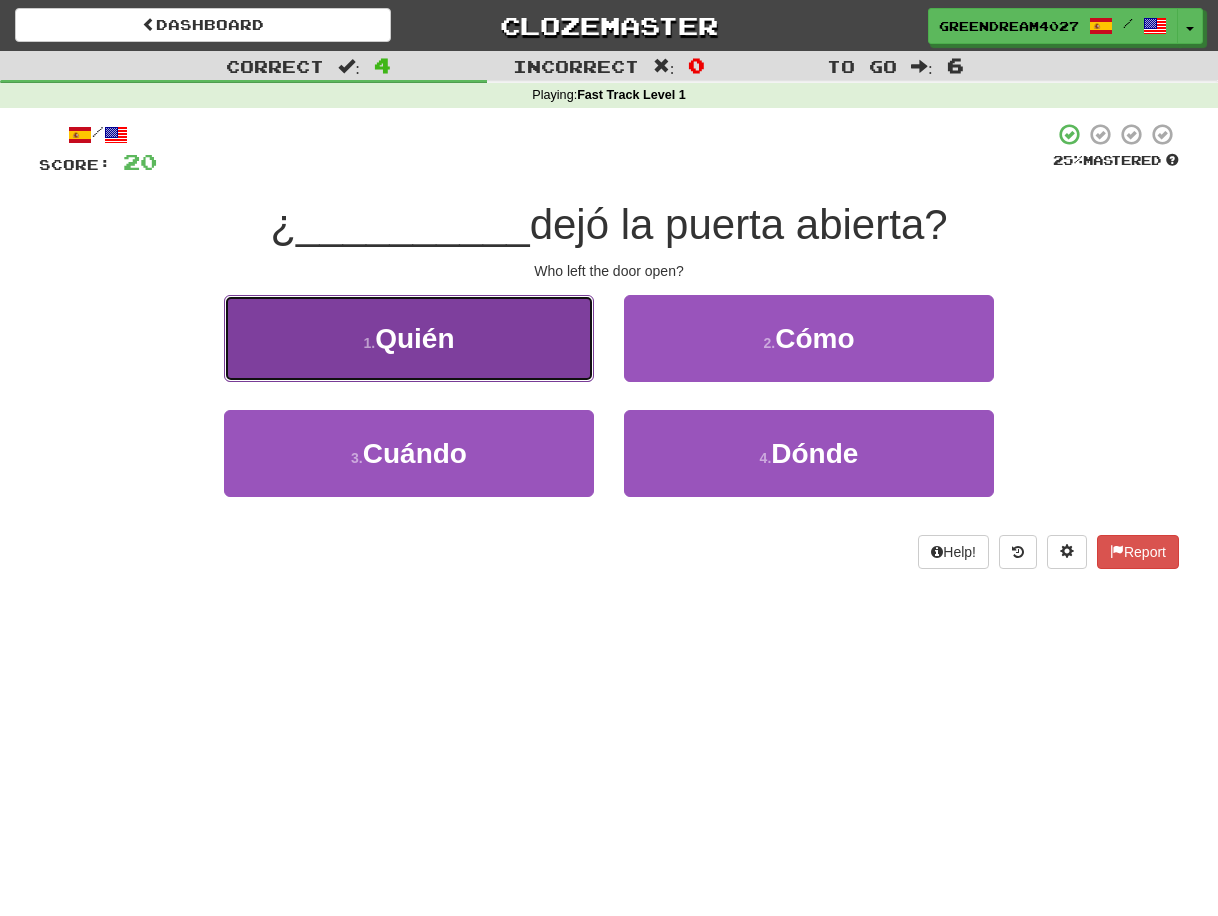 click on "1 .  Quién" at bounding box center (409, 338) 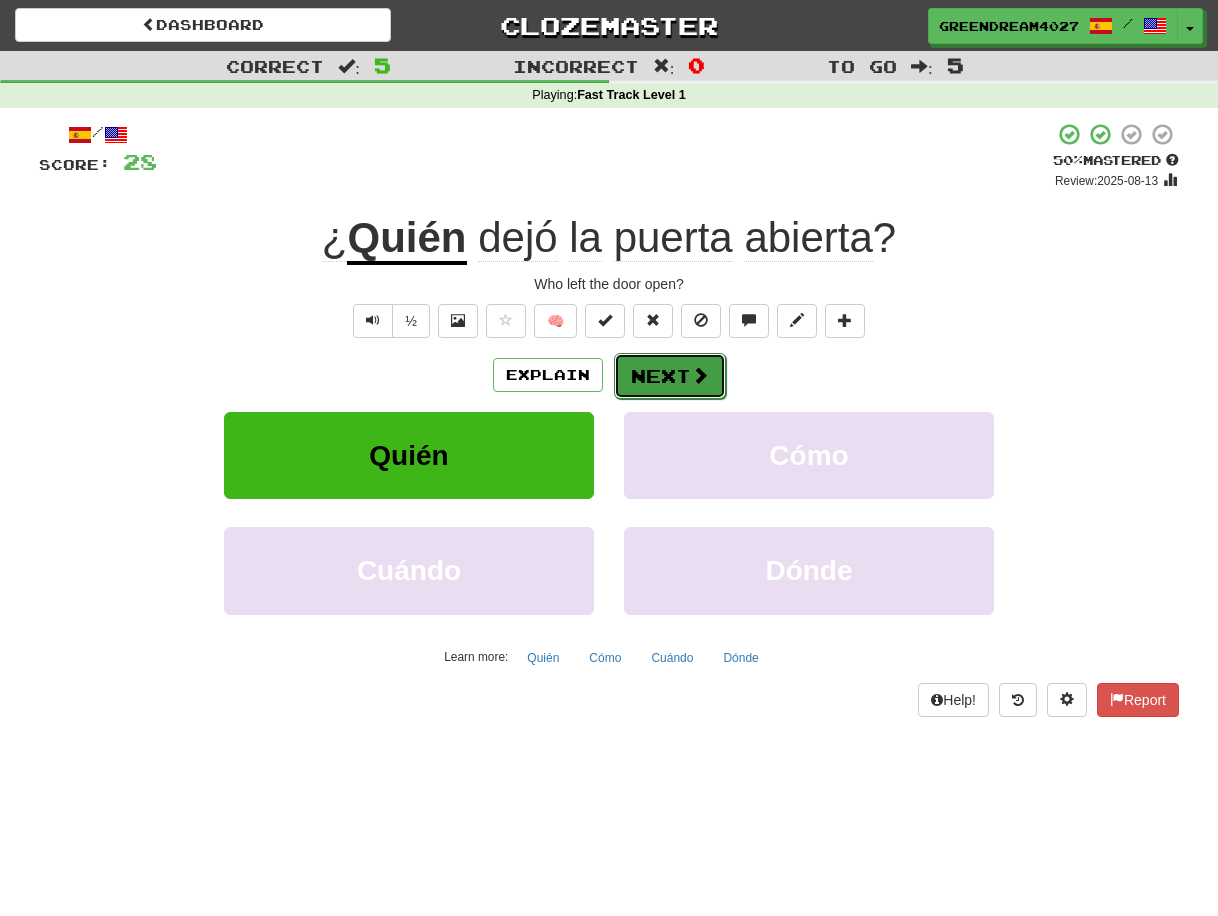 click on "Next" at bounding box center (670, 376) 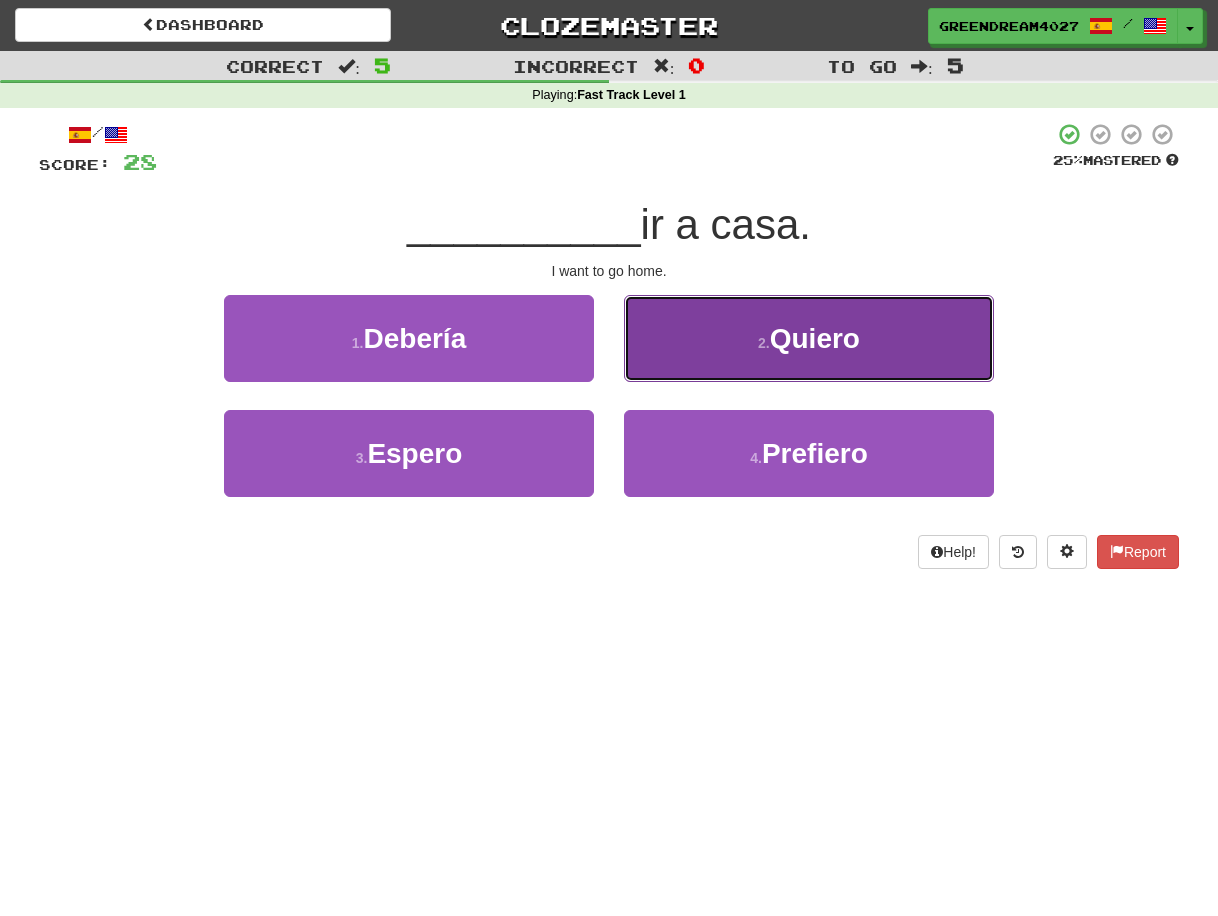click on "2 .  Quiero" at bounding box center [809, 338] 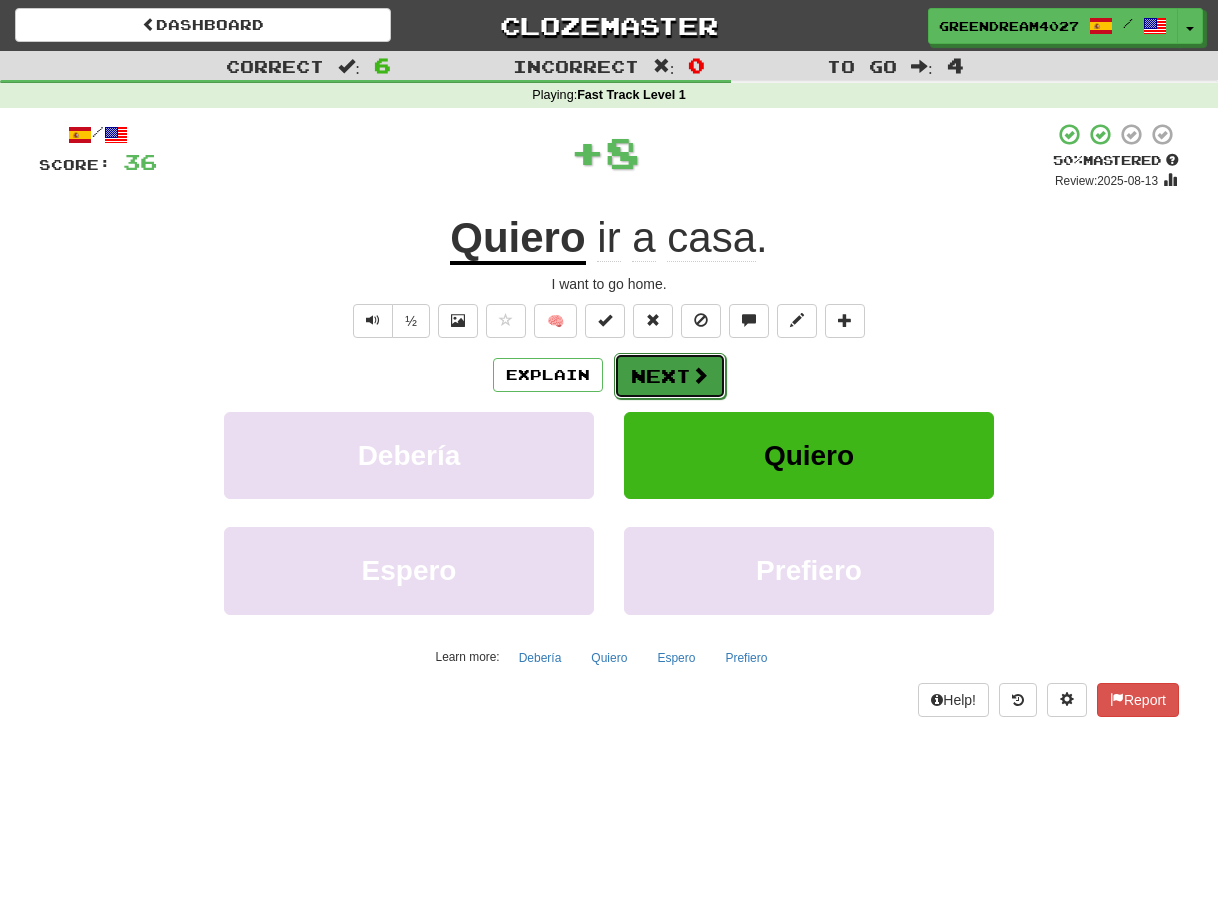 click on "Next" at bounding box center (670, 376) 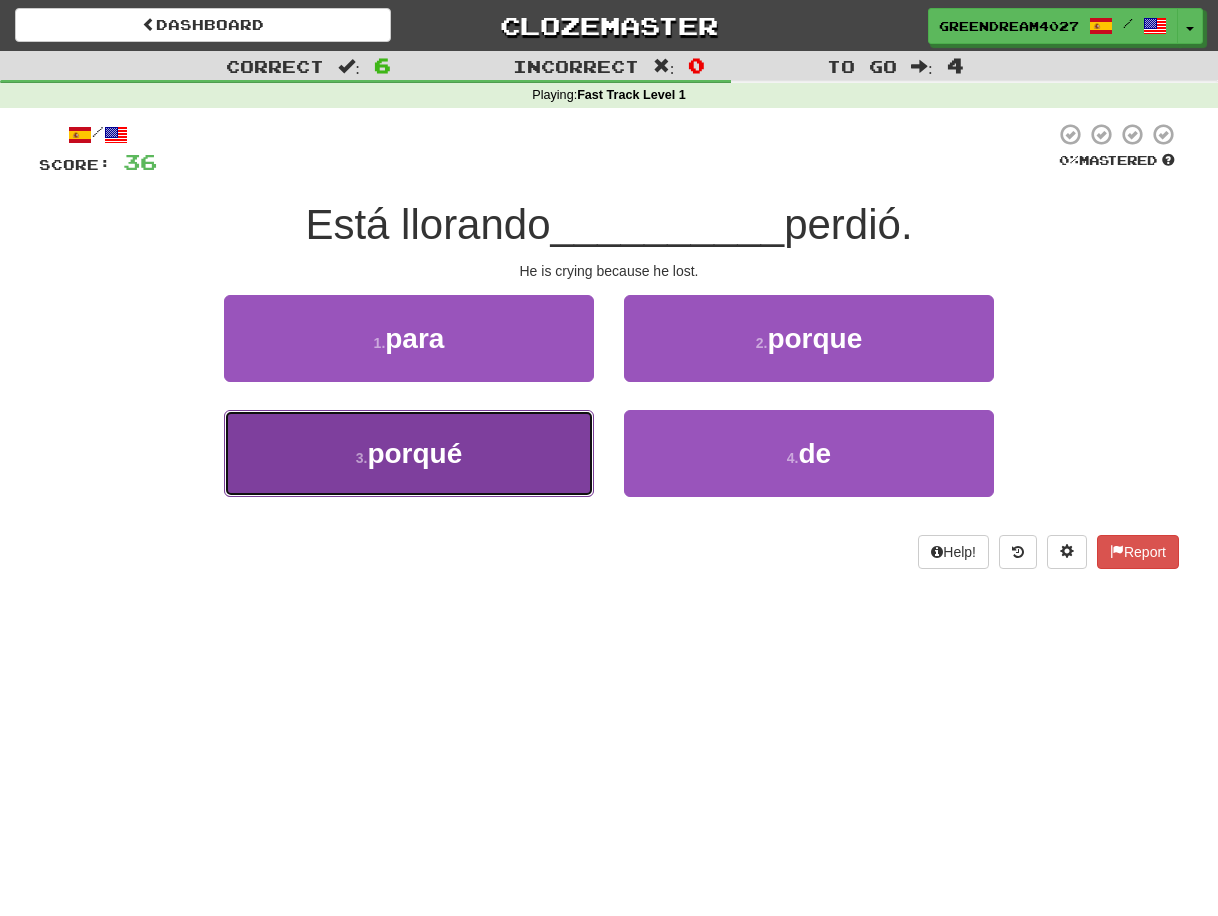 click on "3 .  porqué" at bounding box center [409, 453] 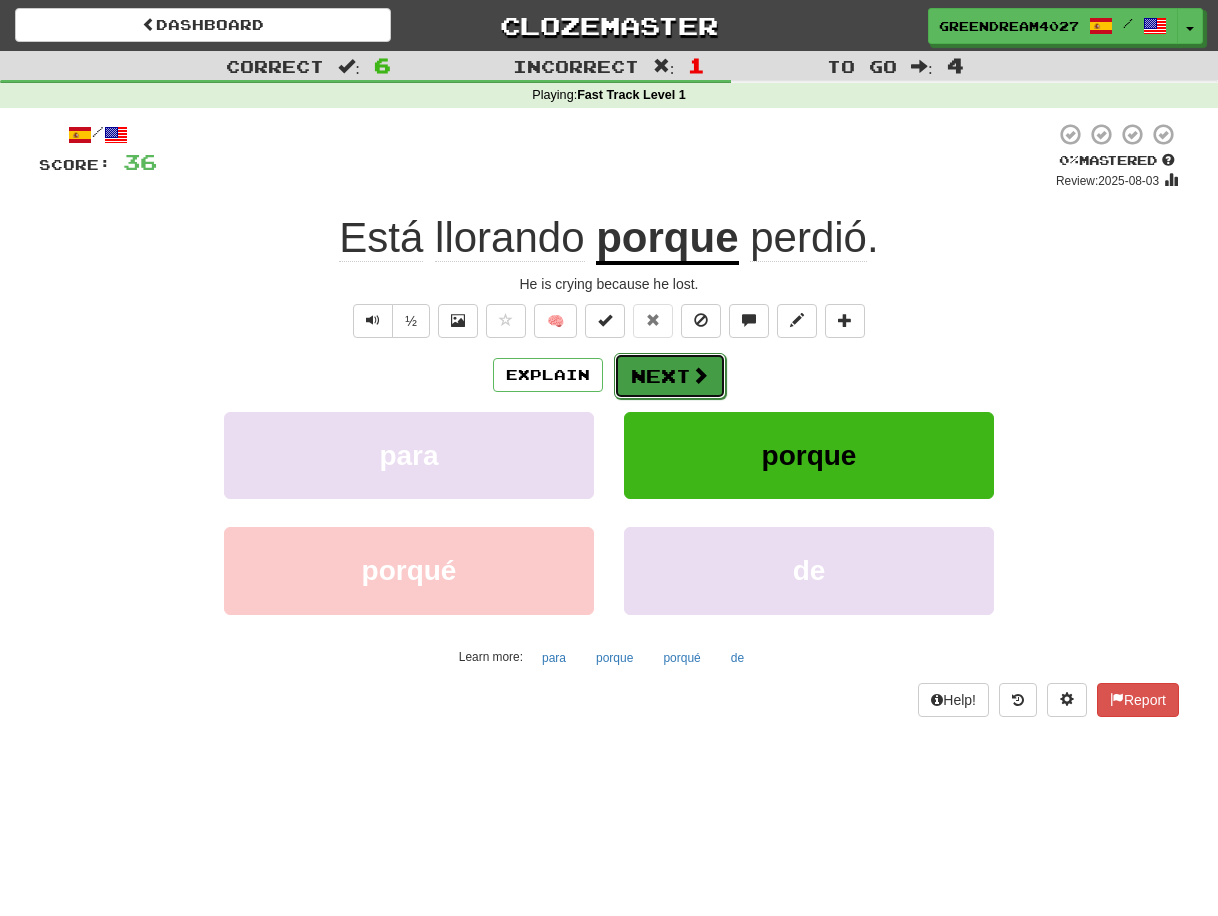 click on "Next" at bounding box center (670, 376) 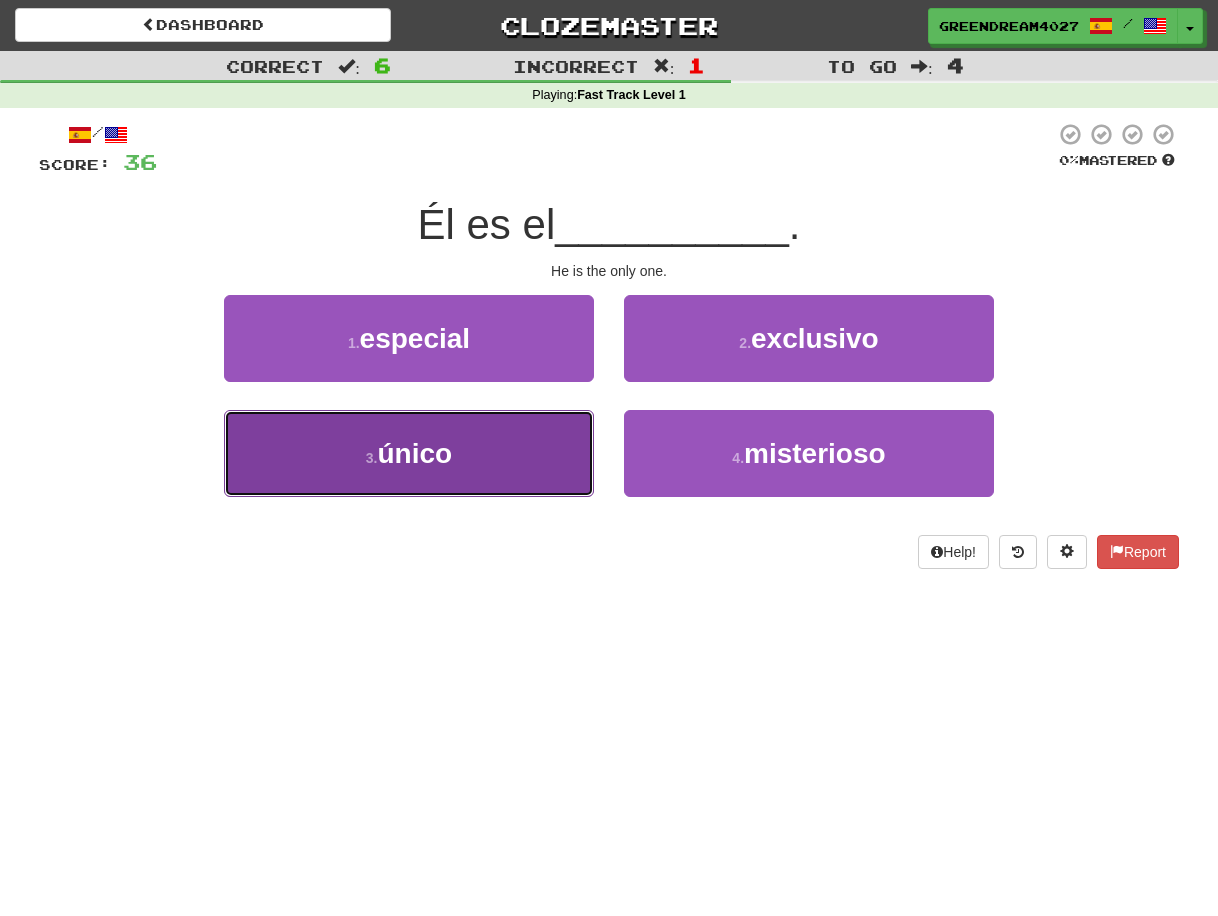 click on "3 .  único" at bounding box center [409, 453] 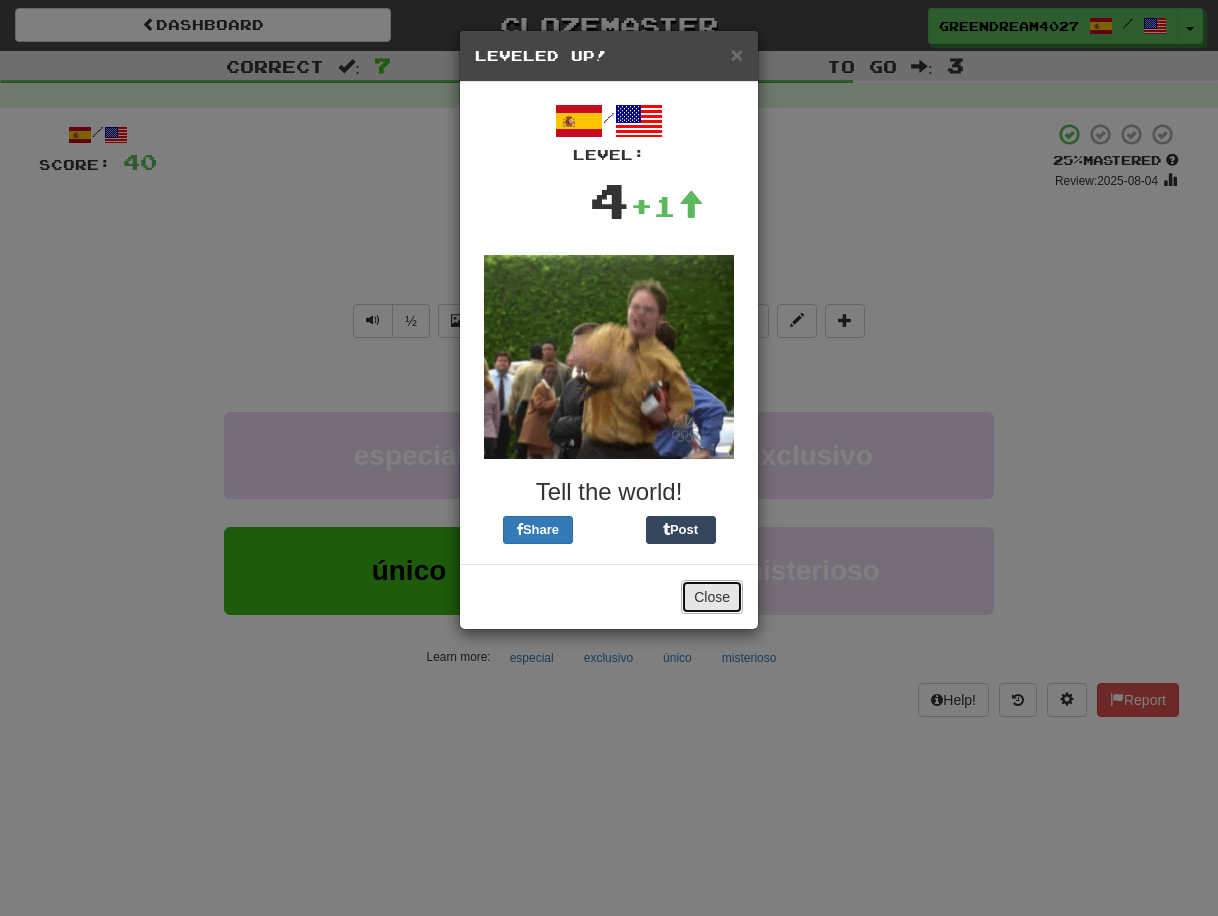 click on "Close" at bounding box center (712, 597) 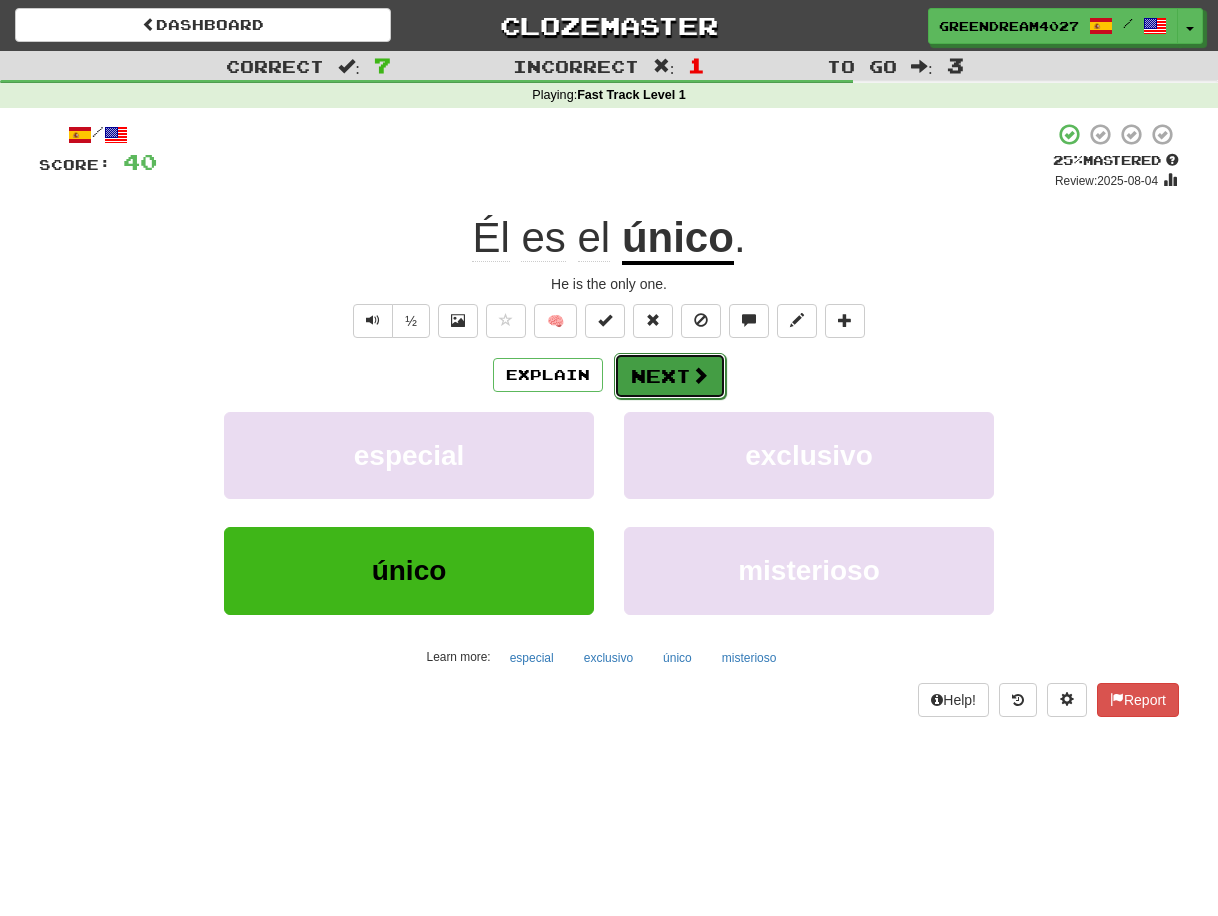 click on "Next" at bounding box center (670, 376) 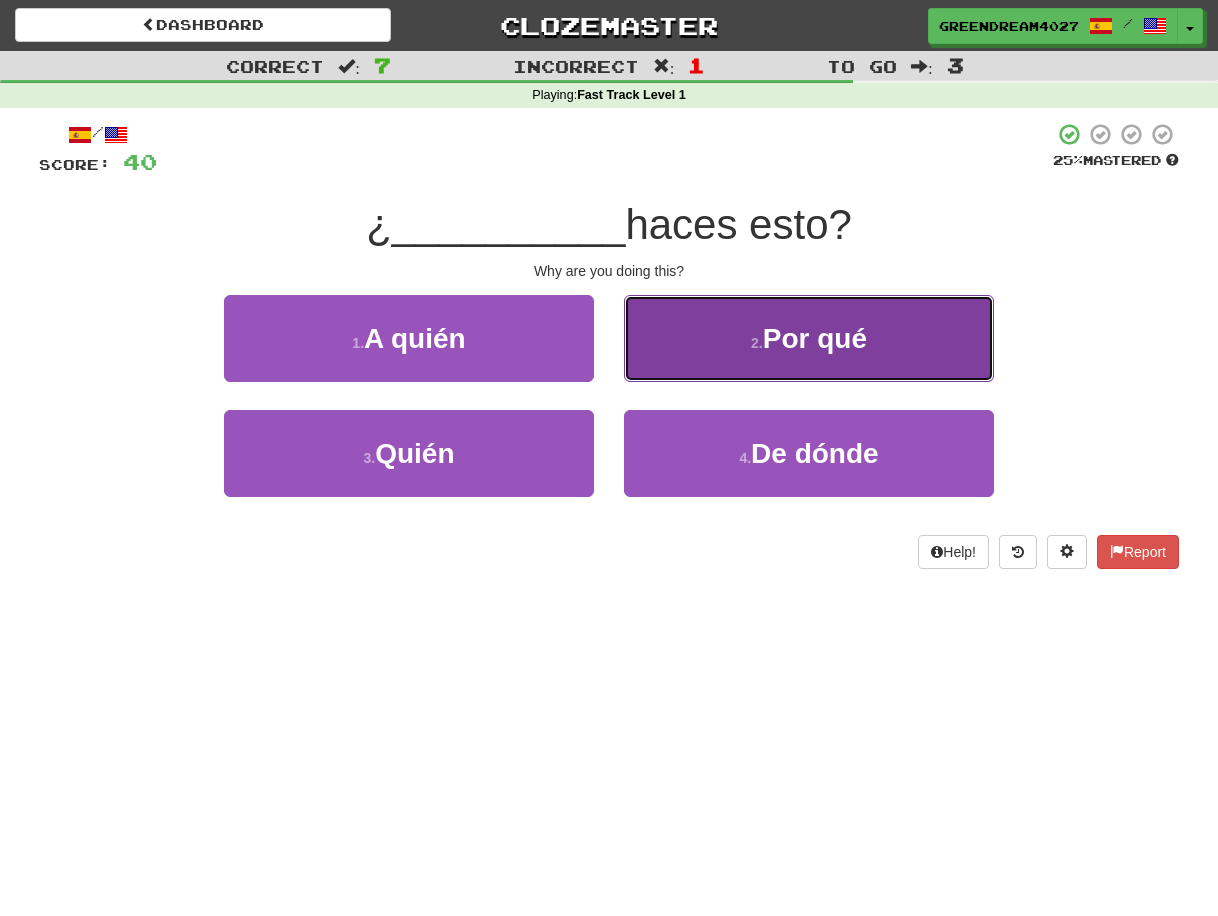 click on "Por qué" at bounding box center [815, 338] 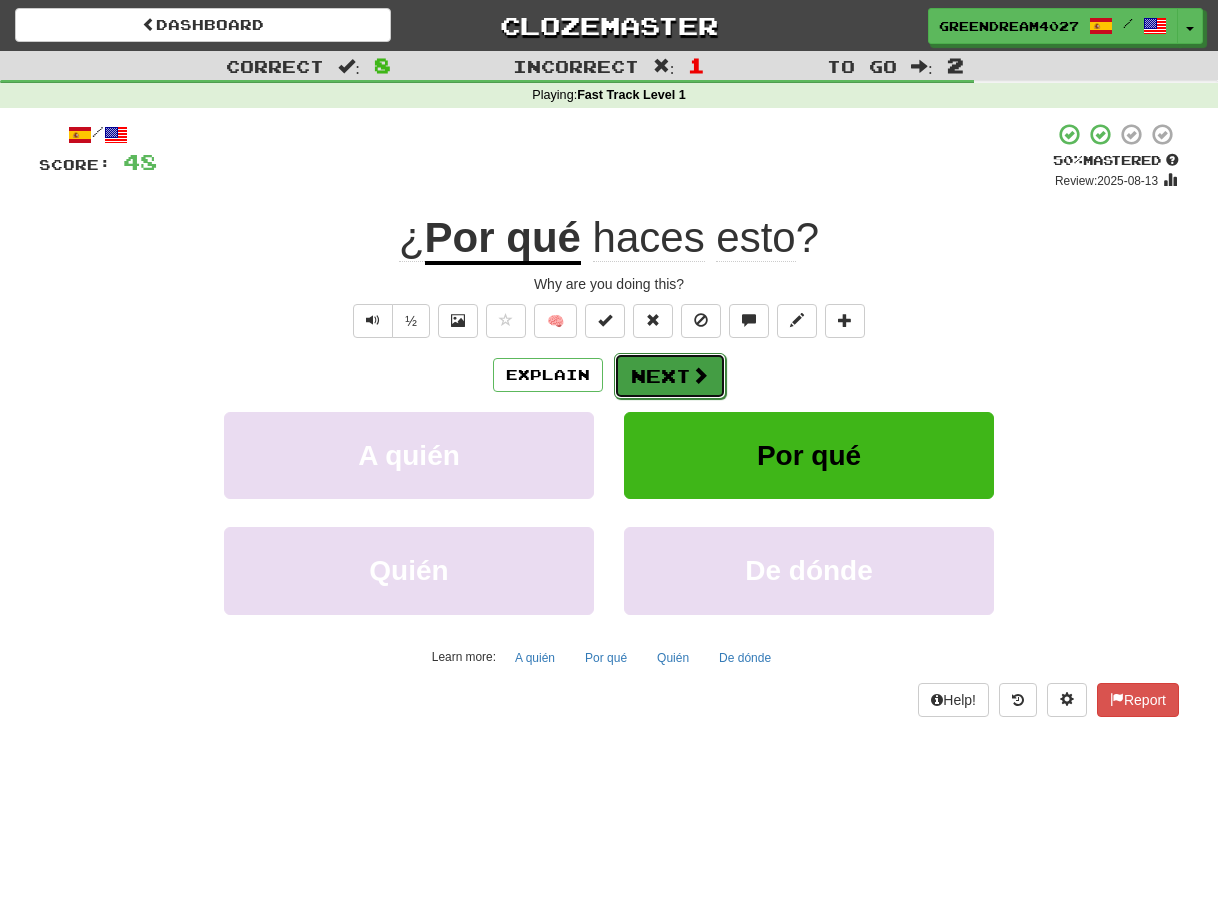 click on "Next" at bounding box center (670, 376) 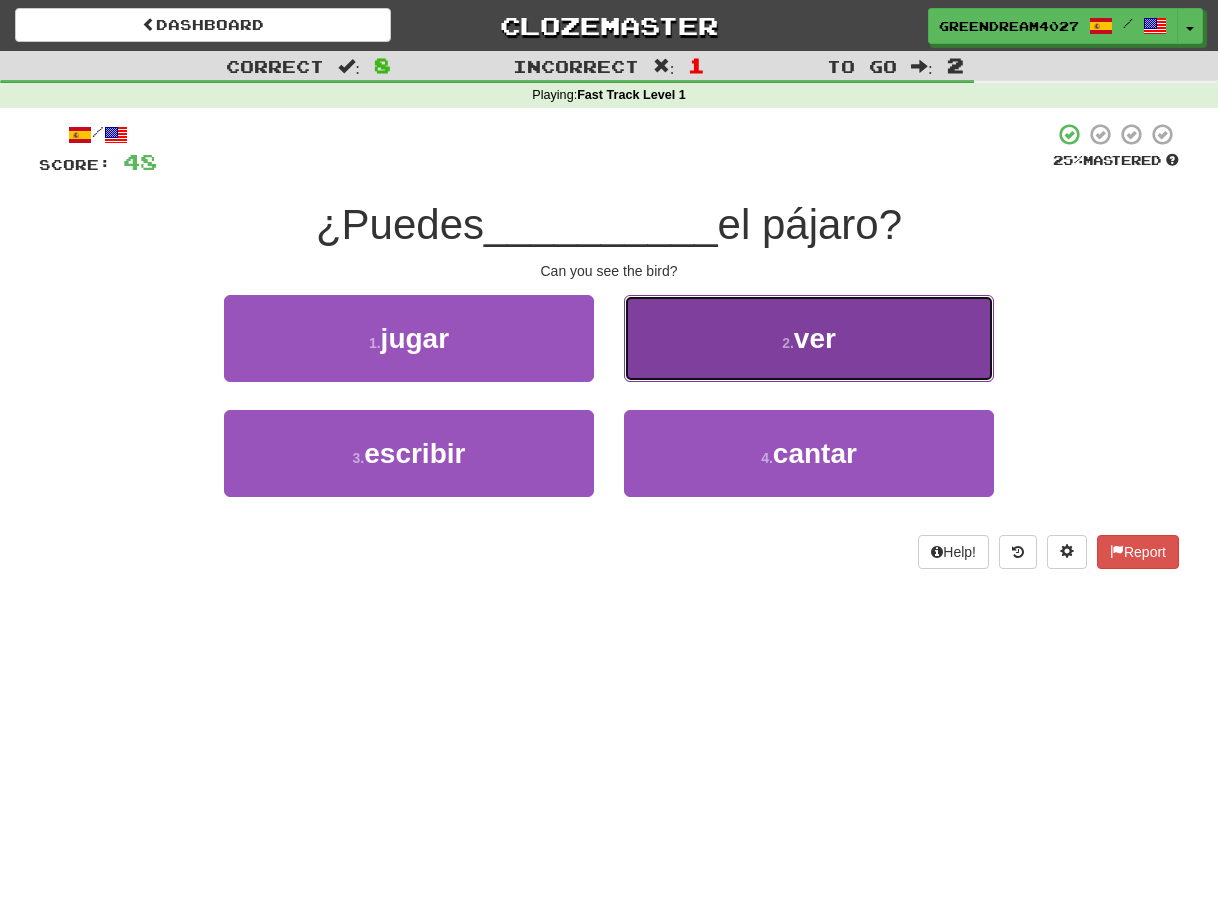 click on "2 .  ver" at bounding box center [809, 338] 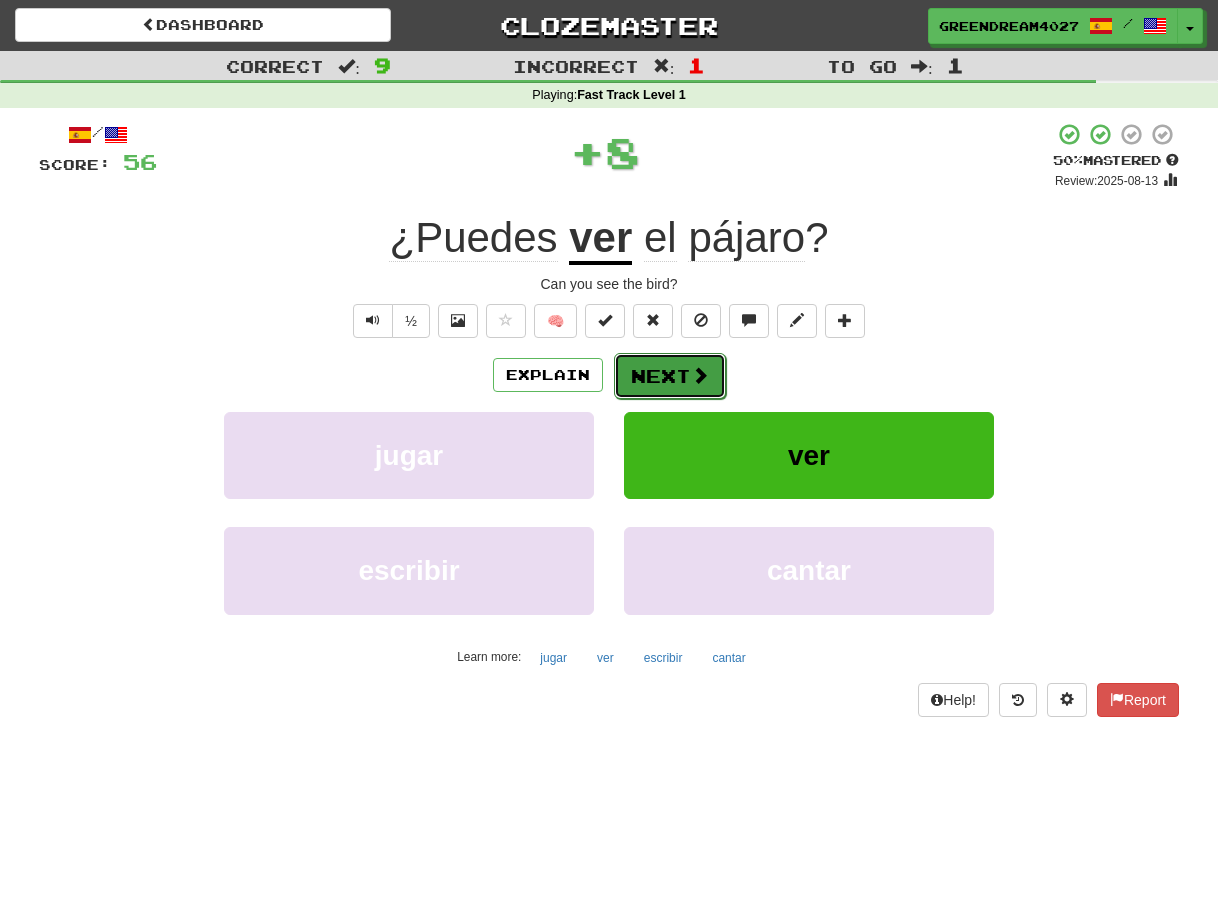 click on "Next" at bounding box center [670, 376] 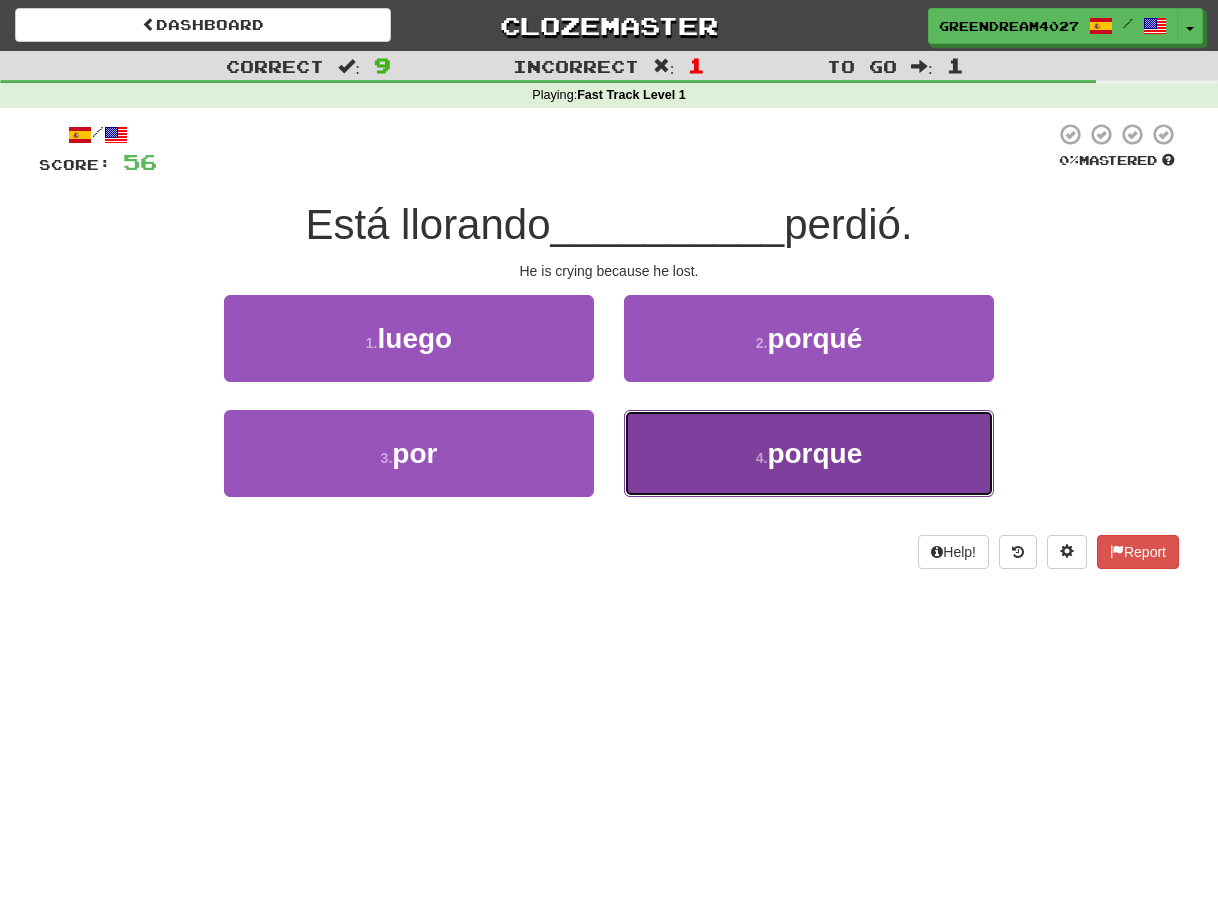 click on "4 .  porque" at bounding box center (809, 453) 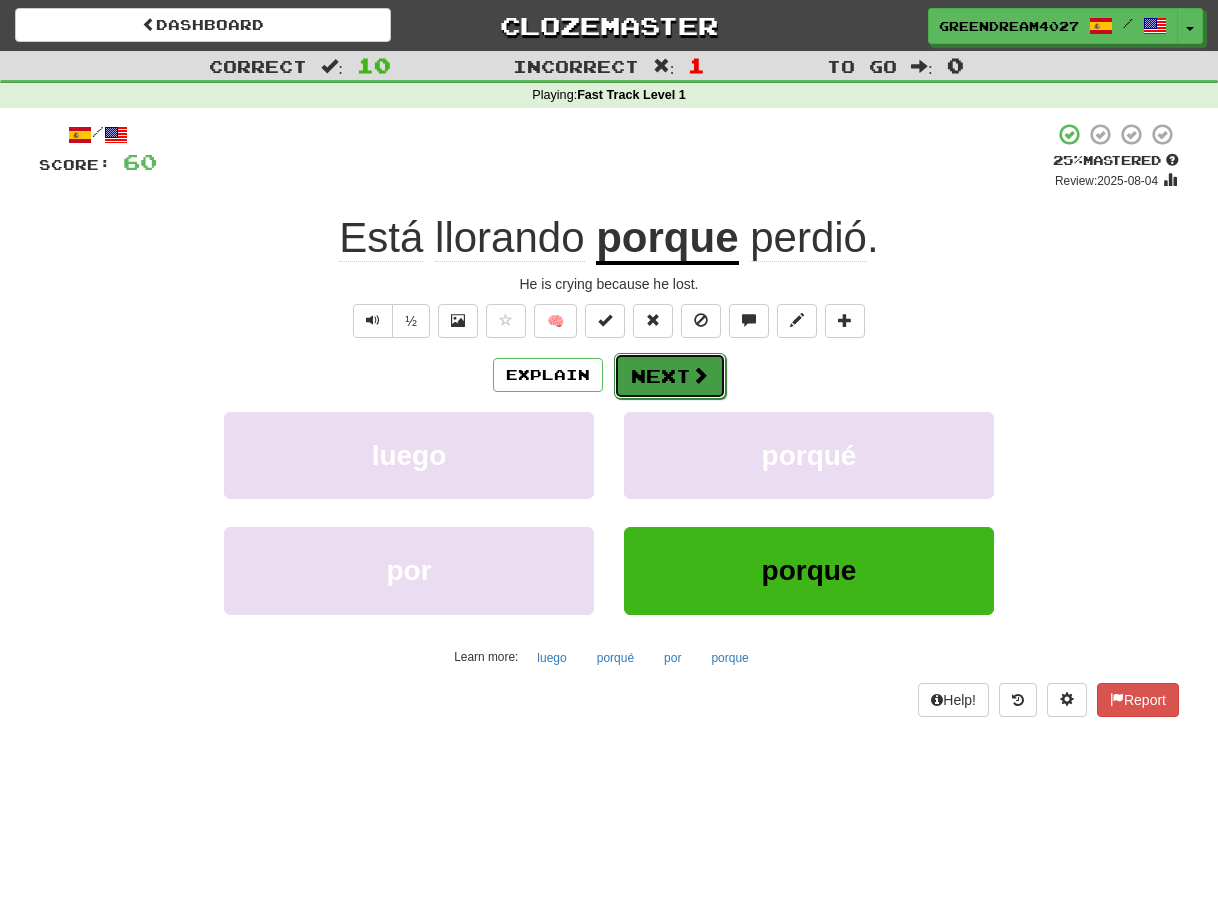 click on "Next" at bounding box center (670, 376) 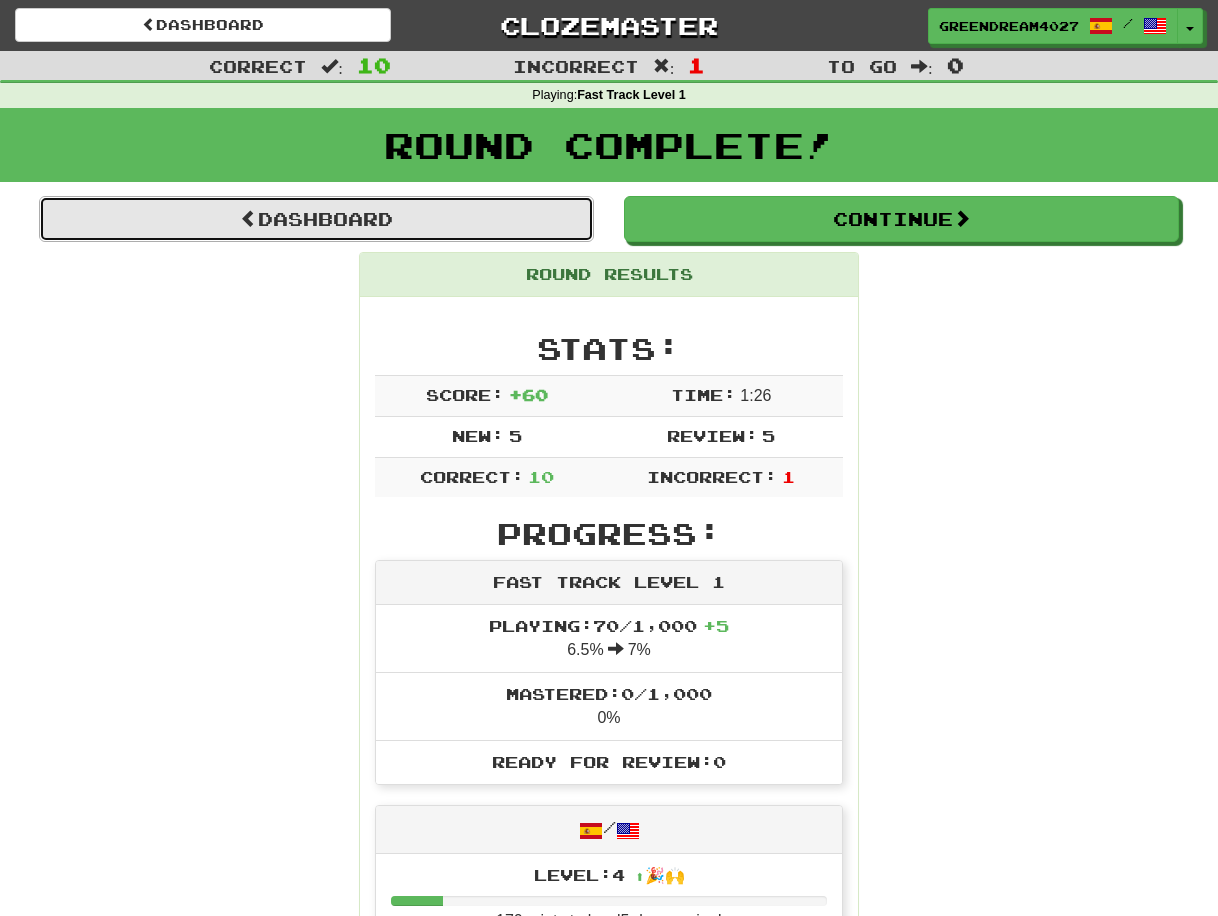 click on "Dashboard" at bounding box center (316, 219) 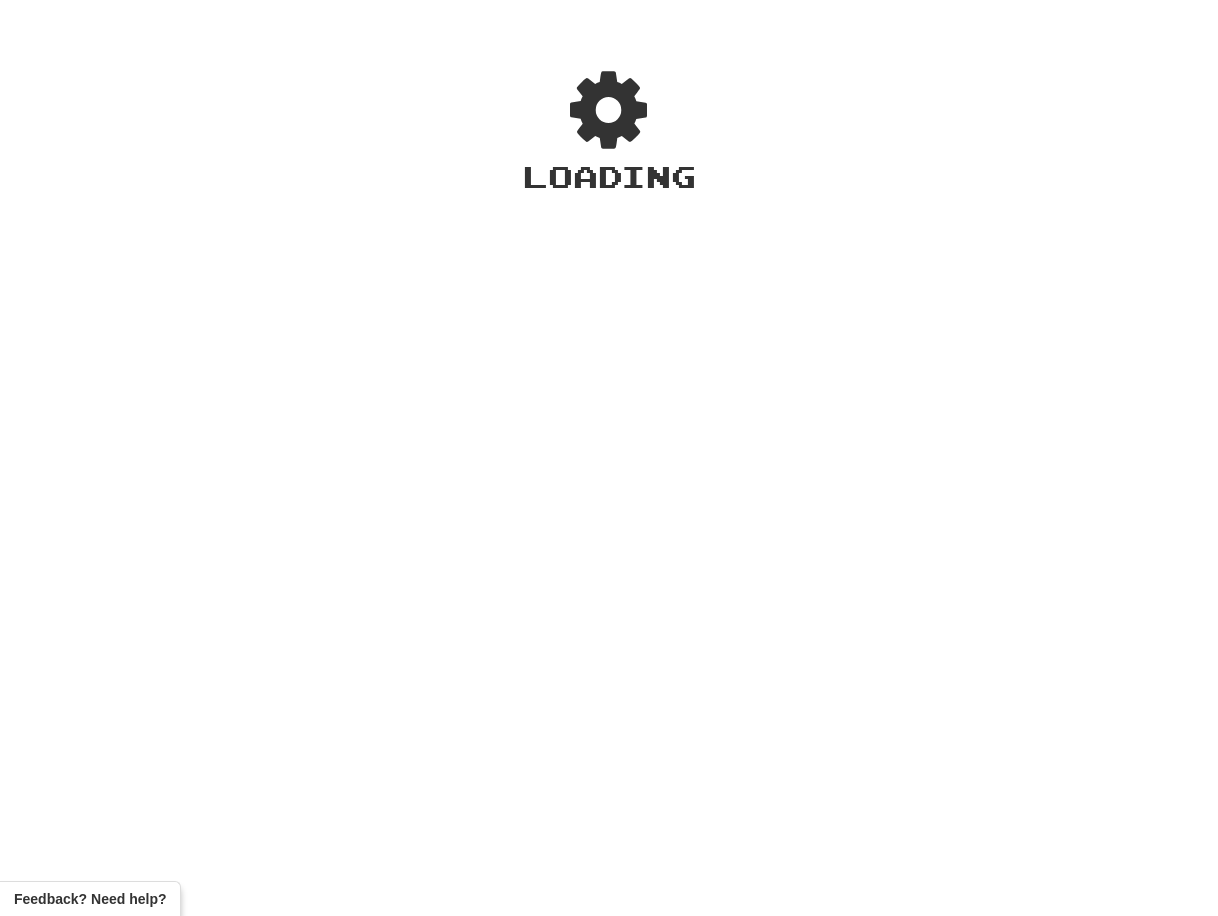 scroll, scrollTop: 0, scrollLeft: 0, axis: both 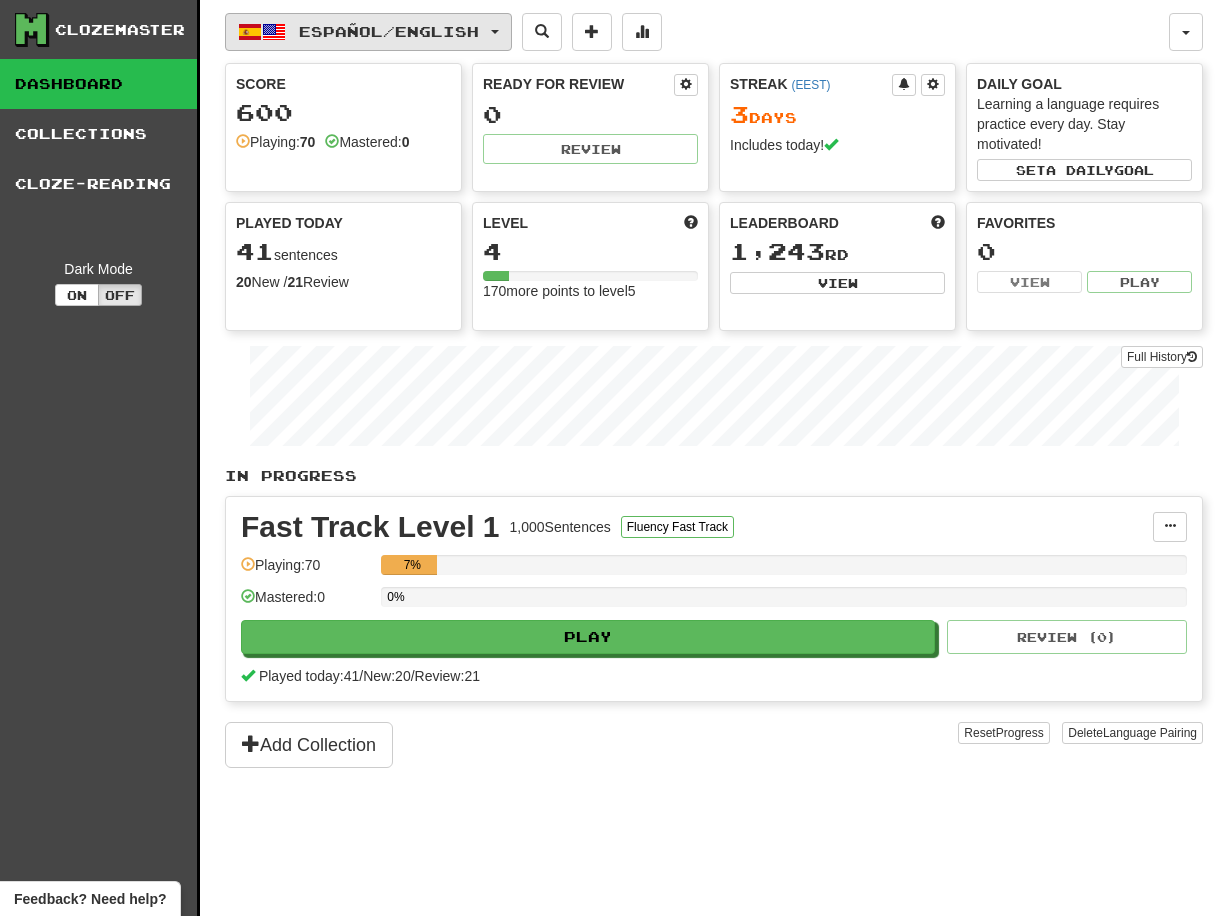 click on "Español  /  English" at bounding box center [389, 31] 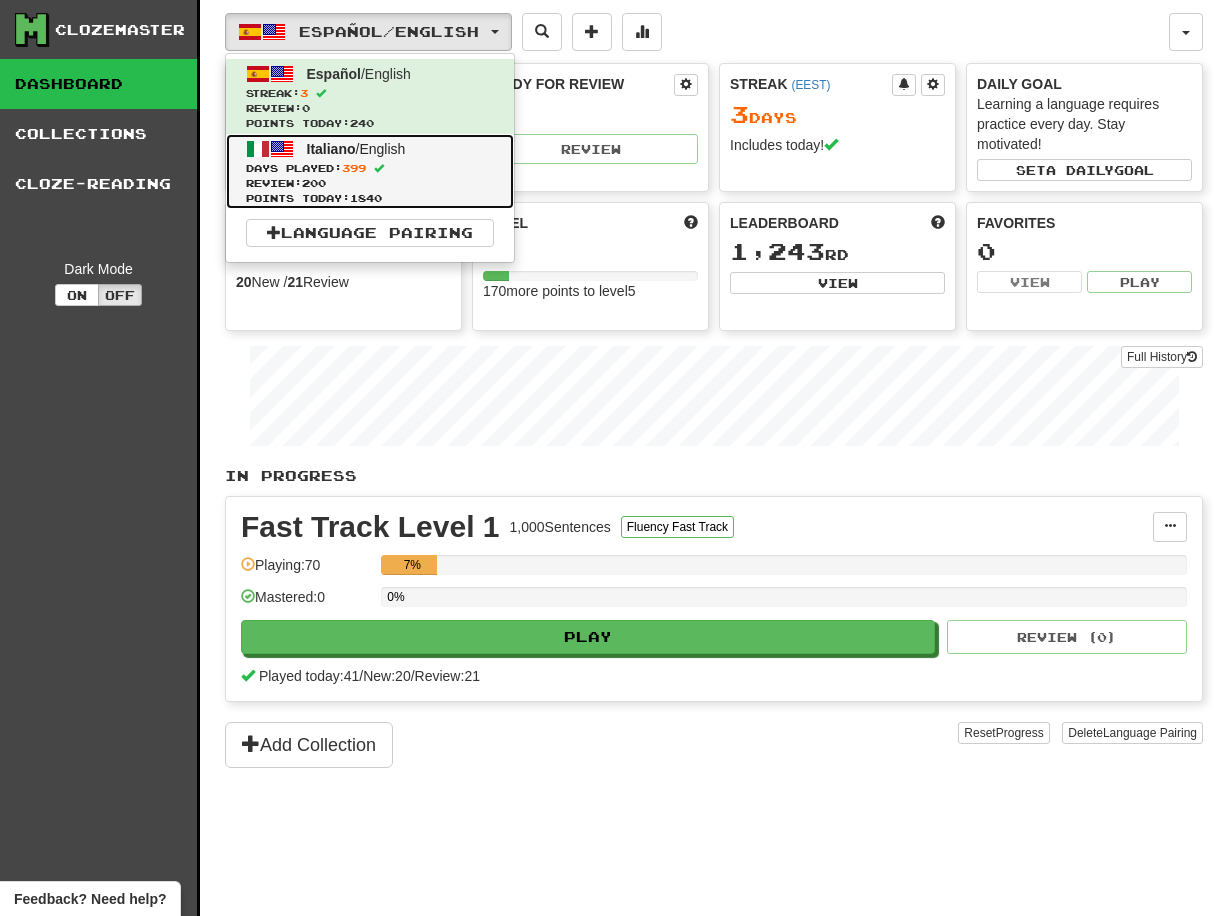 click on "Days Played:  399" at bounding box center (370, 168) 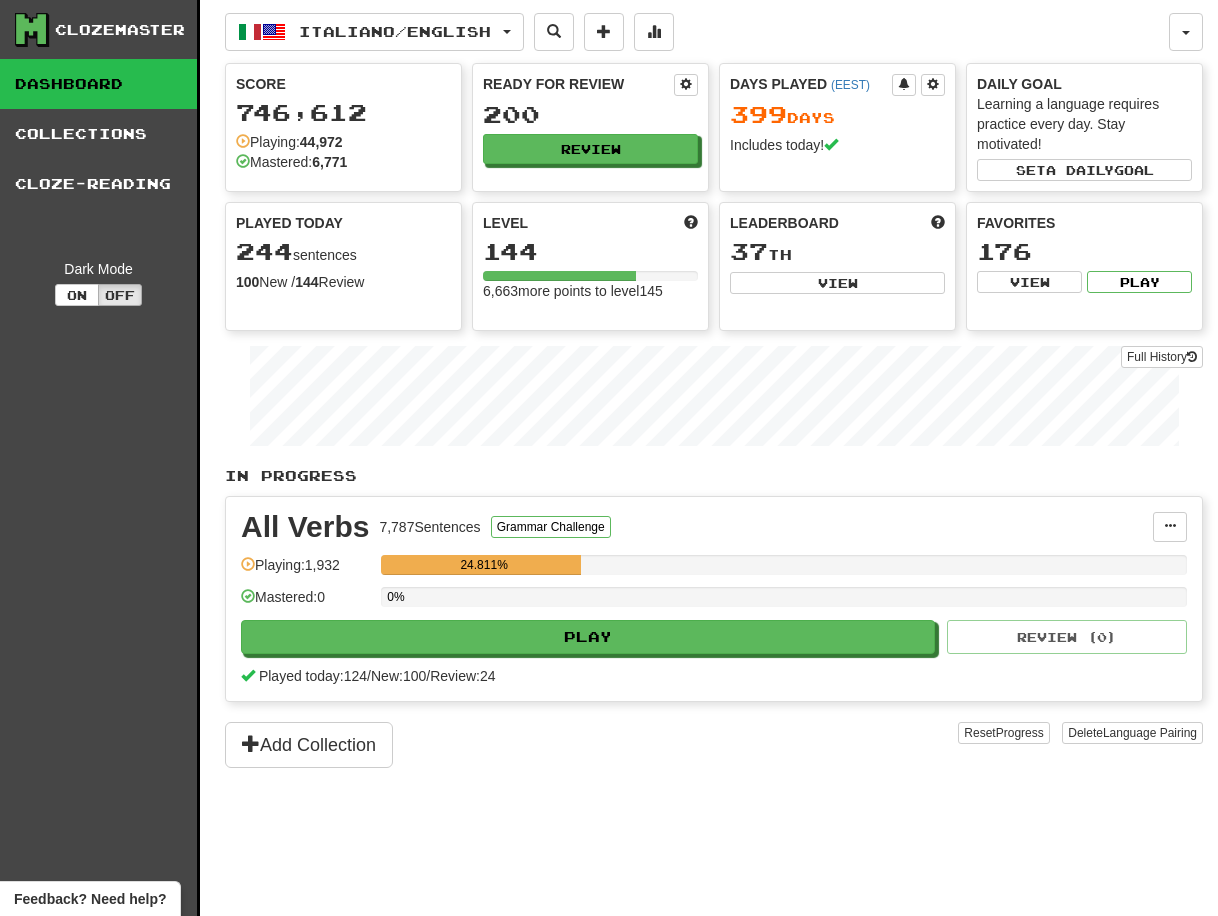 scroll, scrollTop: 0, scrollLeft: 0, axis: both 